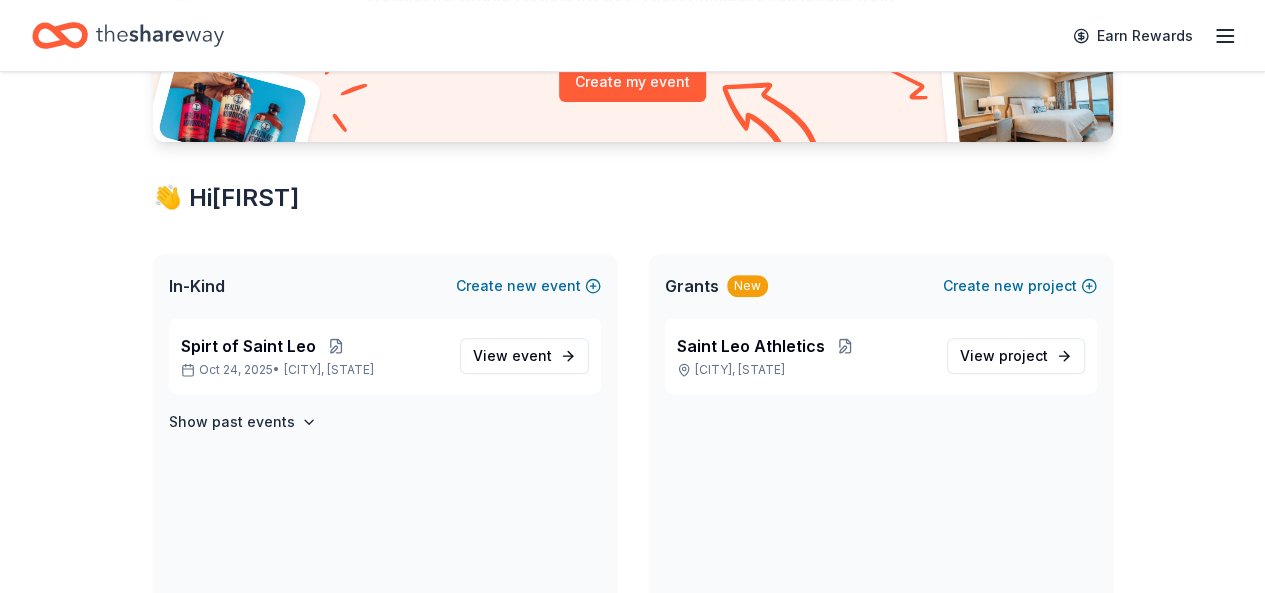 scroll, scrollTop: 260, scrollLeft: 0, axis: vertical 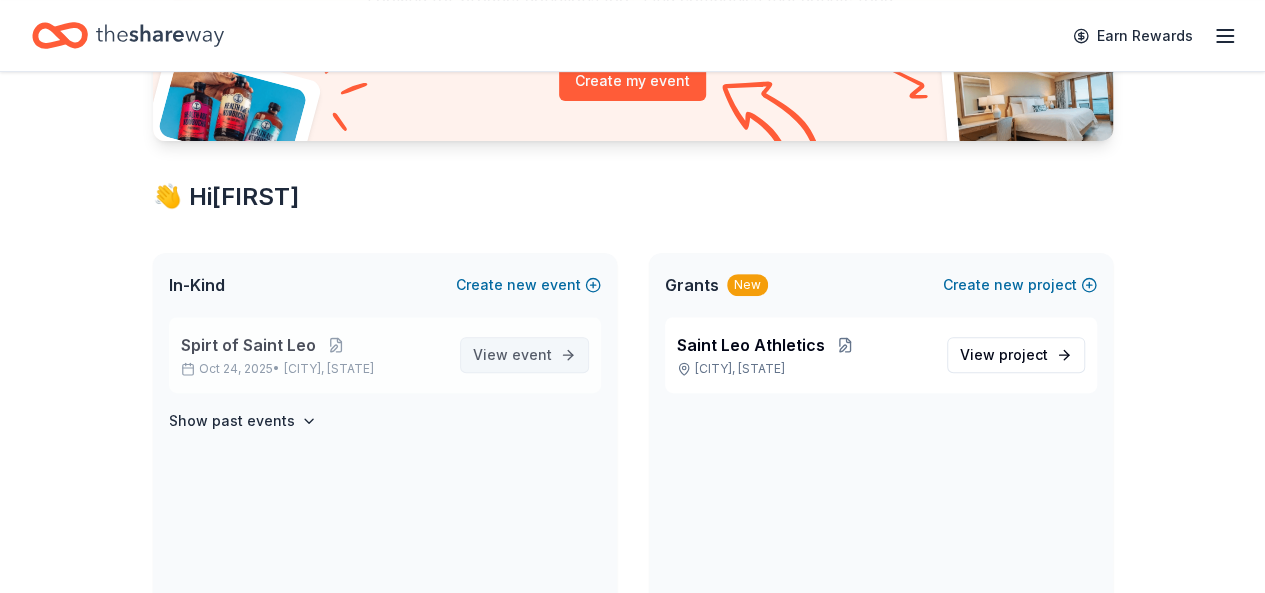 click on "event" at bounding box center [532, 354] 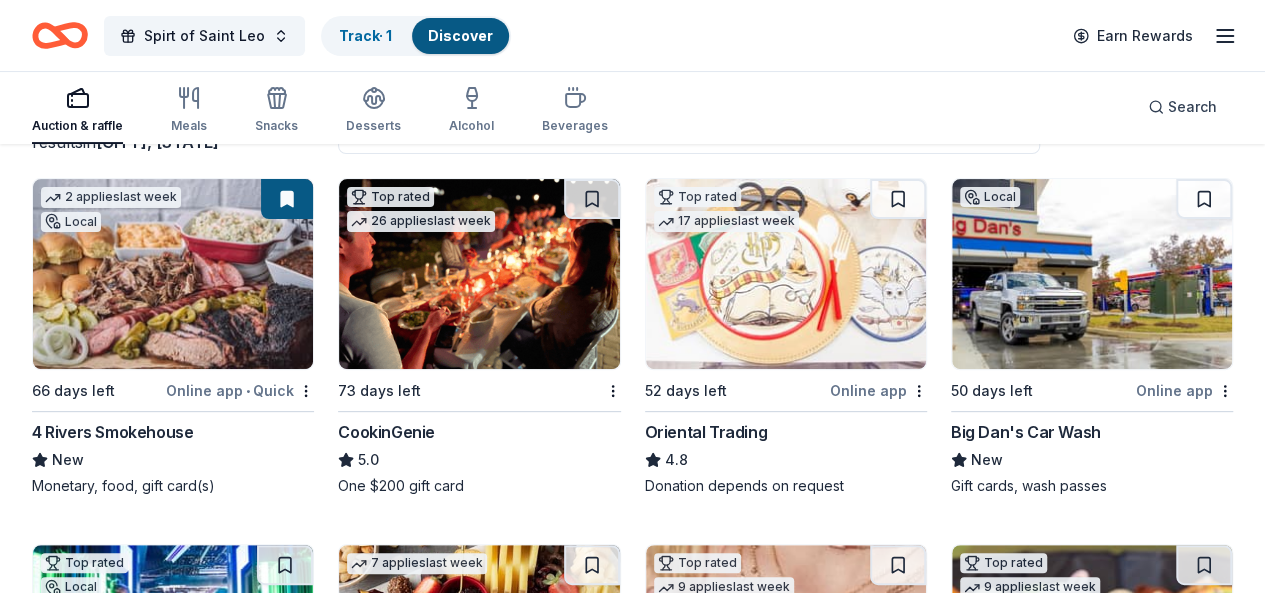 scroll, scrollTop: 188, scrollLeft: 0, axis: vertical 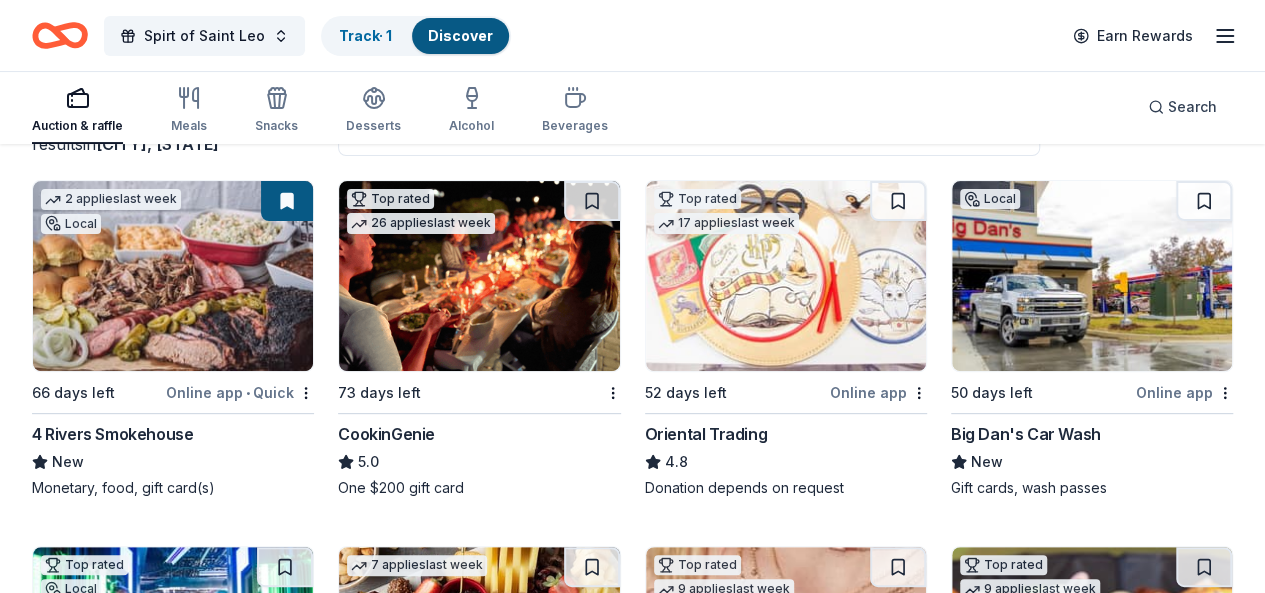click at bounding box center (479, 276) 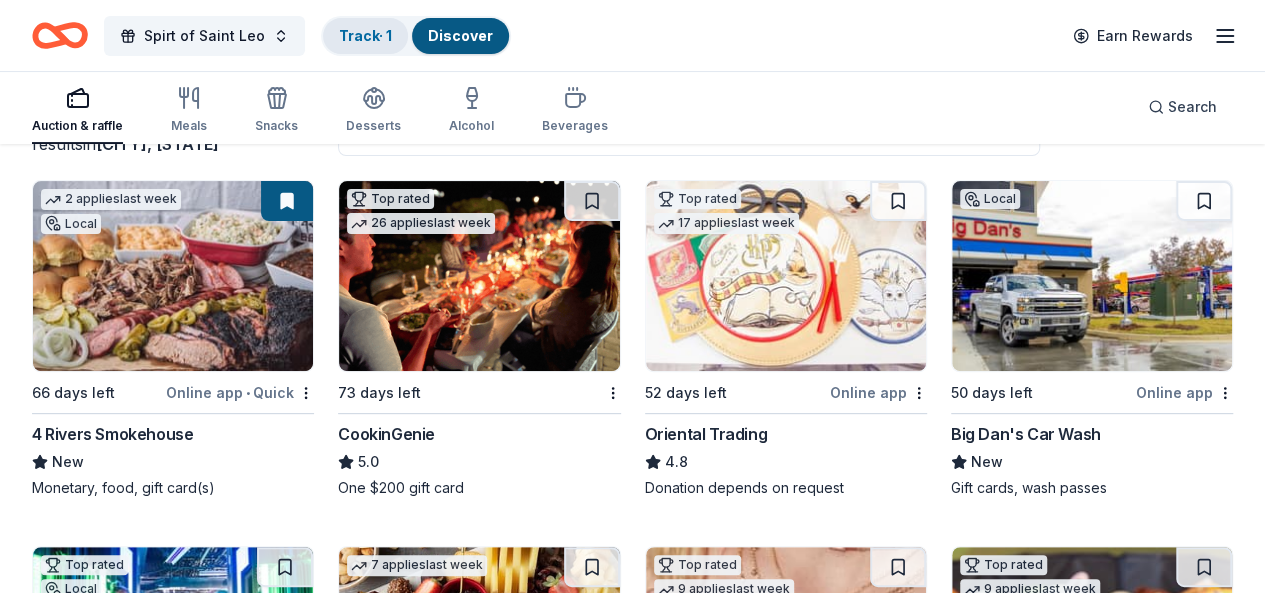 click on "Track  · 1" at bounding box center [365, 35] 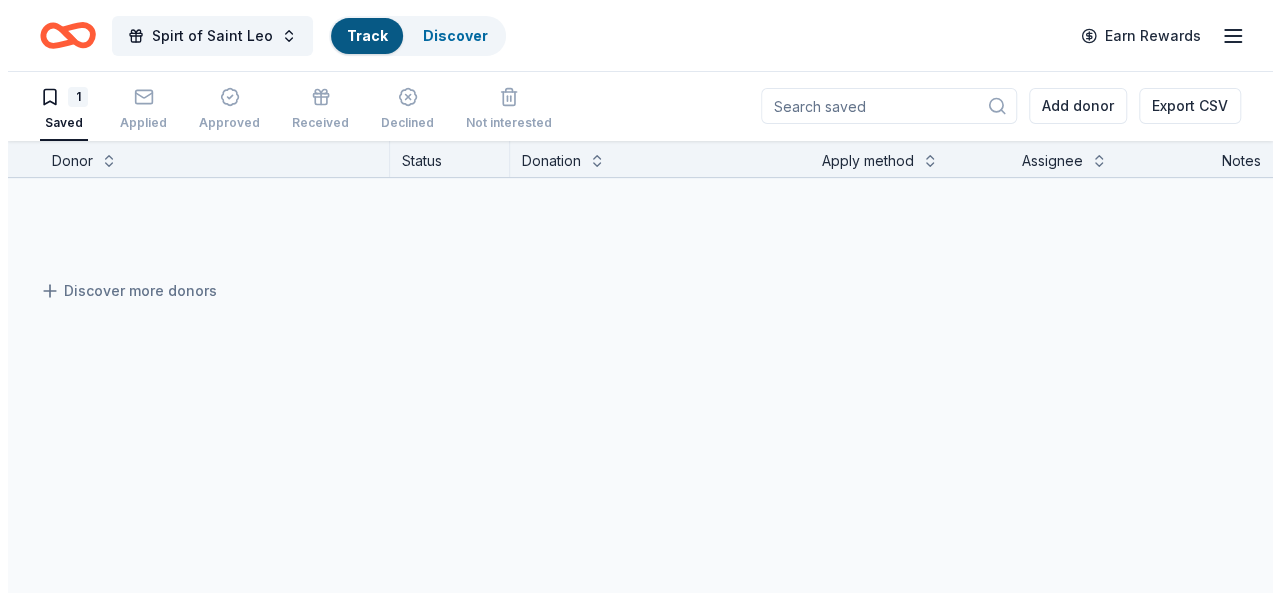scroll, scrollTop: 0, scrollLeft: 0, axis: both 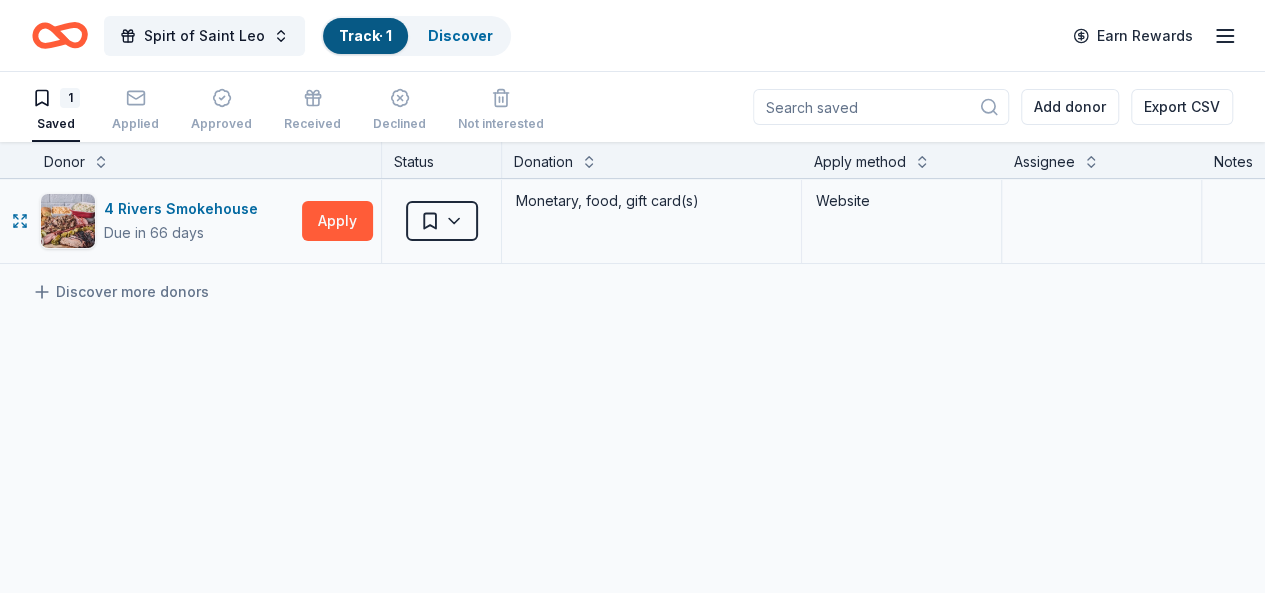 click on "Monetary, food, gift card(s)" at bounding box center (652, 221) 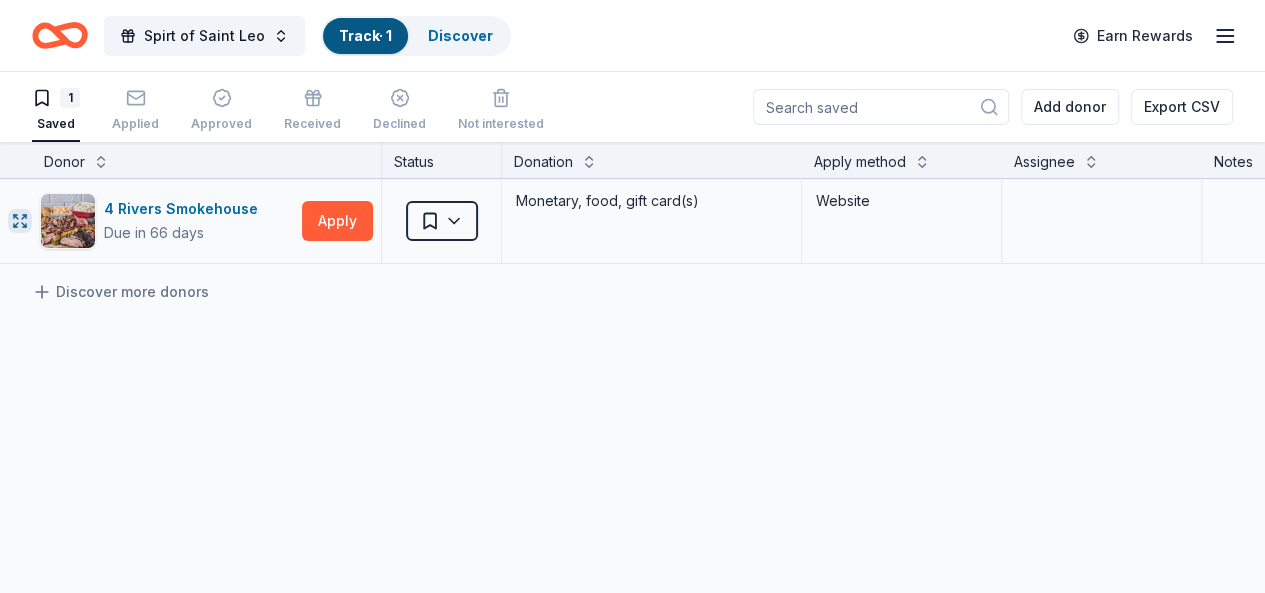 click at bounding box center (20, 221) 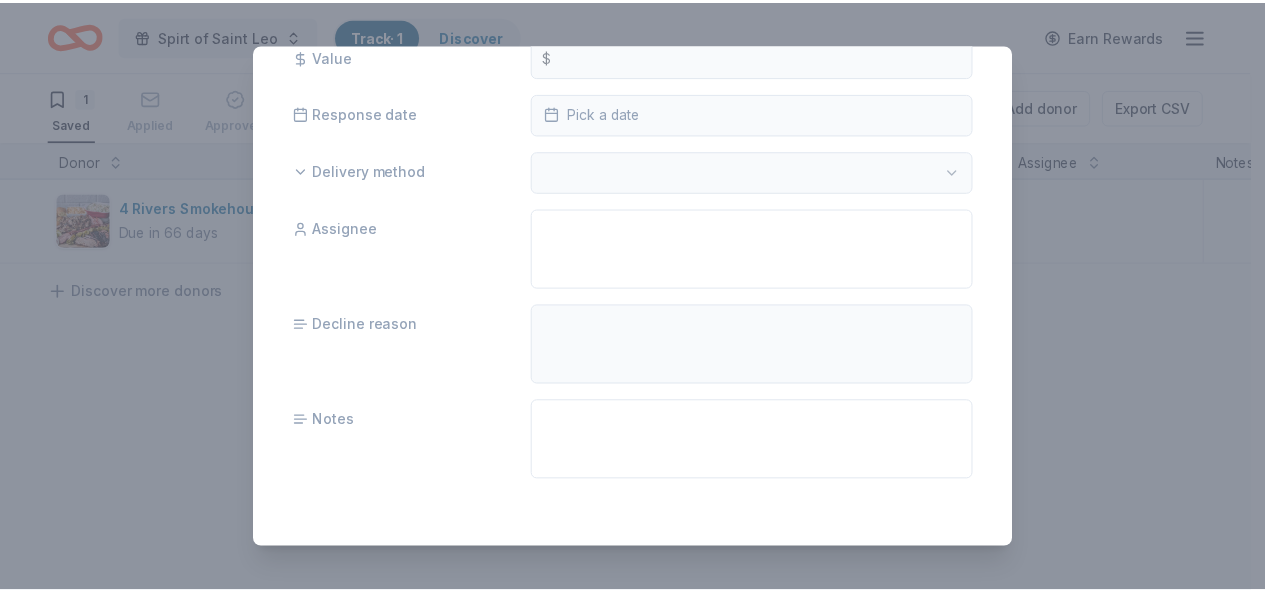 scroll, scrollTop: 0, scrollLeft: 0, axis: both 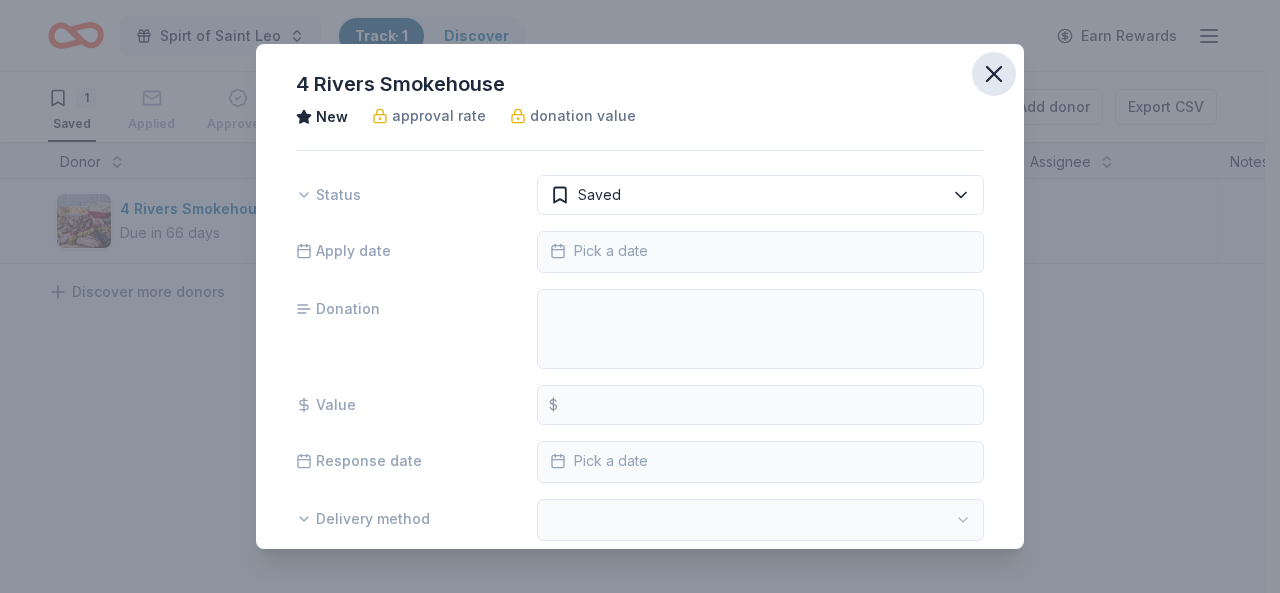 click 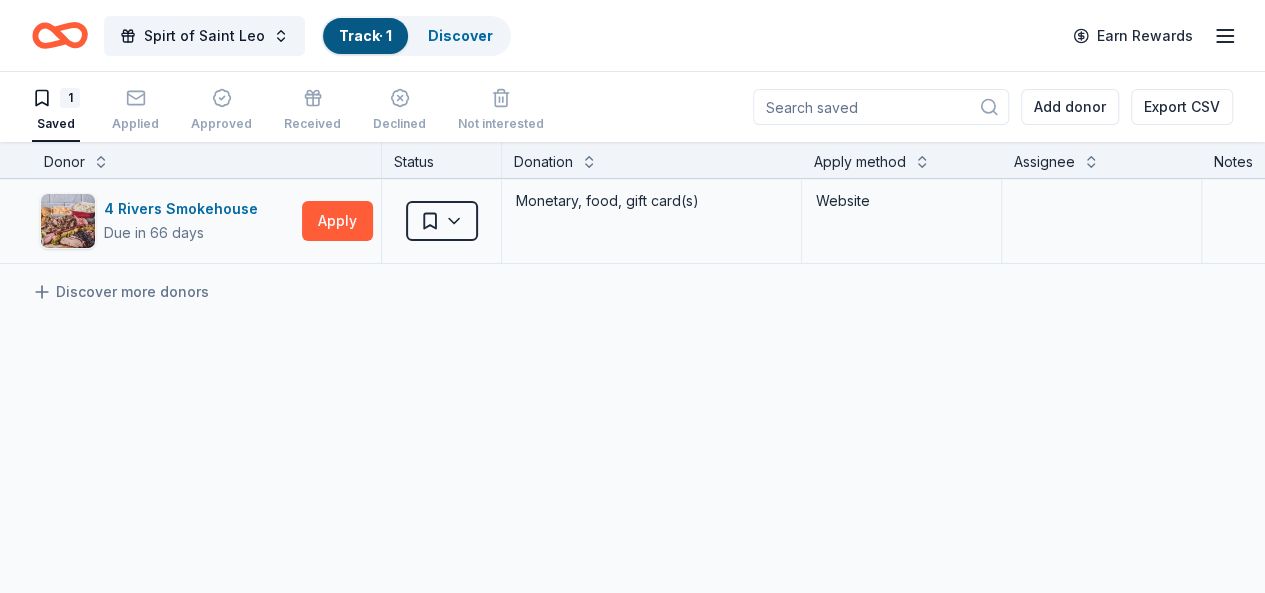 click 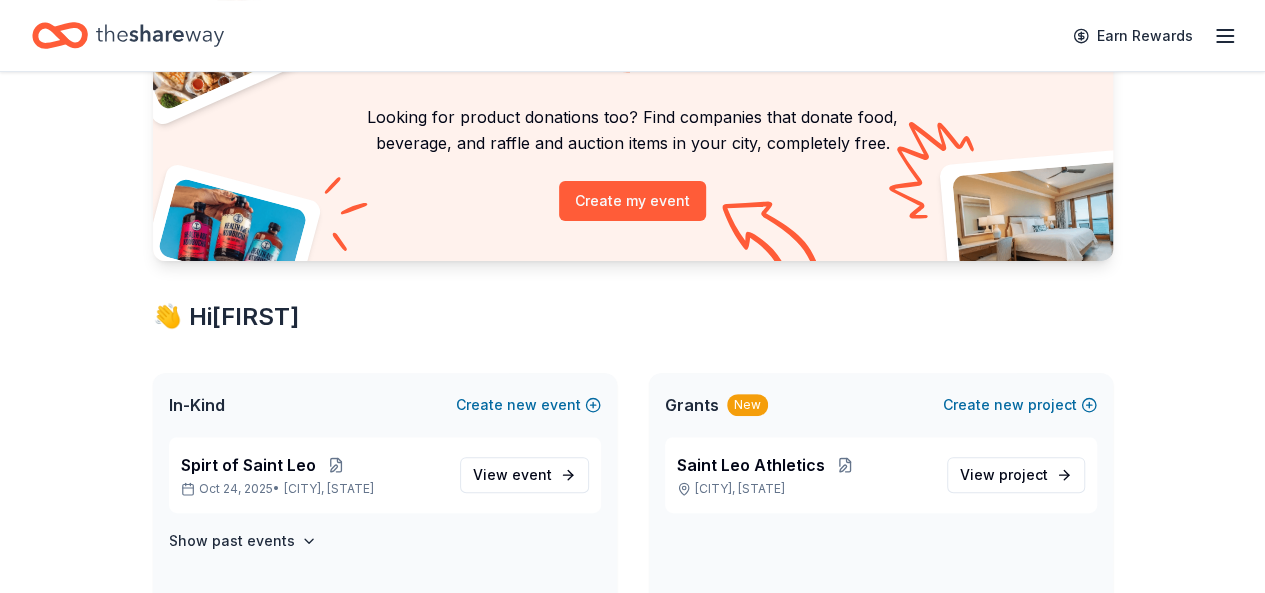 scroll, scrollTop: 140, scrollLeft: 0, axis: vertical 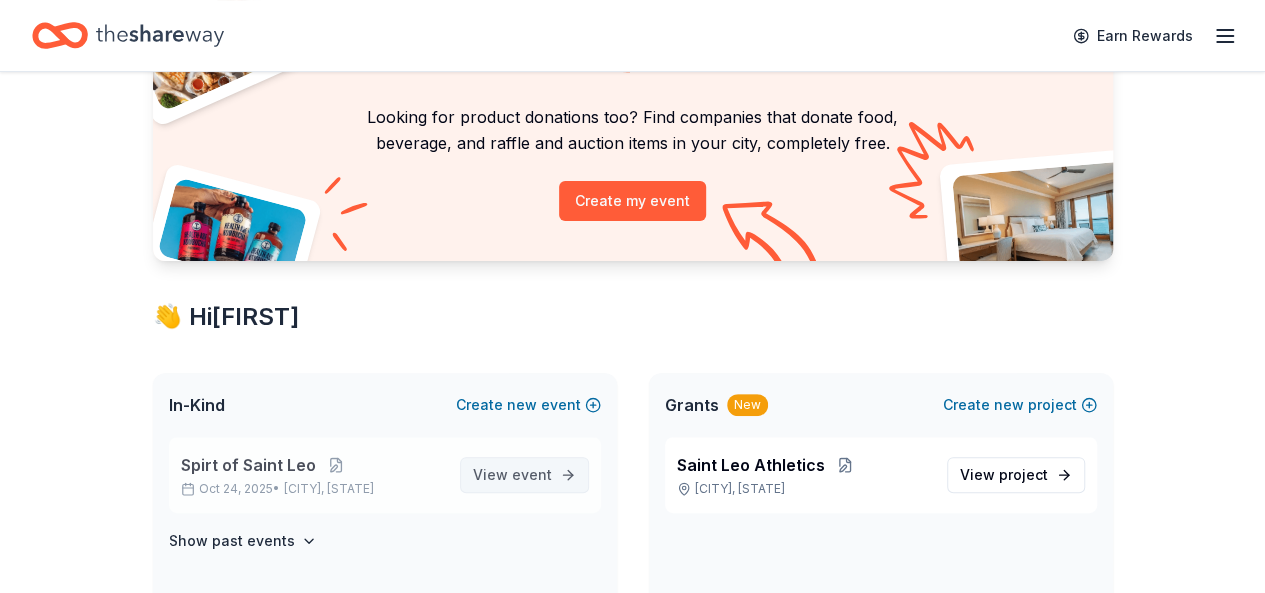 click on "View   event" at bounding box center (512, 475) 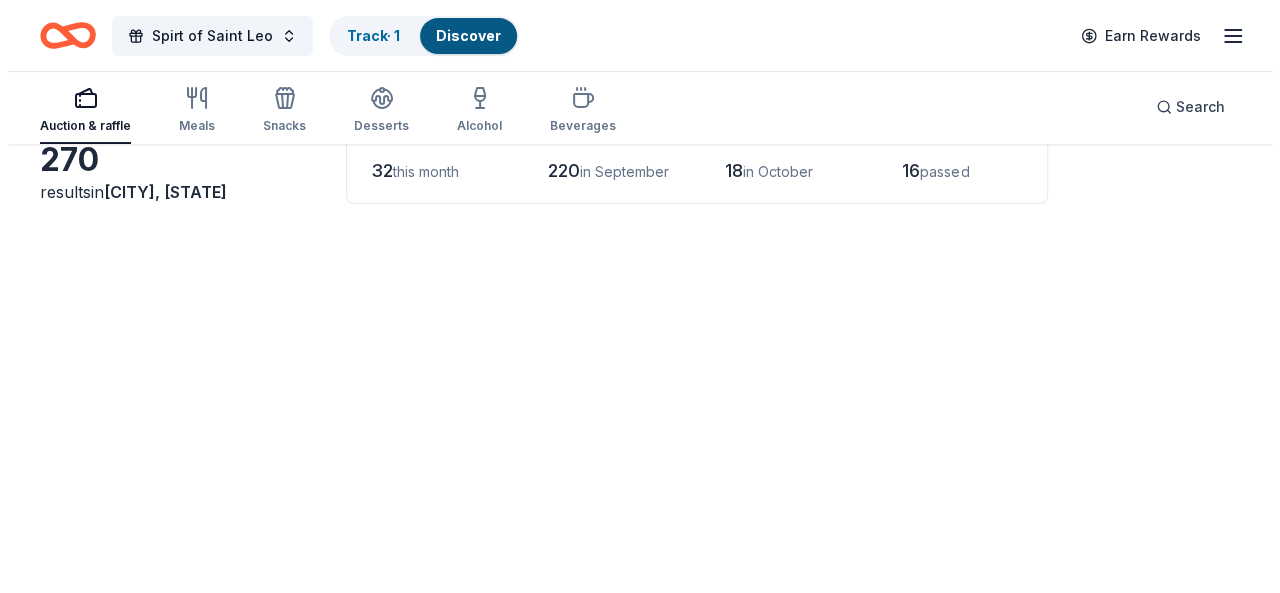 scroll, scrollTop: 0, scrollLeft: 0, axis: both 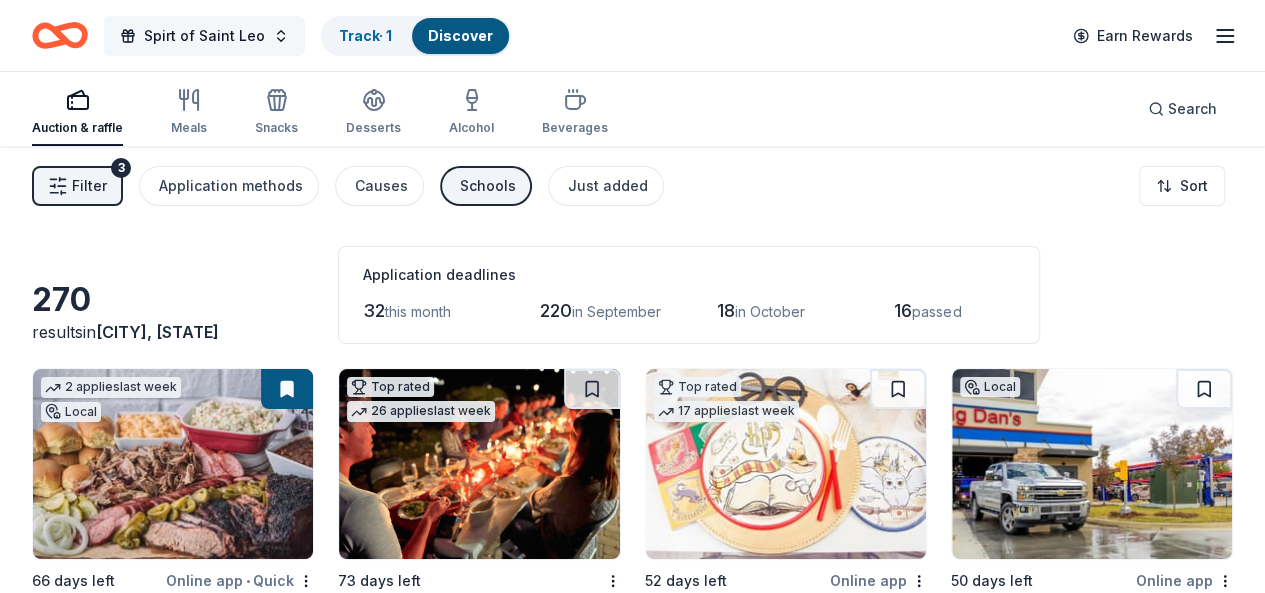 click on "Spirt of Saint Leo" at bounding box center (204, 36) 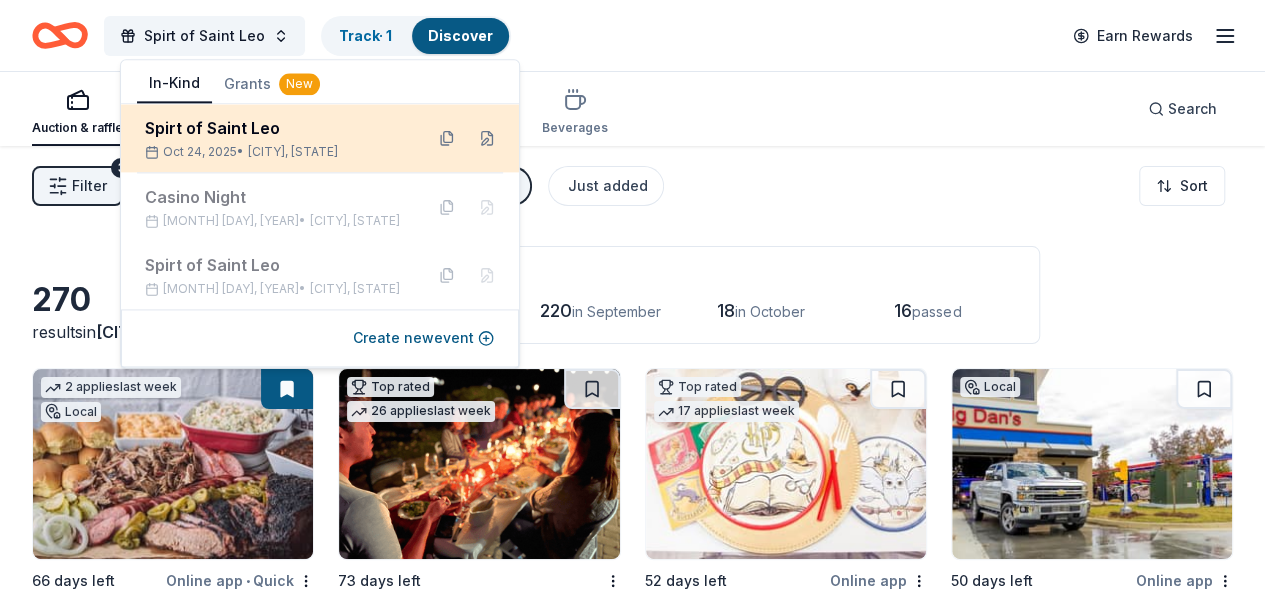click on "Spirt of Saint Leo Oct 24, 2025  •  Saint Leo, FL" at bounding box center [276, 138] 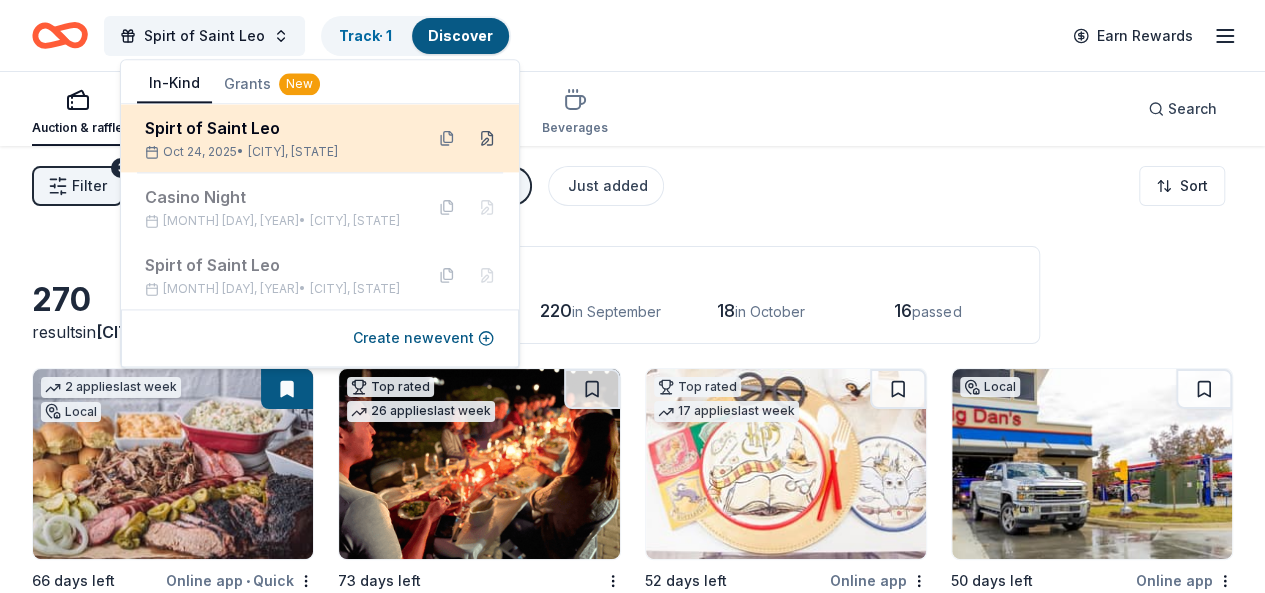 click at bounding box center (487, 138) 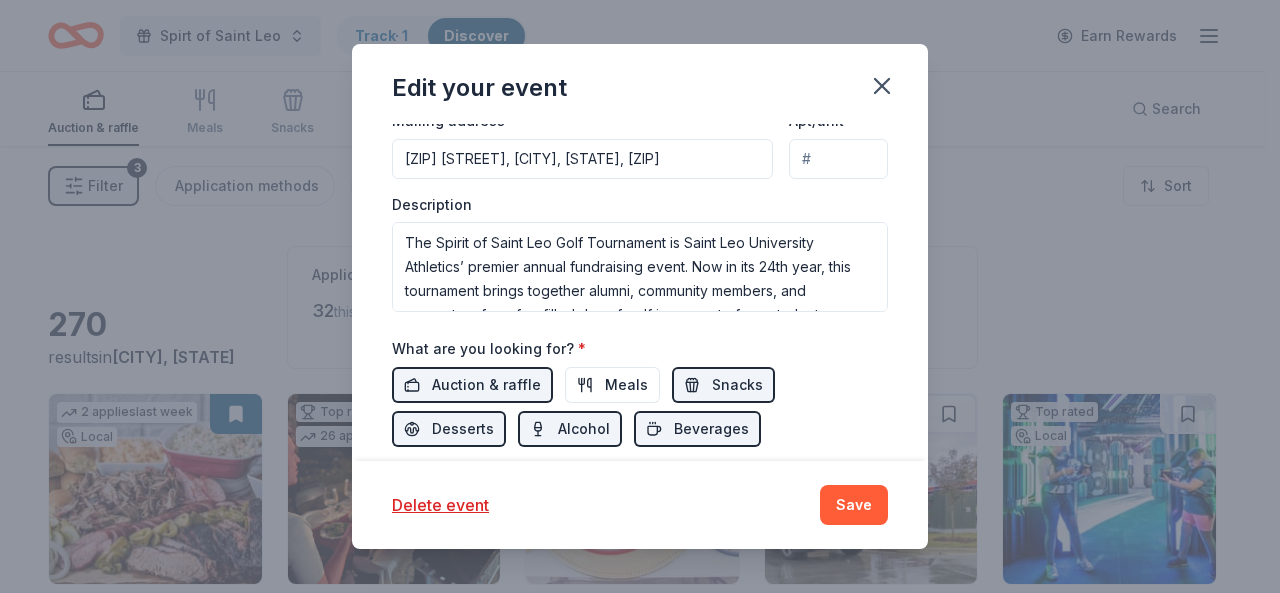 scroll, scrollTop: 656, scrollLeft: 0, axis: vertical 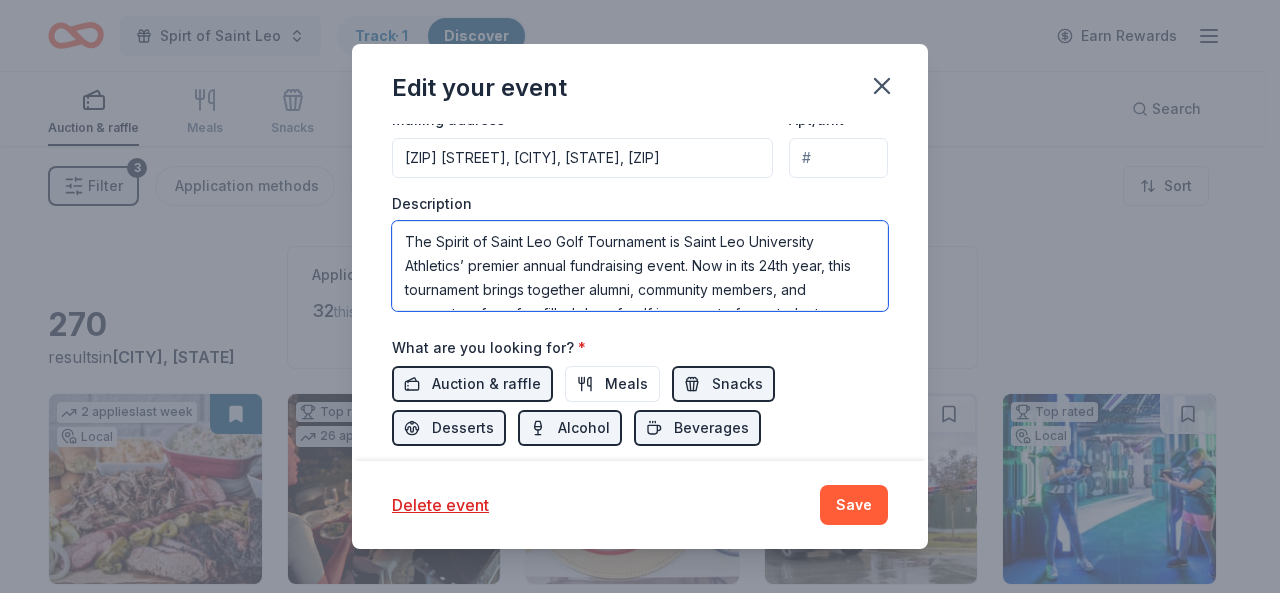 drag, startPoint x: 539, startPoint y: 289, endPoint x: 390, endPoint y: 180, distance: 184.61311 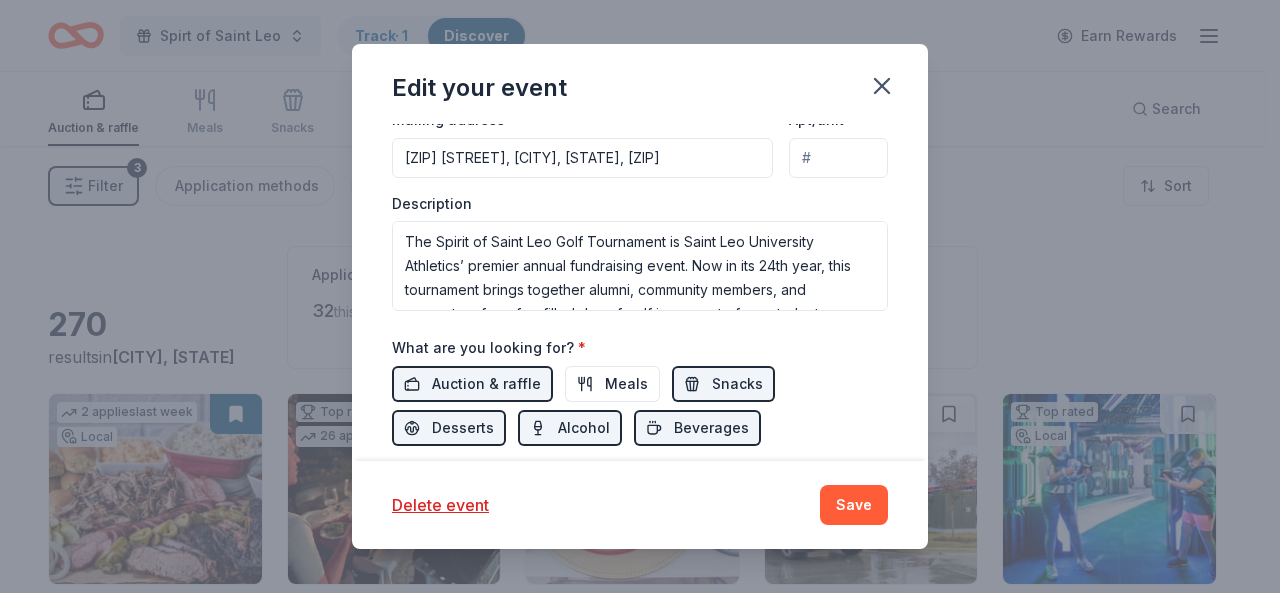 click on "Save" at bounding box center [854, 505] 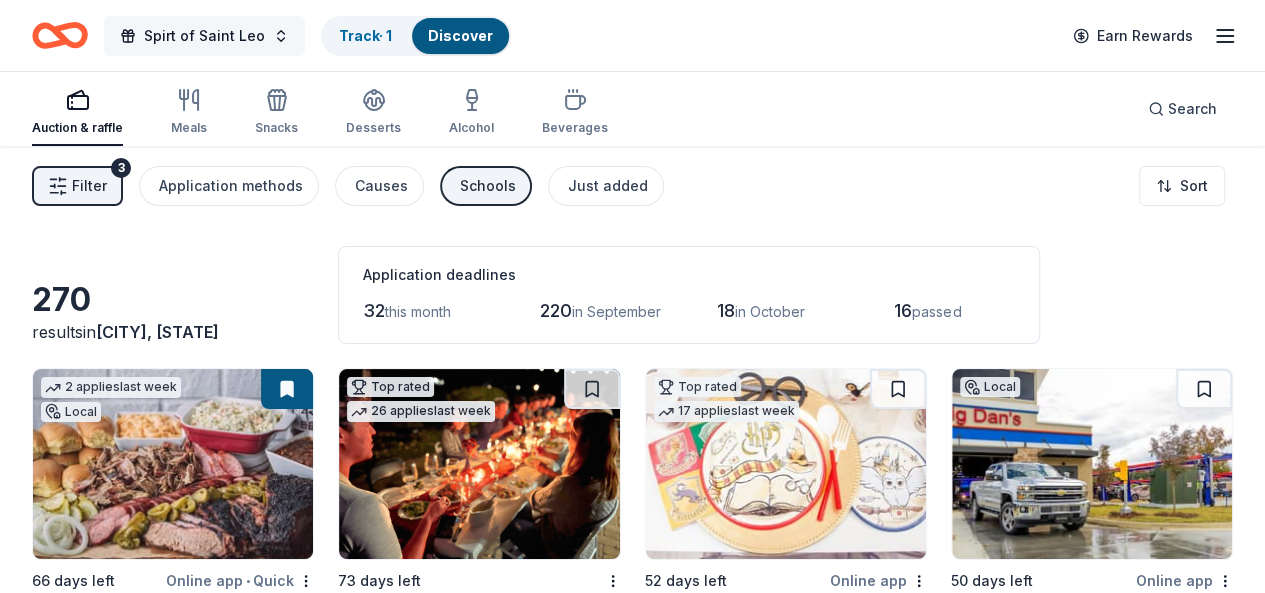 click on "Spirt of Saint Leo" at bounding box center [204, 36] 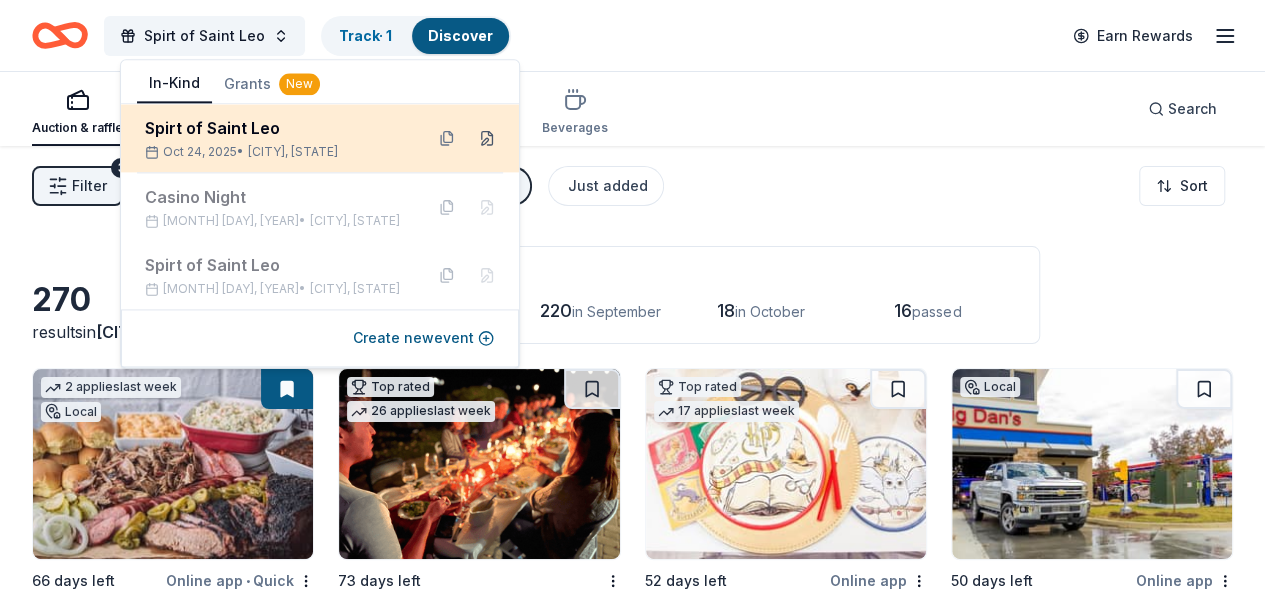 click at bounding box center [487, 138] 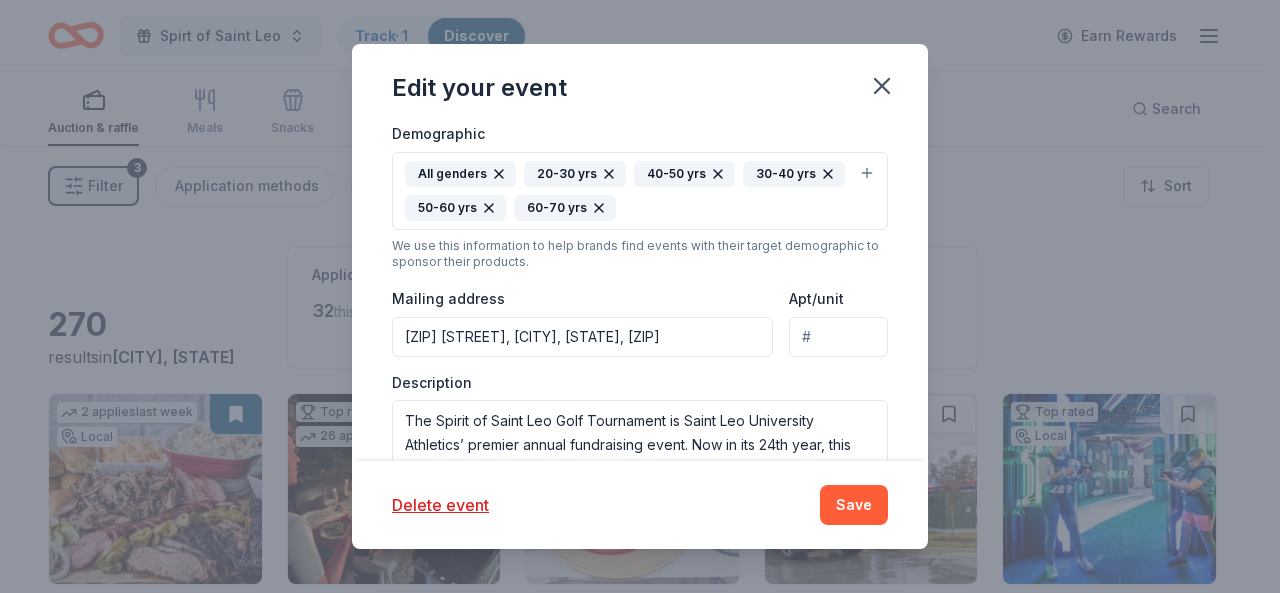 scroll, scrollTop: 476, scrollLeft: 0, axis: vertical 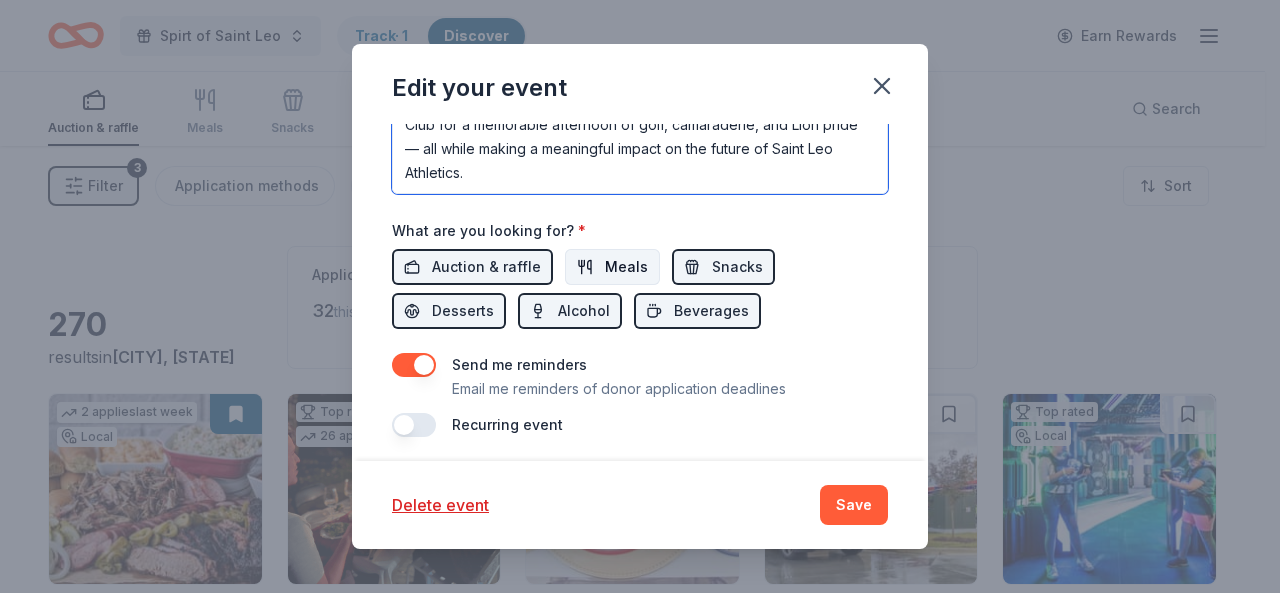 drag, startPoint x: 401, startPoint y: 257, endPoint x: 646, endPoint y: 253, distance: 245.03265 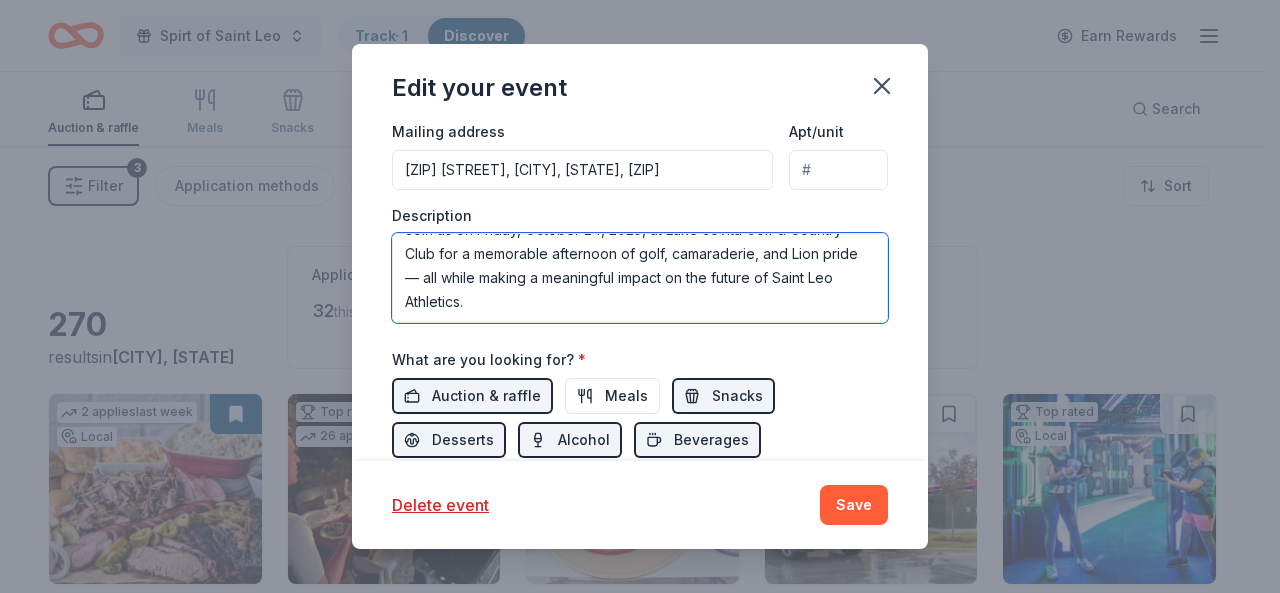scroll, scrollTop: 643, scrollLeft: 0, axis: vertical 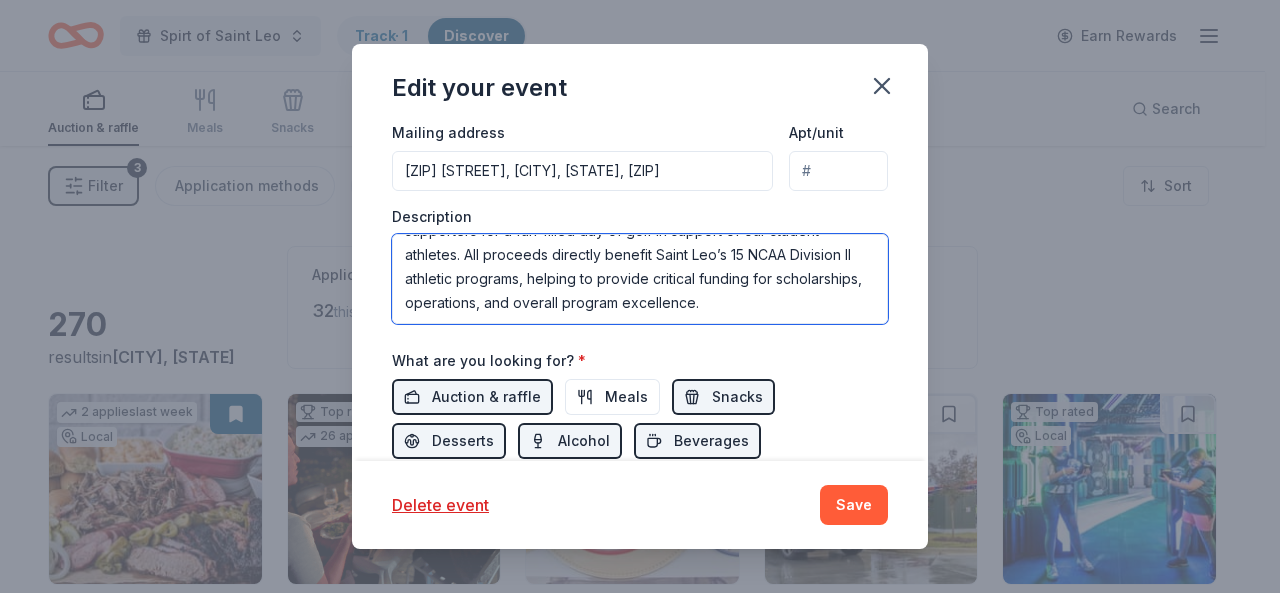 click on "The Spirit of Saint Leo Golf Tournament is Saint Leo University Athletics’ premier annual fundraising event. Now in its 24th year, this tournament brings together alumni, community members, and supporters for a fun-filled day of golf in support of our student-athletes. All proceeds directly benefit Saint Leo’s 15 NCAA Division II athletic programs, helping to provide critical funding for scholarships, operations, and overall program excellence.
Join us on Friday, October 24, 2025, at Lake Jovita Golf & Country Club for a memorable afternoon of golf, camaraderie, and Lion pride — all while making a meaningful impact on the future of Saint Leo Athletics." at bounding box center [640, 279] 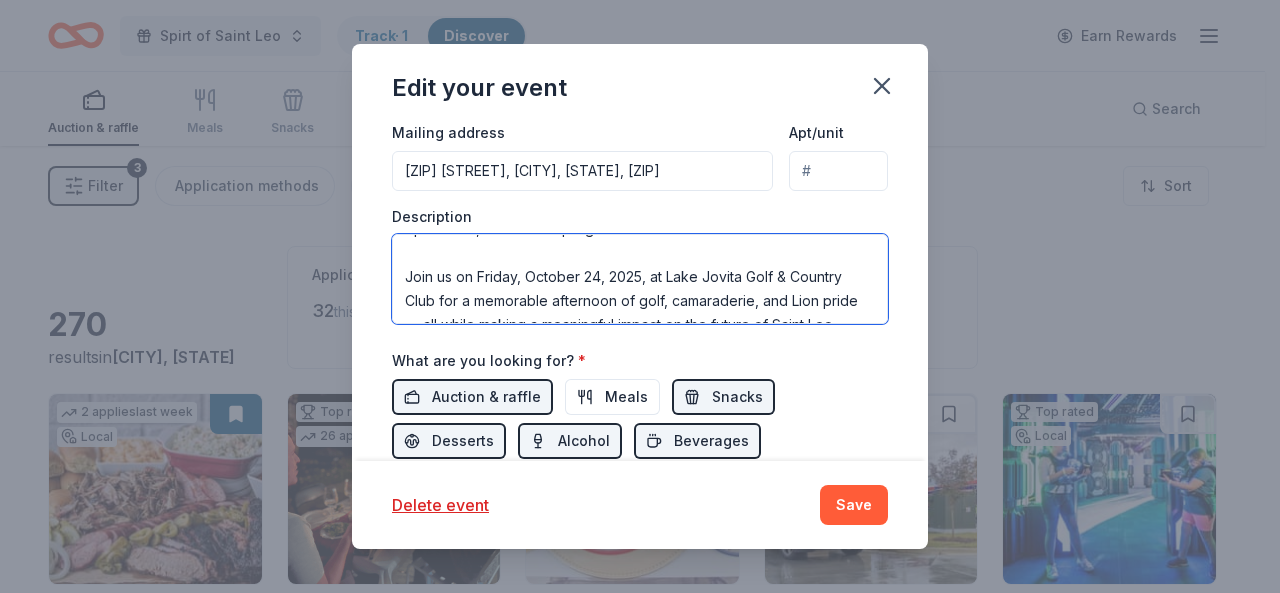 scroll, scrollTop: 216, scrollLeft: 0, axis: vertical 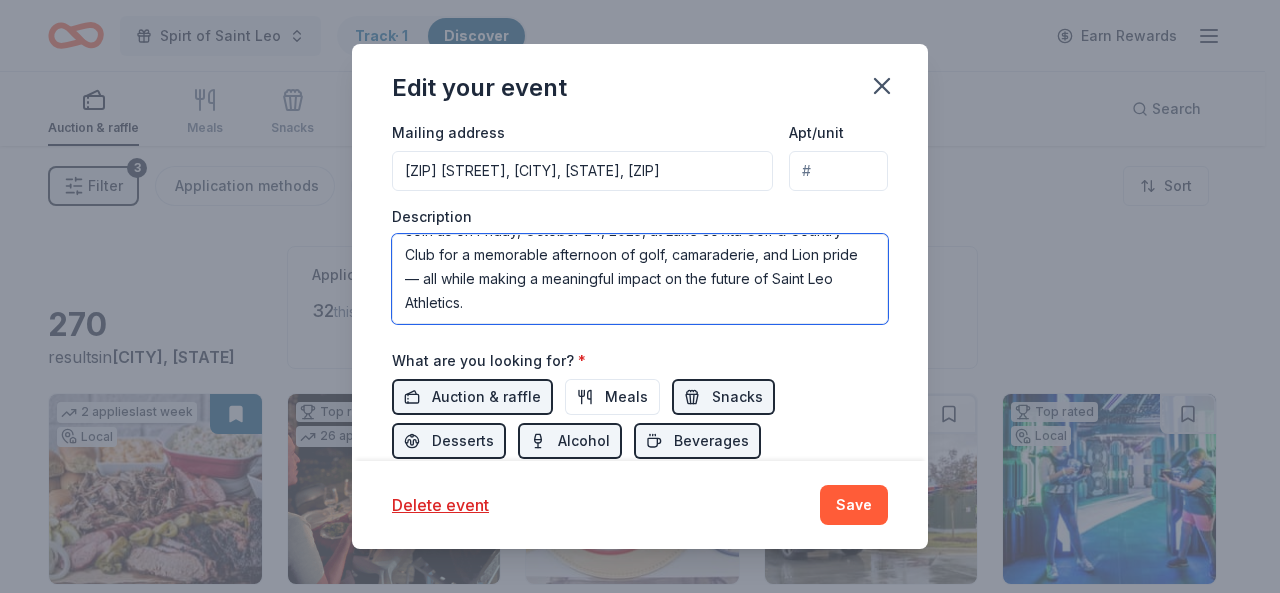 click on "The Spirit of Saint Leo Golf Tournament is Saint Leo University Athletics’ premier annual fundraising event. Now in its 24th year, this tournament brings together alumni, community members, and supporters for a fun-filled day of golf in support of our student-athletes. All proceeds directly benefit Saint Leo’s 15 NCAA Division II athletic programs, helping to provide critical funding for scholarships, operations, and overall program excellence.
Join us on Friday, October 24, 2025, at Lake Jovita Golf & Country Club for a memorable afternoon of golf, camaraderie, and Lion pride — all while making a meaningful impact on the future of Saint Leo Athletics." at bounding box center [640, 279] 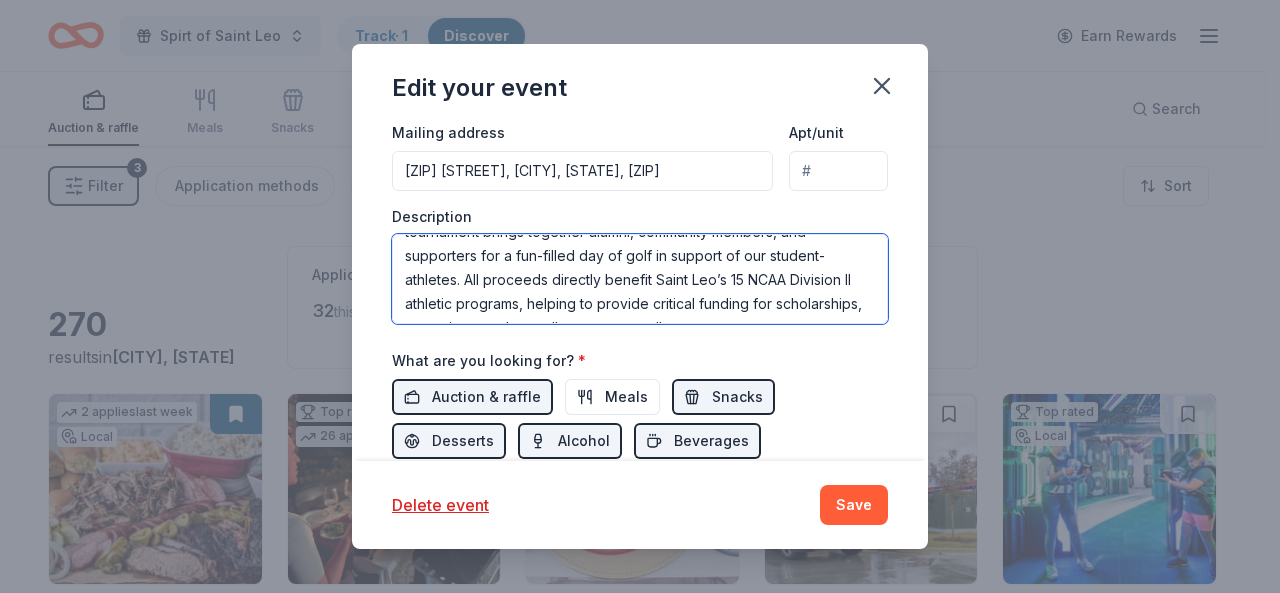 scroll, scrollTop: 0, scrollLeft: 0, axis: both 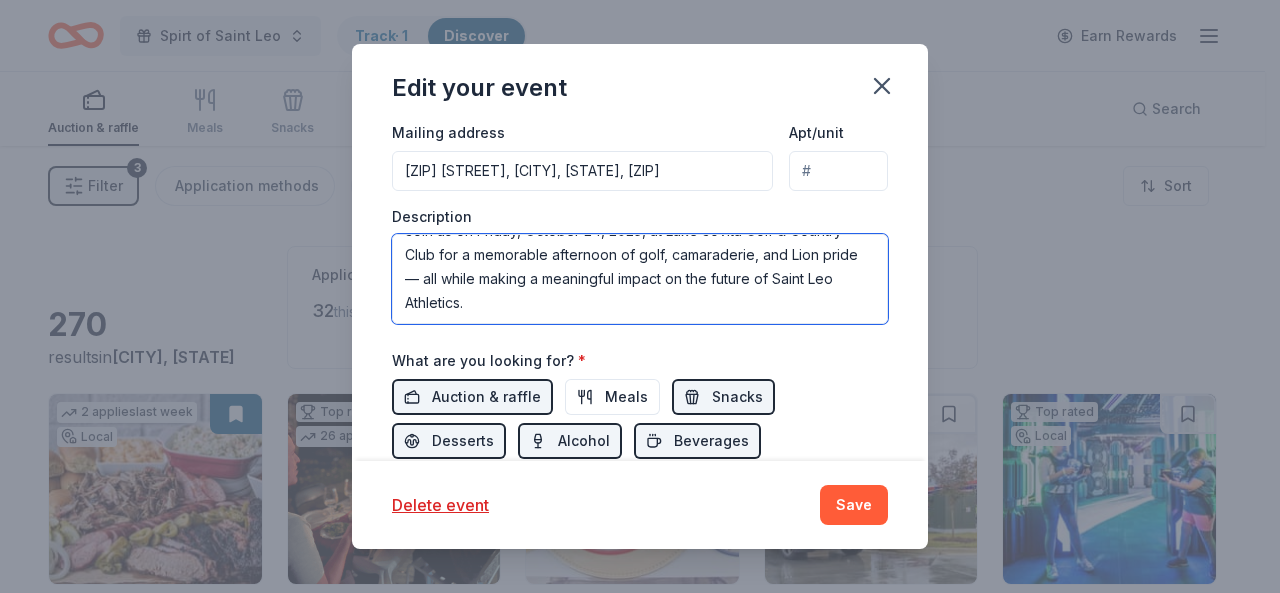 drag, startPoint x: 398, startPoint y: 245, endPoint x: 701, endPoint y: 353, distance: 321.67218 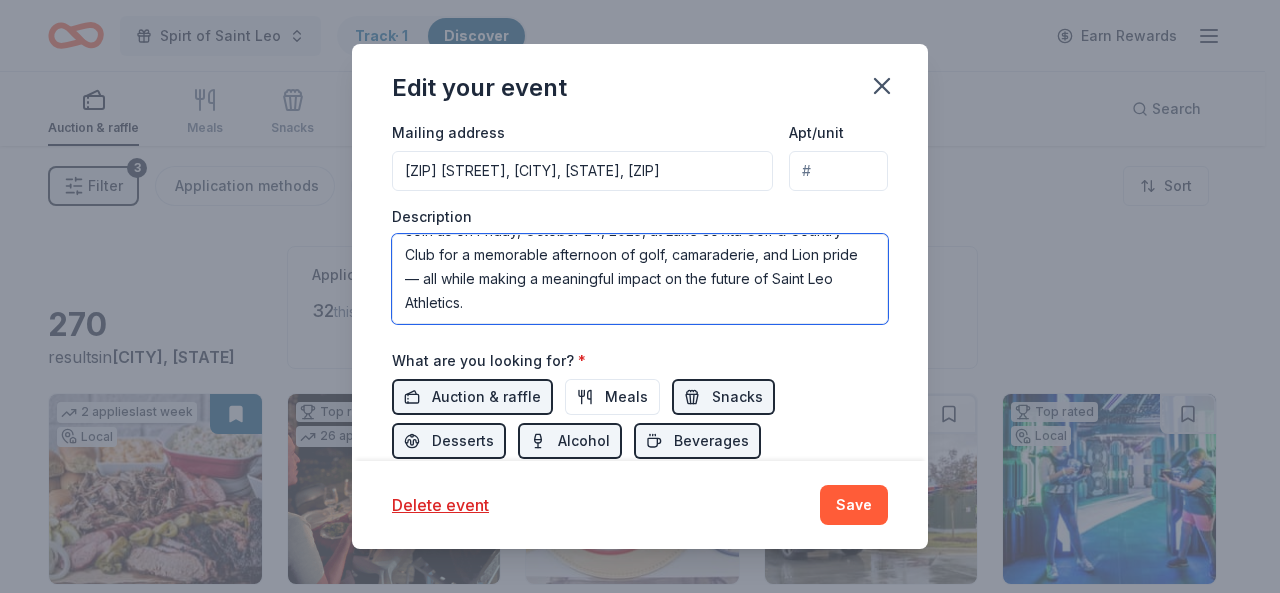 click on "Event name * Spirt of Saint Leo 18 /100 Event website https://saintleolions.com/news/2025/7/30/general-registration-now-open-for-2025-spirit-of-saint-leo-golf-fundraiser.aspx Attendance * 200 Date * 10/24/2025 ZIP code * 33574 Event type * Fundraiser Demographic All genders 20-30 yrs 40-50 yrs 30-40 yrs 50-60 yrs 60-70 yrs We use this information to help brands find events with their target demographic to sponsor their products. Mailing address 33701 County Road 52, Saint Leo, FL, 33574 Apt/unit Description What are you looking for? * Auction & raffle Meals Snacks Desserts Alcohol Beverages Send me reminders Email me reminders of donor application deadlines Recurring event" at bounding box center [640, 86] 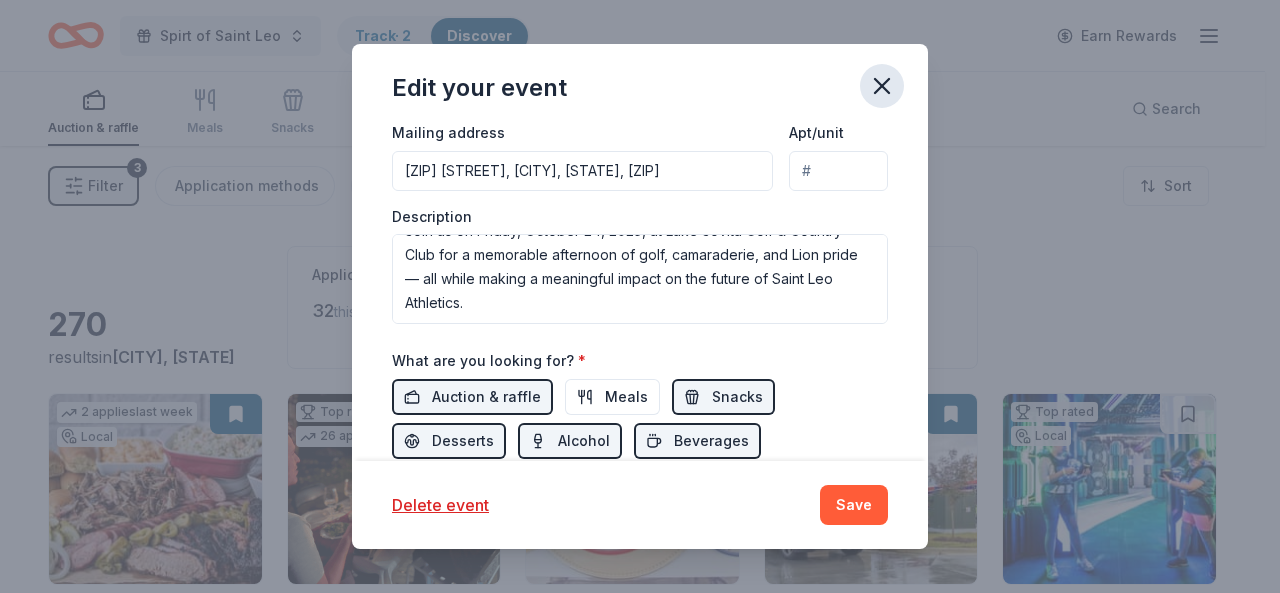 click 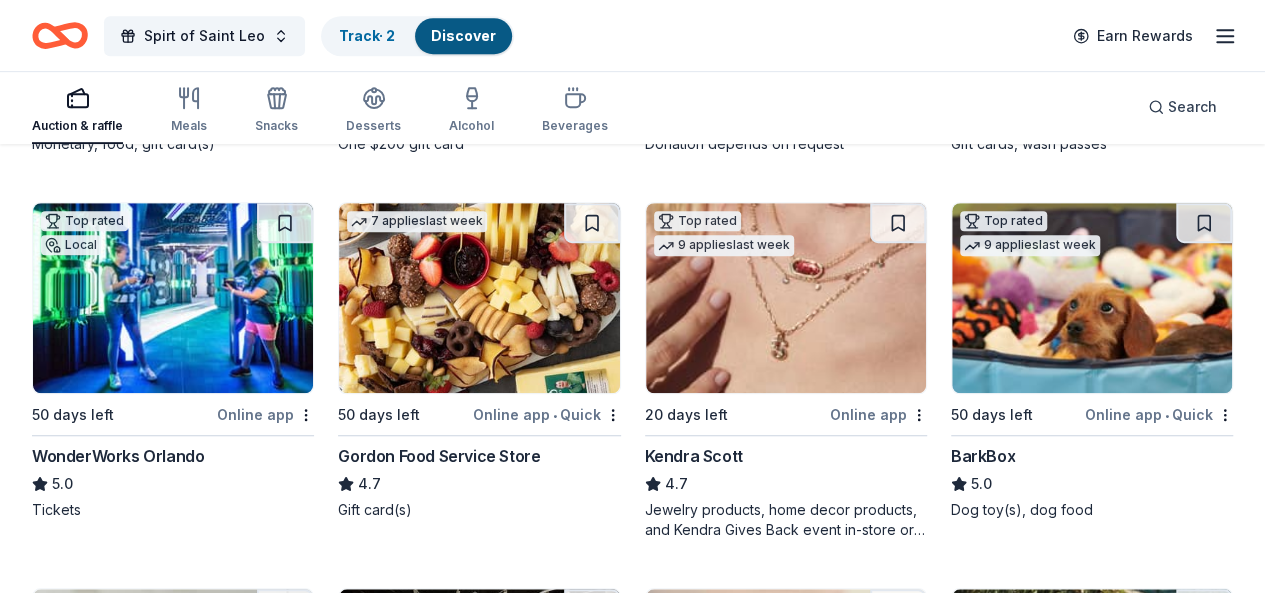 scroll, scrollTop: 535, scrollLeft: 0, axis: vertical 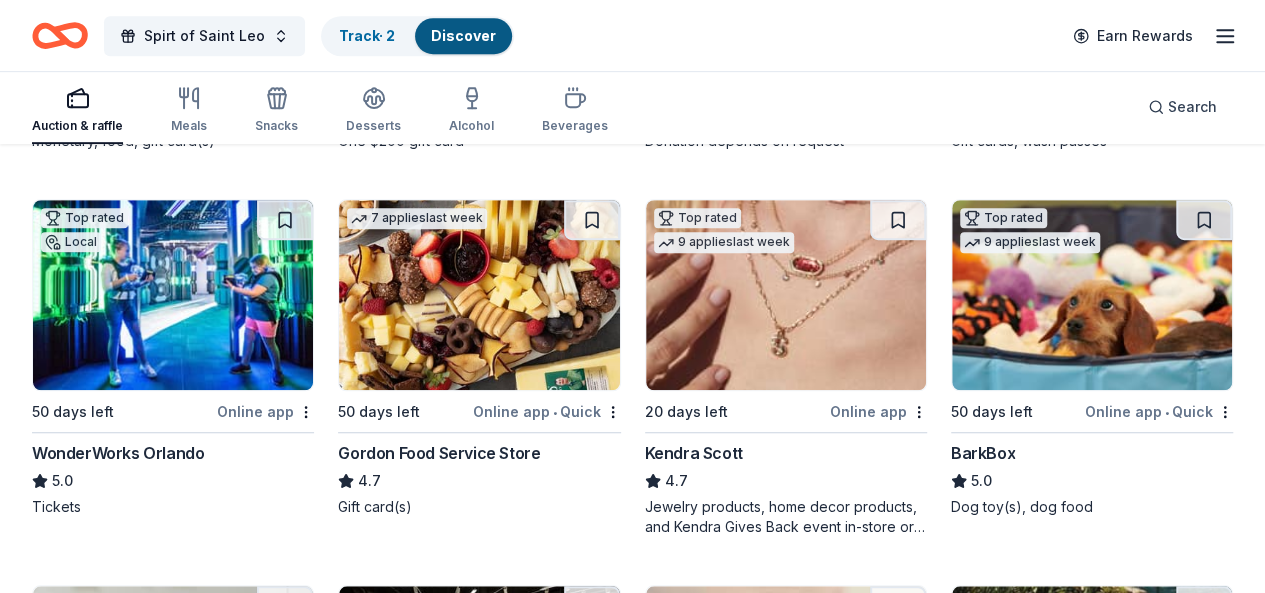 click at bounding box center (1092, 295) 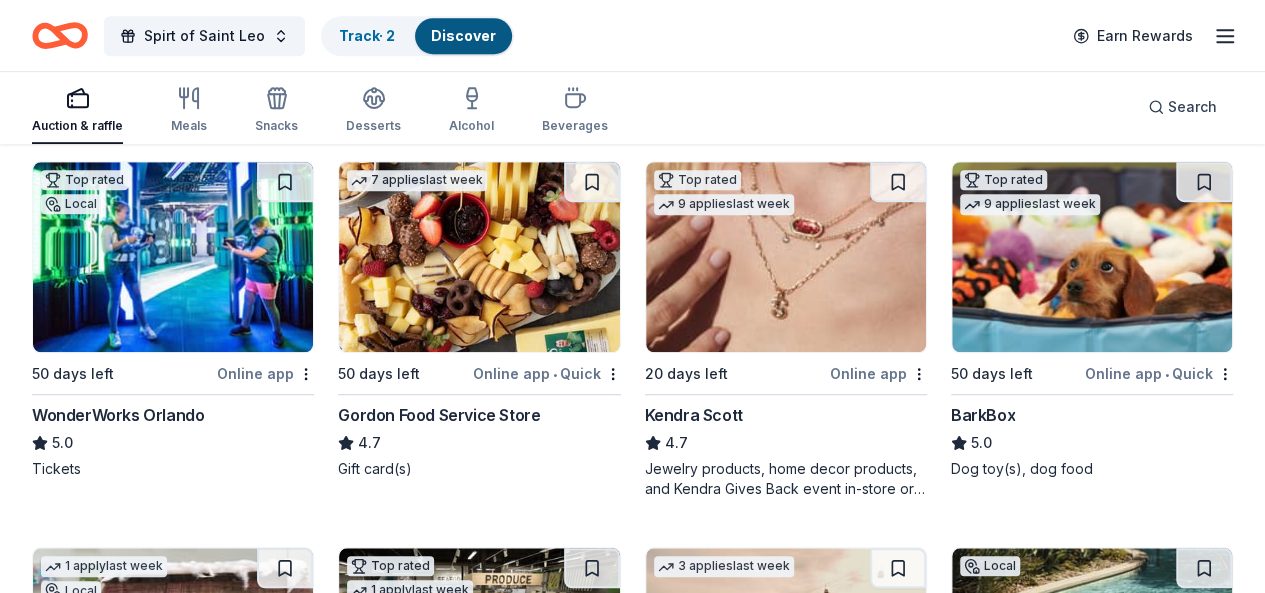 scroll, scrollTop: 575, scrollLeft: 0, axis: vertical 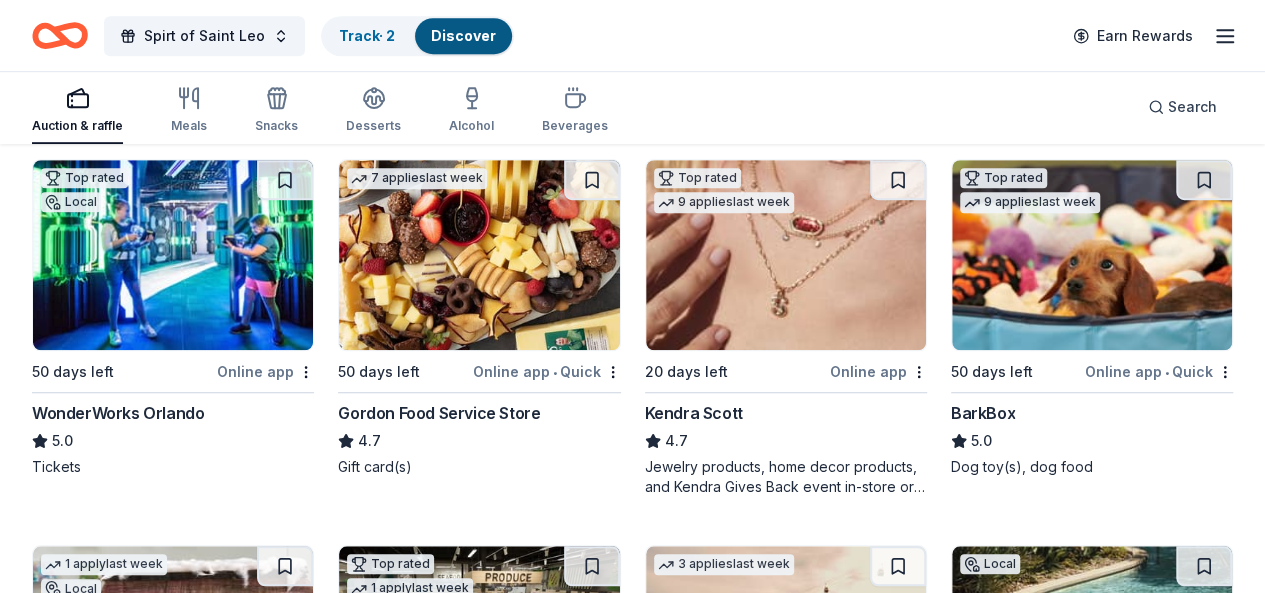 click at bounding box center [479, 641] 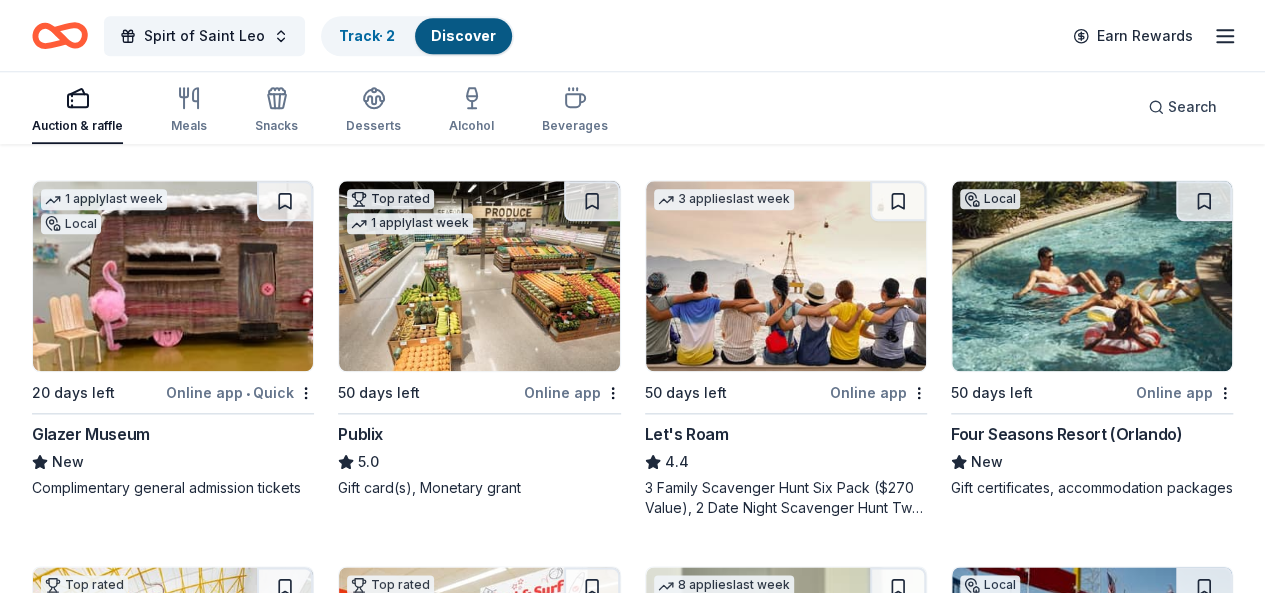 scroll, scrollTop: 941, scrollLeft: 0, axis: vertical 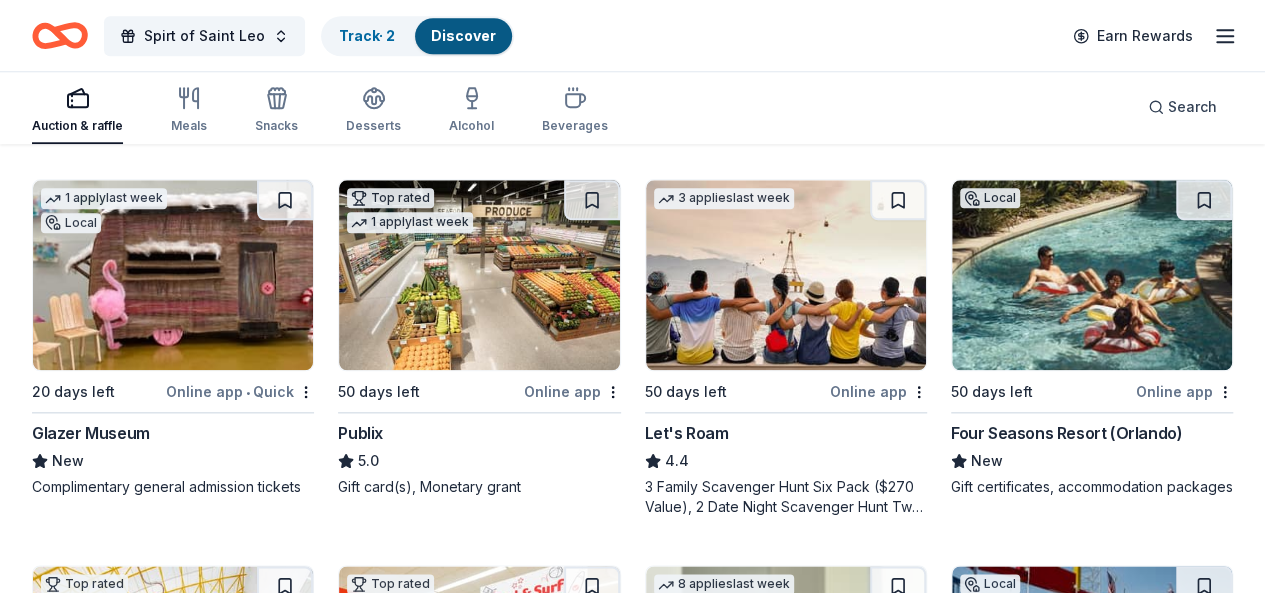 click at bounding box center (786, 275) 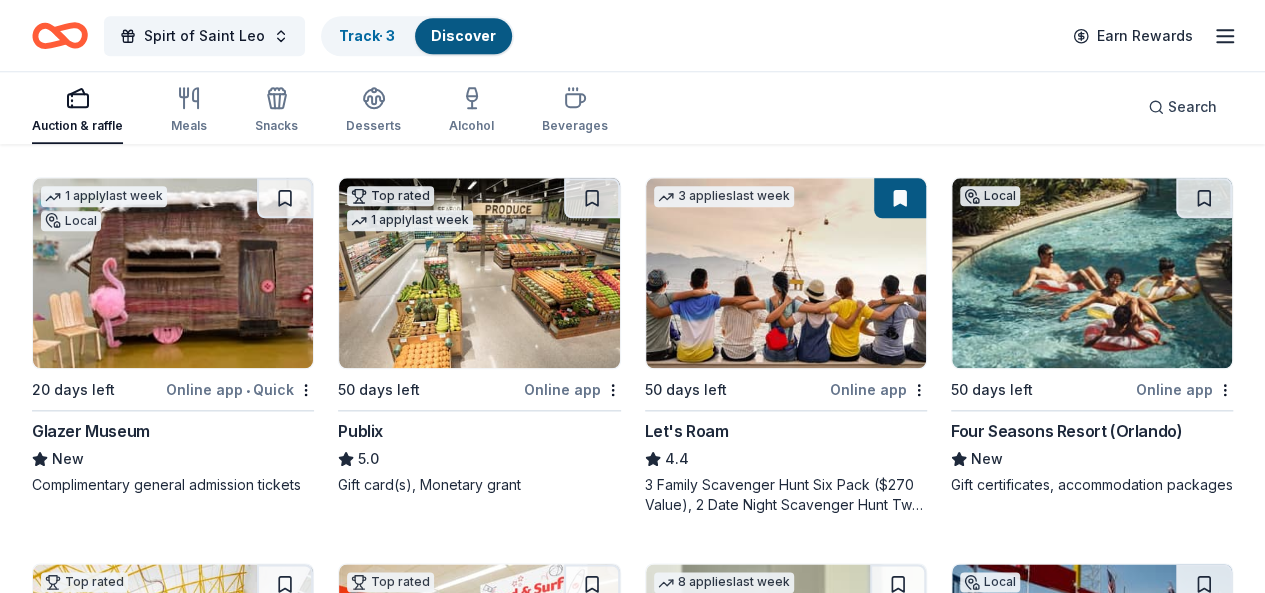 scroll, scrollTop: 937, scrollLeft: 0, axis: vertical 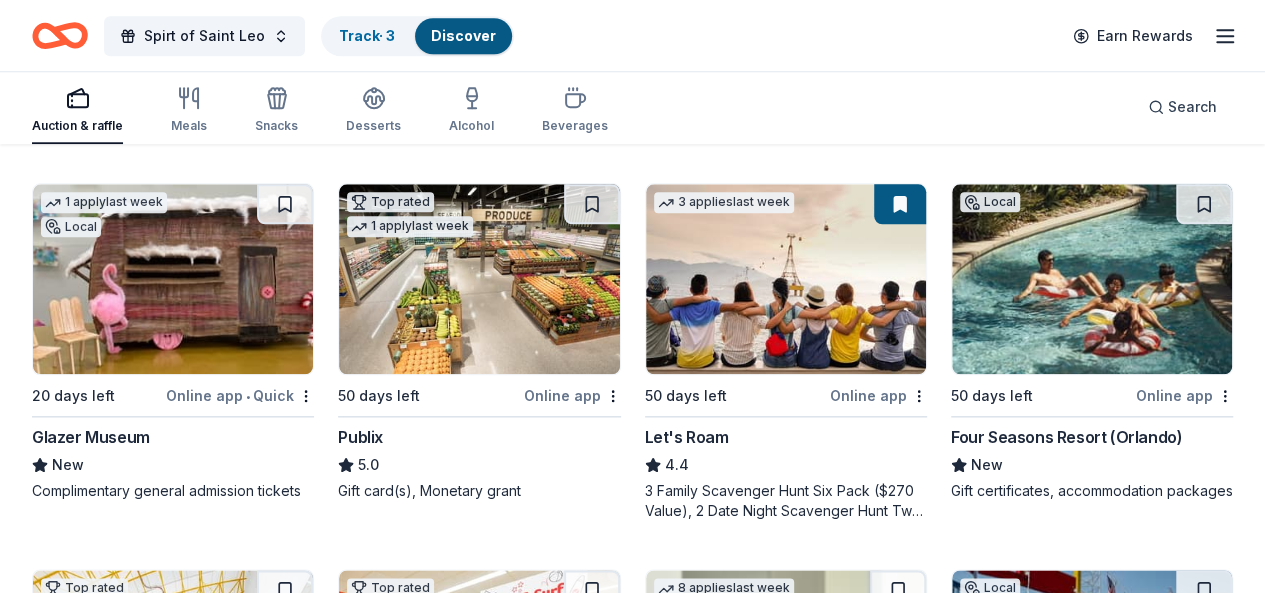 click at bounding box center (1092, 279) 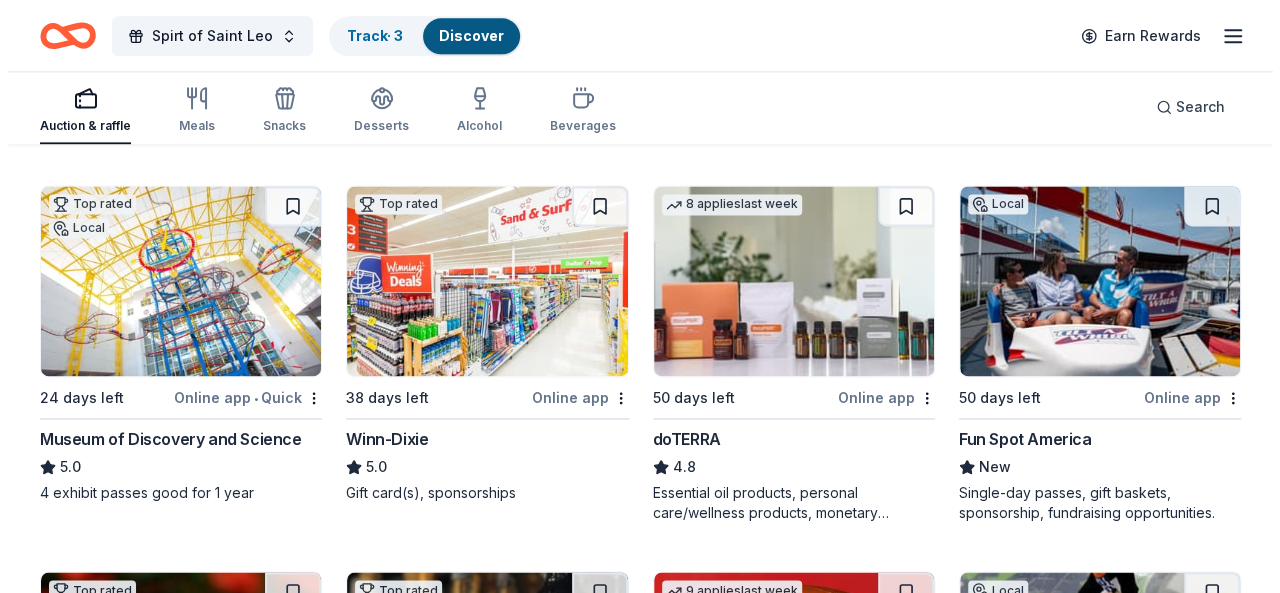 scroll, scrollTop: 1322, scrollLeft: 0, axis: vertical 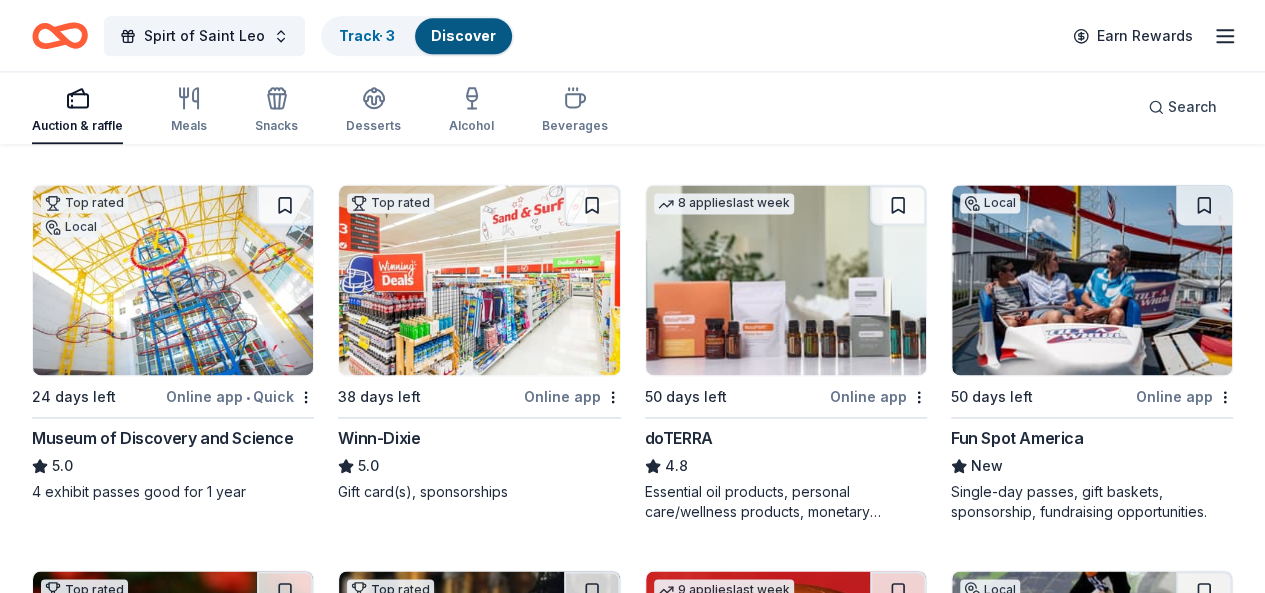 click on "Fun Spot America" at bounding box center [1017, 438] 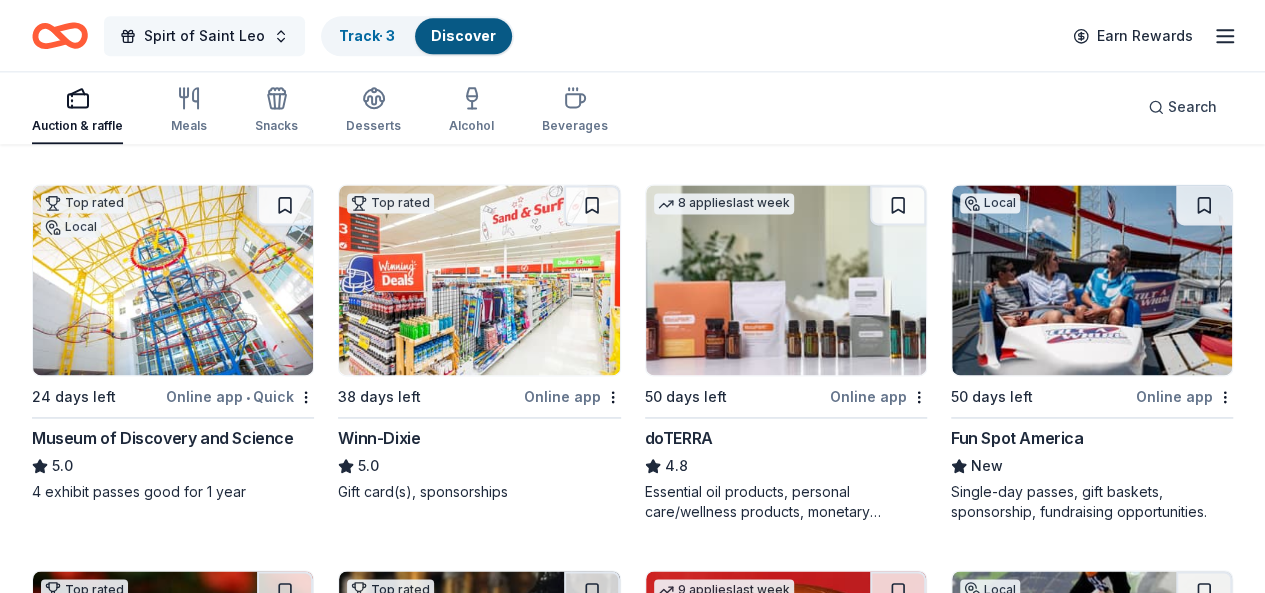 click on "Spirt of Saint Leo" at bounding box center (204, 36) 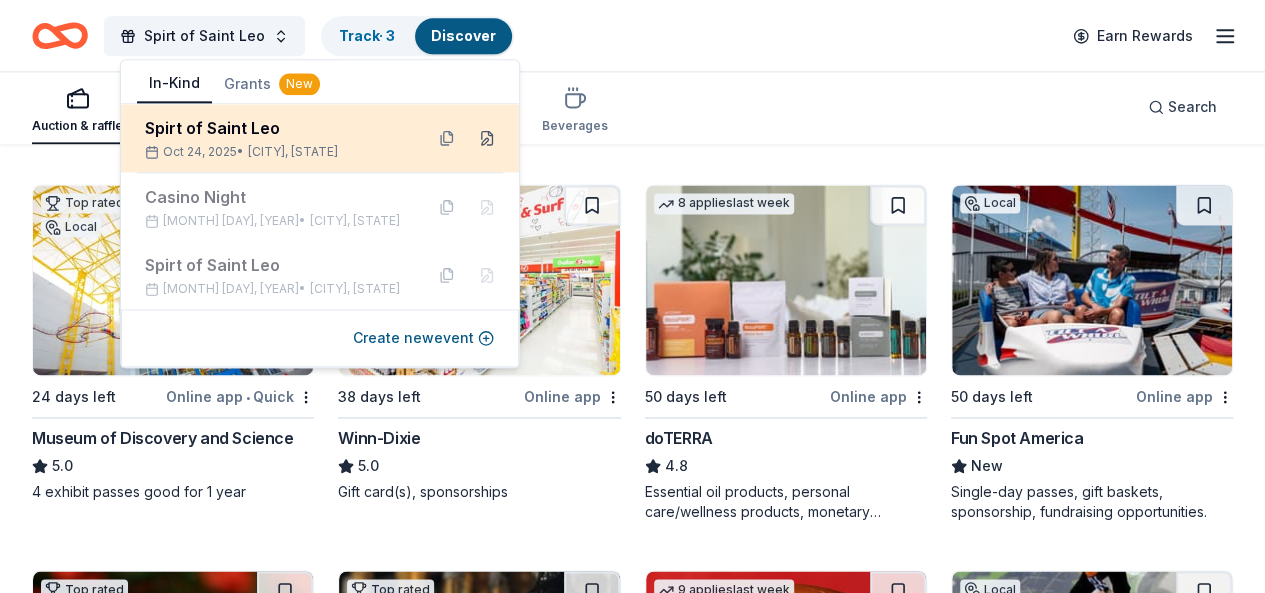 click at bounding box center (487, 138) 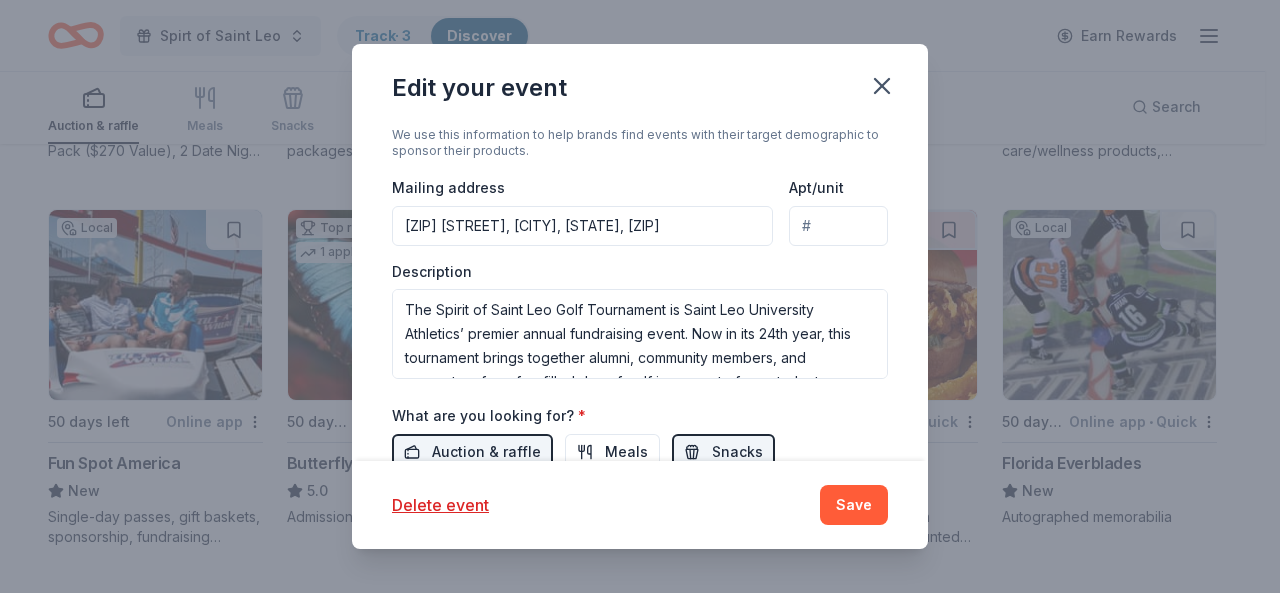 scroll, scrollTop: 589, scrollLeft: 0, axis: vertical 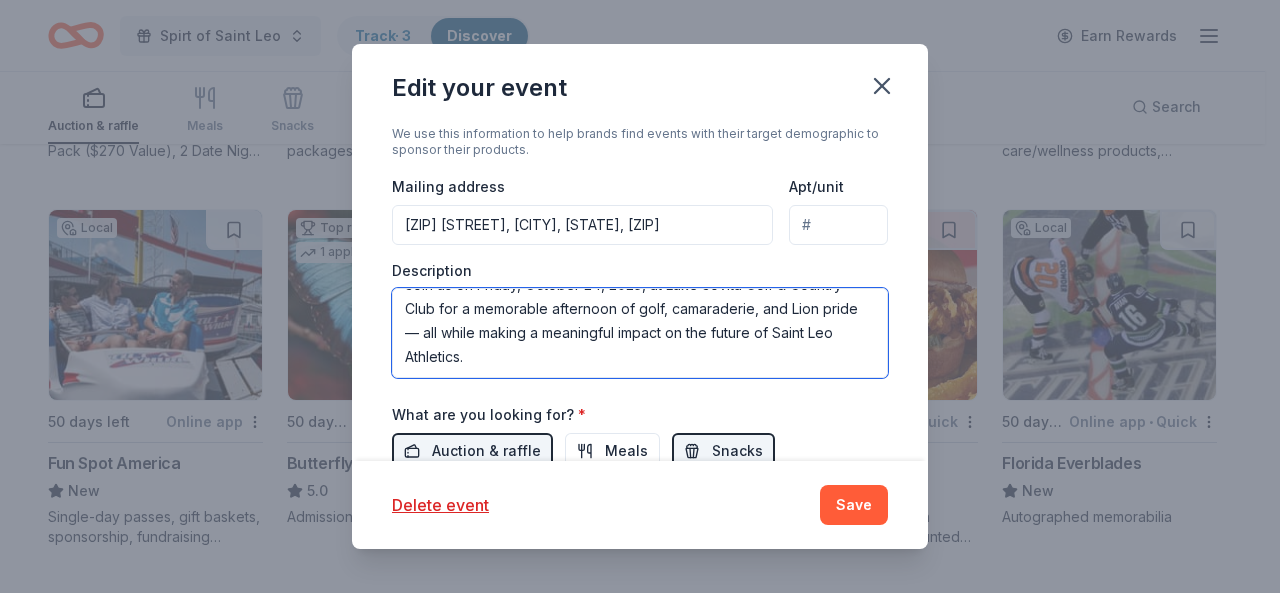 drag, startPoint x: 404, startPoint y: 294, endPoint x: 588, endPoint y: 389, distance: 207.07729 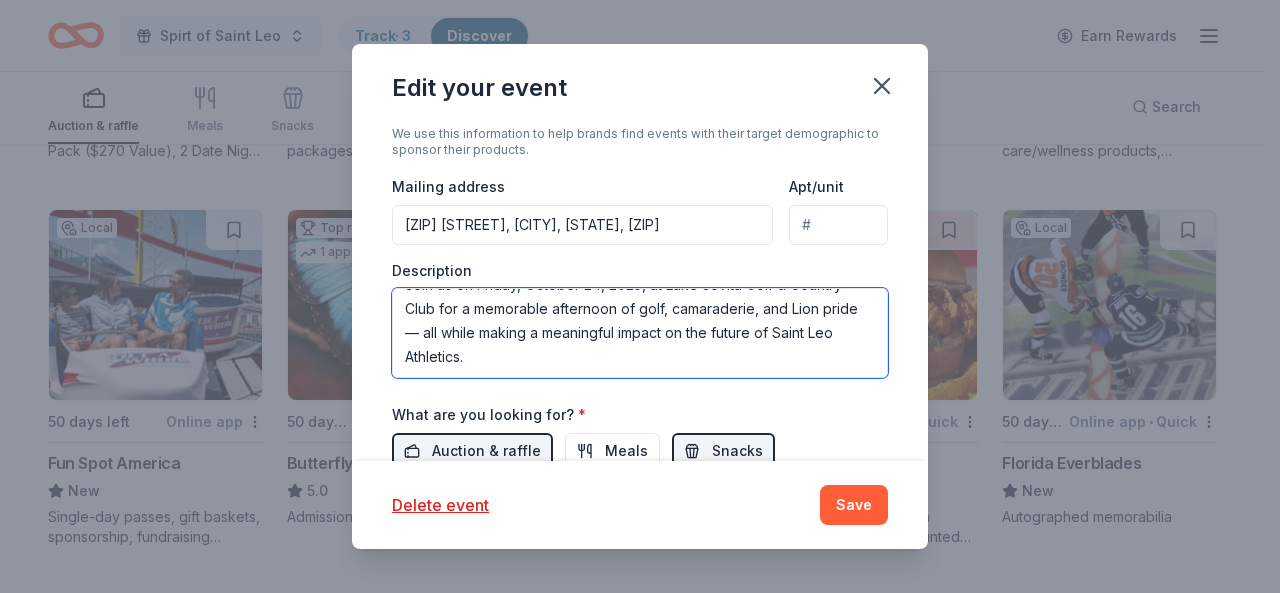 click on "Event name * Spirt of Saint Leo 18 /100 Event website https://saintleolions.com/news/2025/7/30/general-registration-now-open-for-2025-spirit-of-saint-leo-golf-fundraiser.aspx Attendance * 200 Date * 10/24/2025 ZIP code * 33574 Event type * Fundraiser Demographic All genders 20-30 yrs 40-50 yrs 30-40 yrs 50-60 yrs 60-70 yrs We use this information to help brands find events with their target demographic to sponsor their products. Mailing address 33701 County Road 52, Saint Leo, FL, 33574 Apt/unit Description What are you looking for? * Auction & raffle Meals Snacks Desserts Alcohol Beverages Send me reminders Email me reminders of donor application deadlines Recurring event" at bounding box center (640, 140) 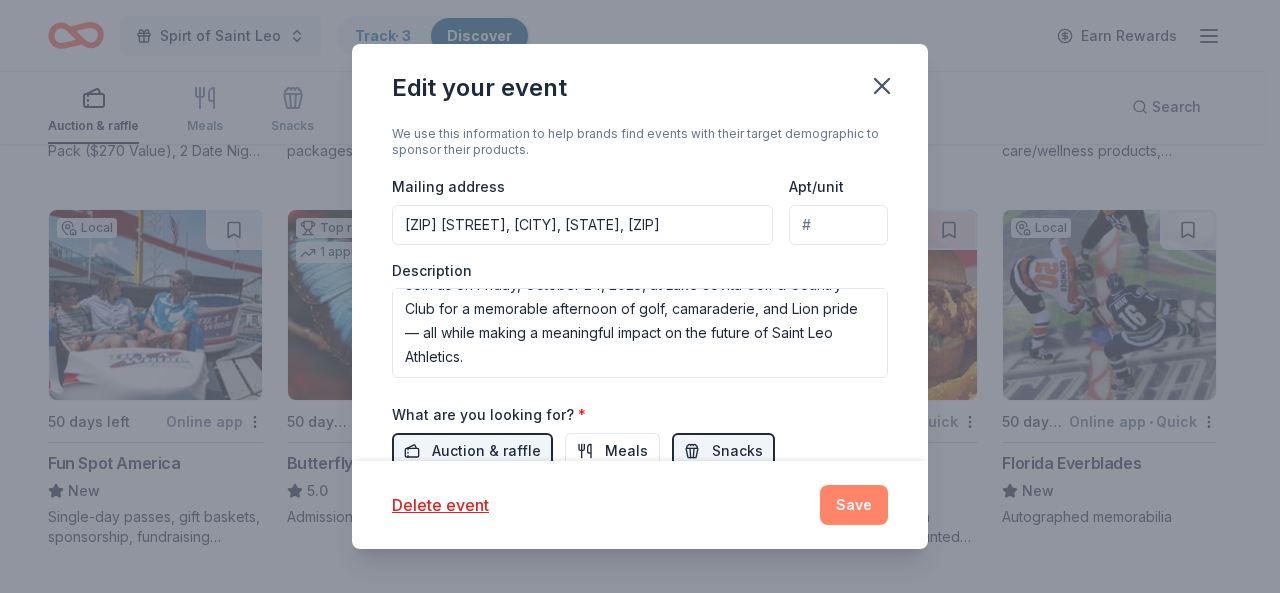 click on "Save" at bounding box center [854, 505] 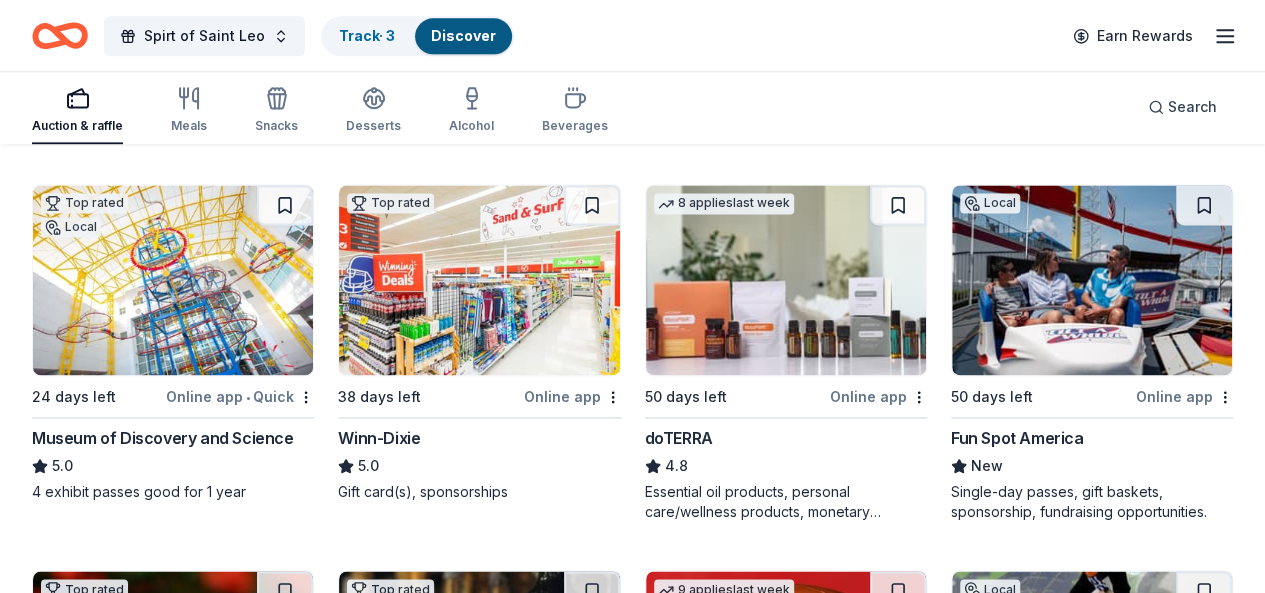 scroll, scrollTop: 0, scrollLeft: 0, axis: both 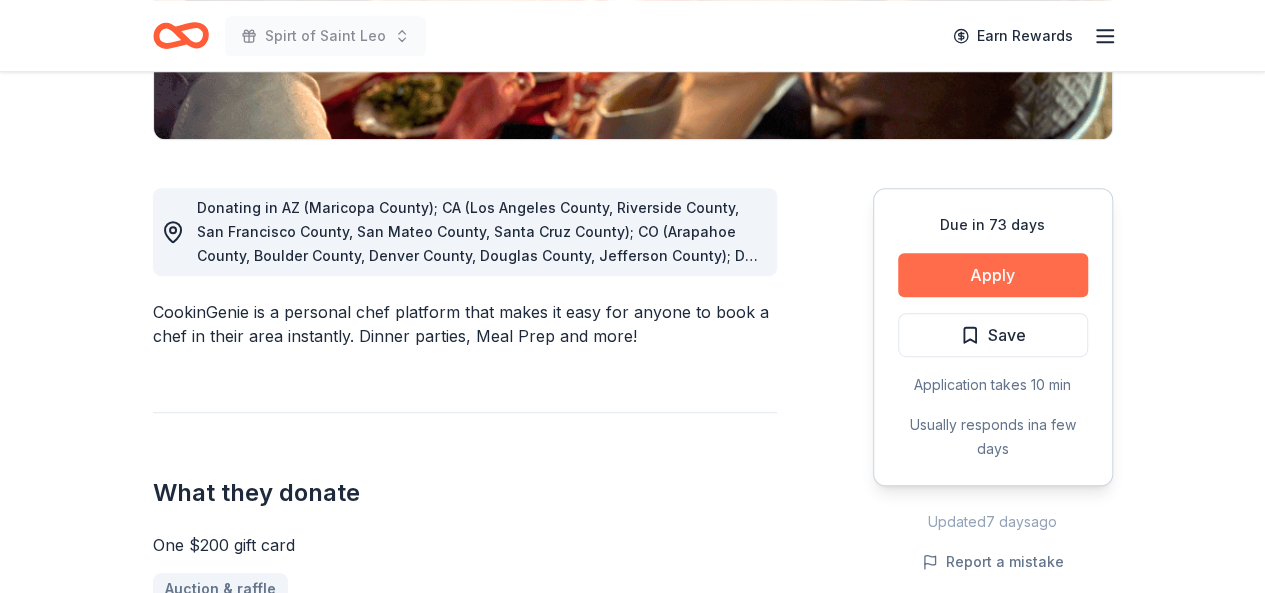 click on "Apply" at bounding box center [993, 275] 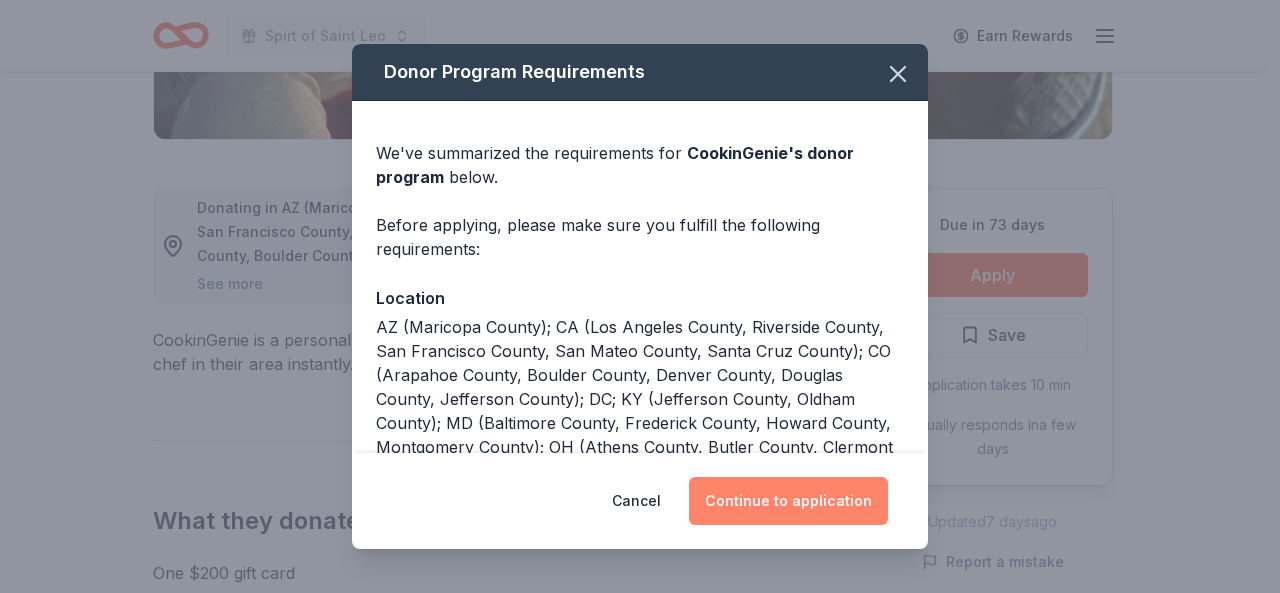 click on "Continue to application" at bounding box center (788, 501) 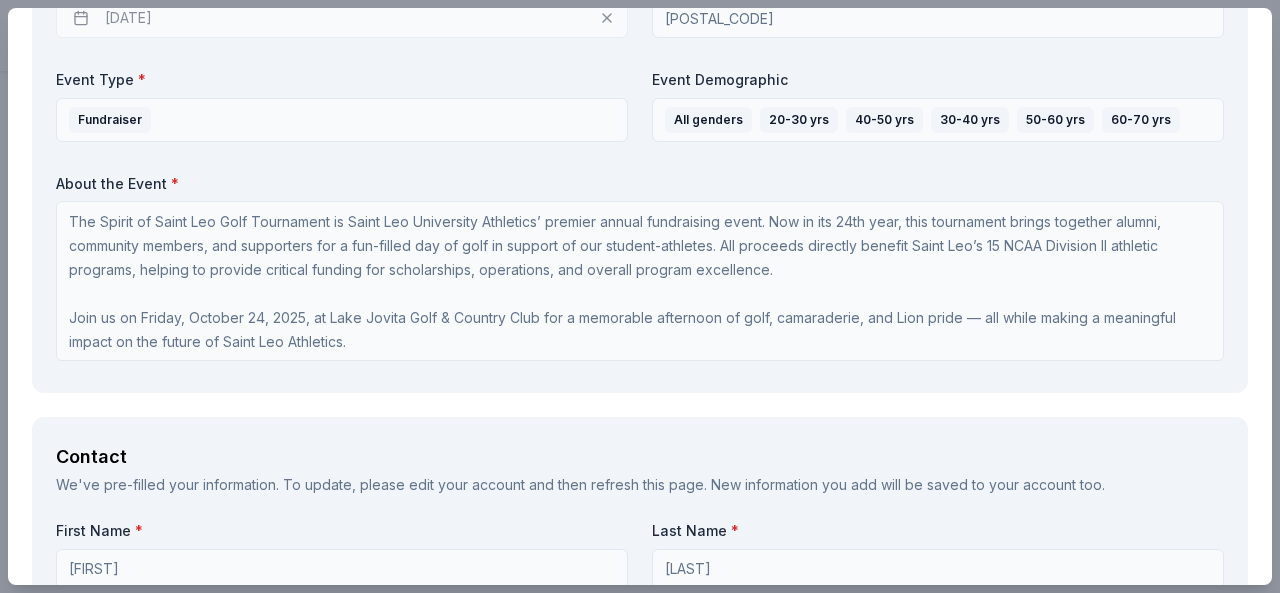 scroll, scrollTop: 1028, scrollLeft: 0, axis: vertical 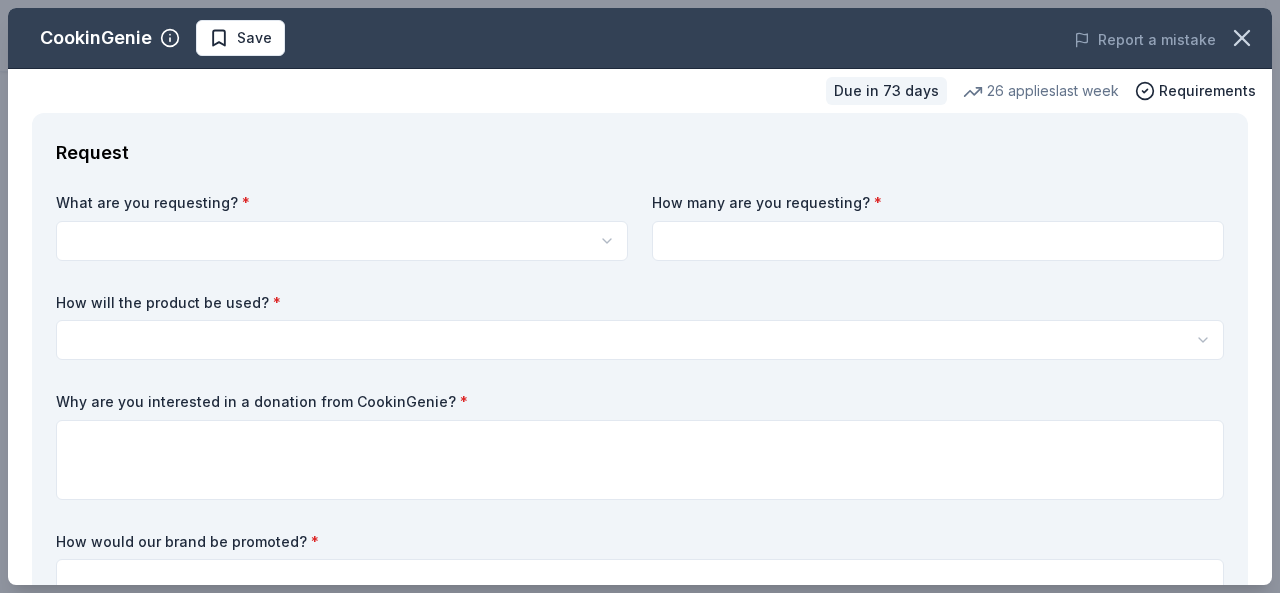 click on "Spirt of Saint Leo Earn Rewards Due in 73 days Share CookinGenie 5.0 • 5  reviews 26   applies  last week approval rate donation value Share See more CookinGenie is a personal chef platform that makes it easy for anyone to book a chef in their area instantly. Dinner parties, Meal Prep and more! What they donate One $200 gift card Auction & raffle   You may receive donations every   3 months Who they donate to CookinGenie  hasn ' t listed any preferences or eligibility criteria. Due in 73 days Apply Save Application takes 10 min Usually responds in  a few days Updated  7 days  ago Report a mistake approval rate 20 % approved 30 % declined 50 % no response donation value (average) 20% 70% 0% 10% $xx - $xx $xx - $xx $xx - $xx $xx - $xx Upgrade to Pro to view approval rates and average donation values 5.0 • 5  reviews NEXT Village San Francisco July 2025 • Approved They responded quickly and were friendly and easy to communicate with.  We're very pleased with the donation. The Village Network June 2025 •" at bounding box center (640, -172) 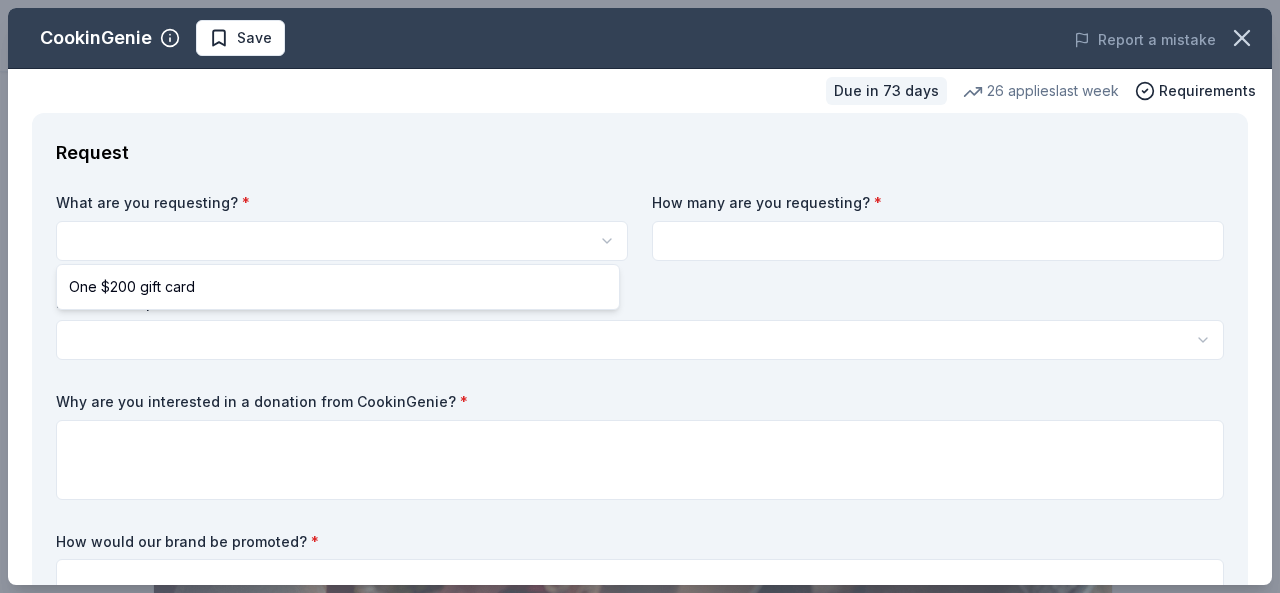 scroll, scrollTop: 0, scrollLeft: 0, axis: both 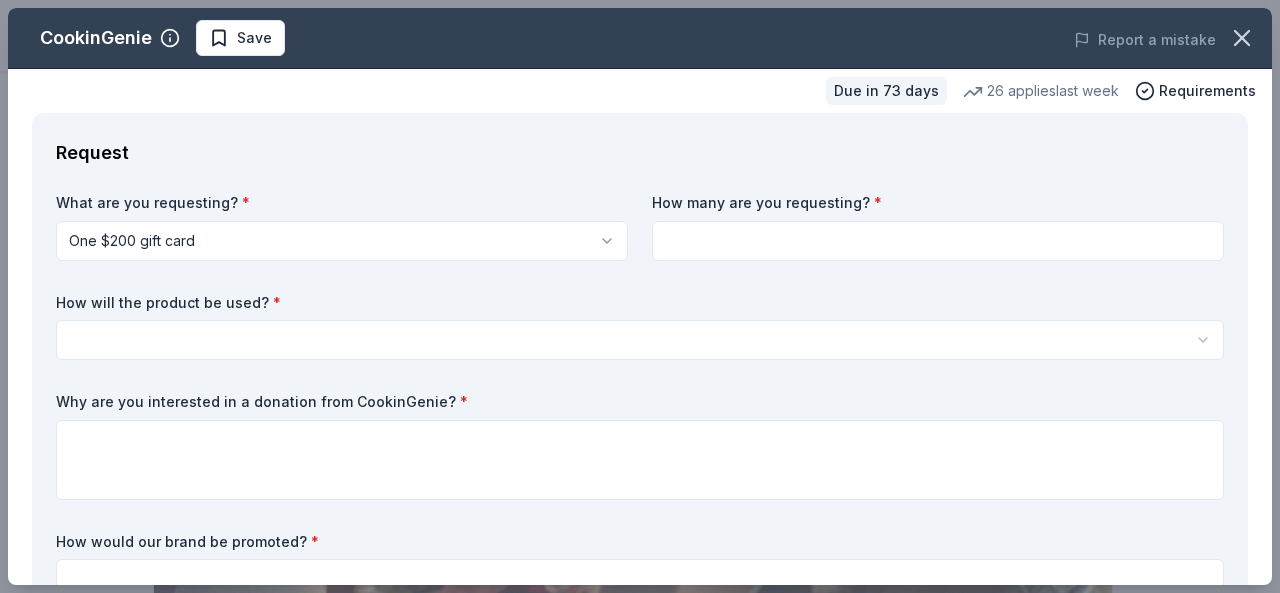 click at bounding box center [938, 241] 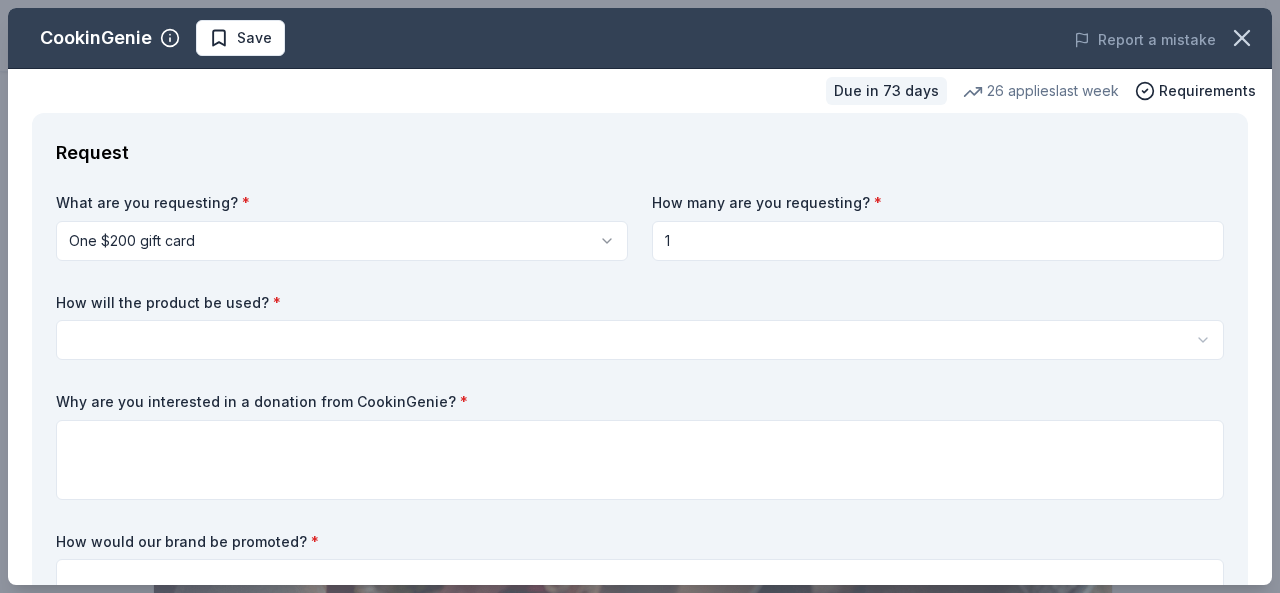 type on "1" 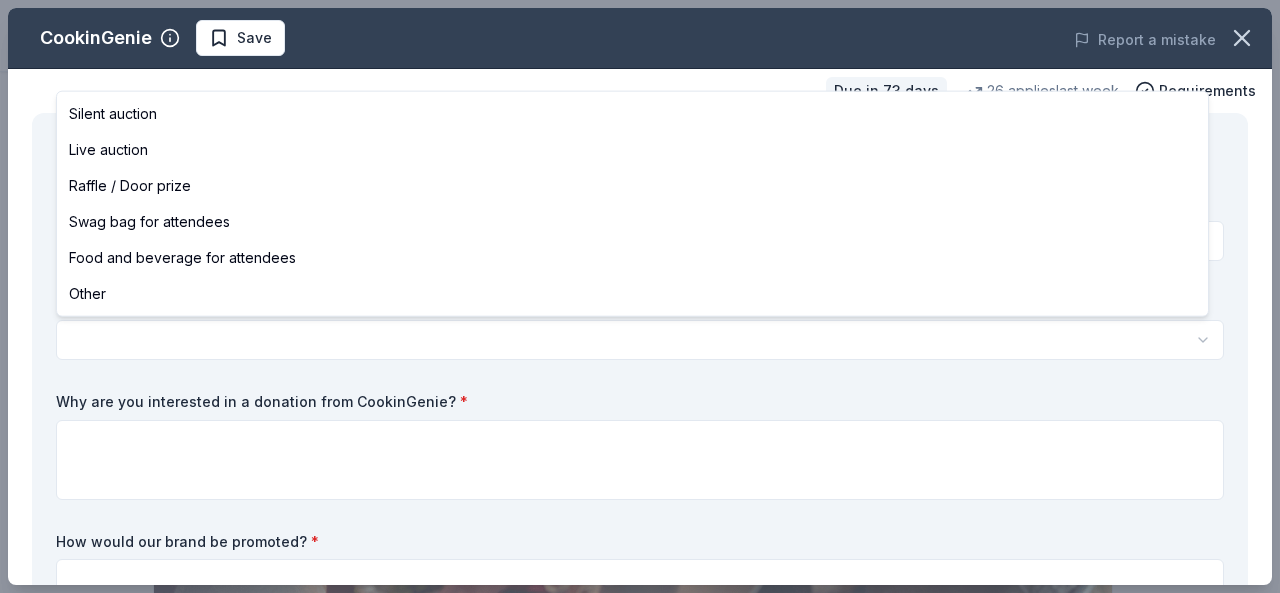 select on "raffleDoorPrize" 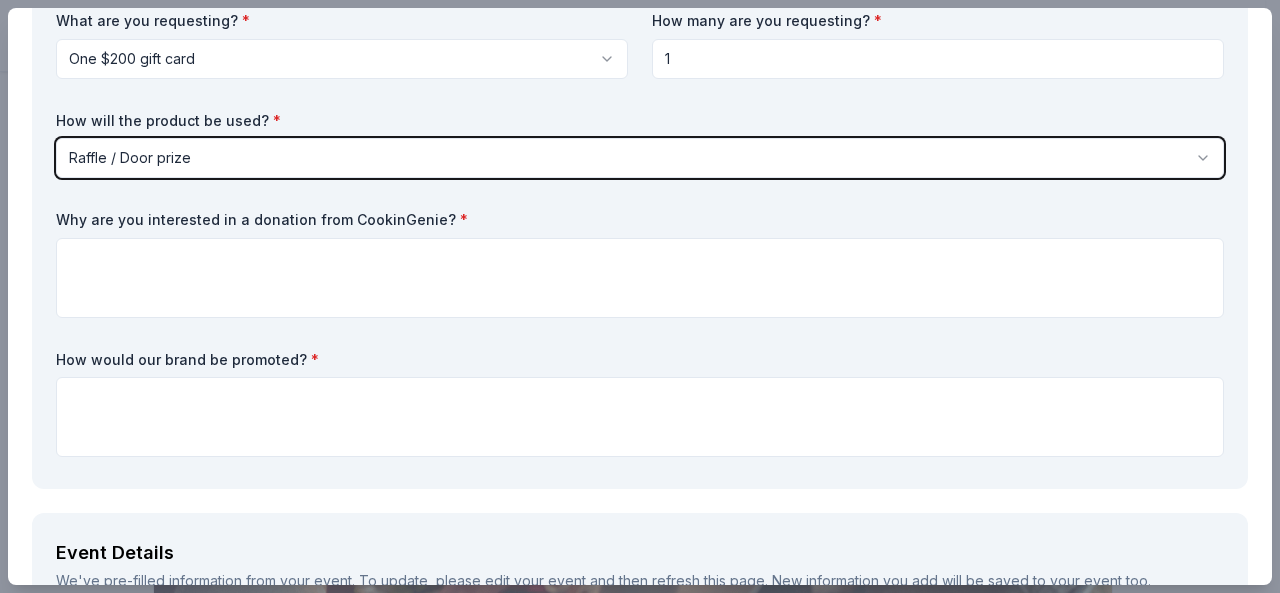 scroll, scrollTop: 183, scrollLeft: 0, axis: vertical 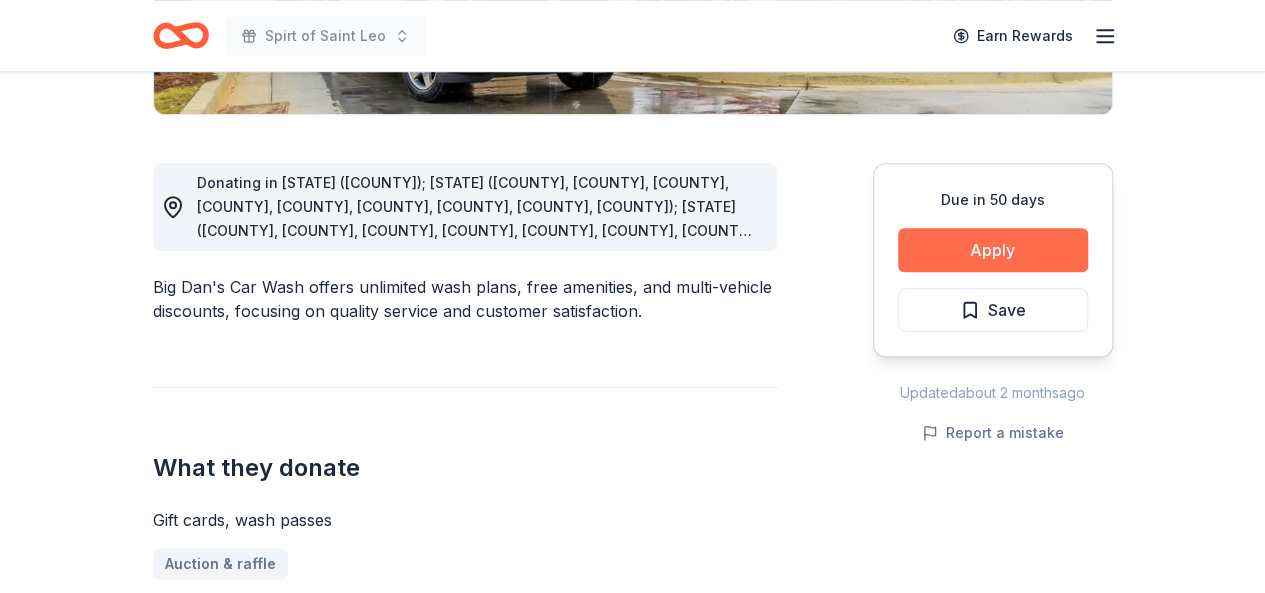 click on "Apply" at bounding box center [993, 250] 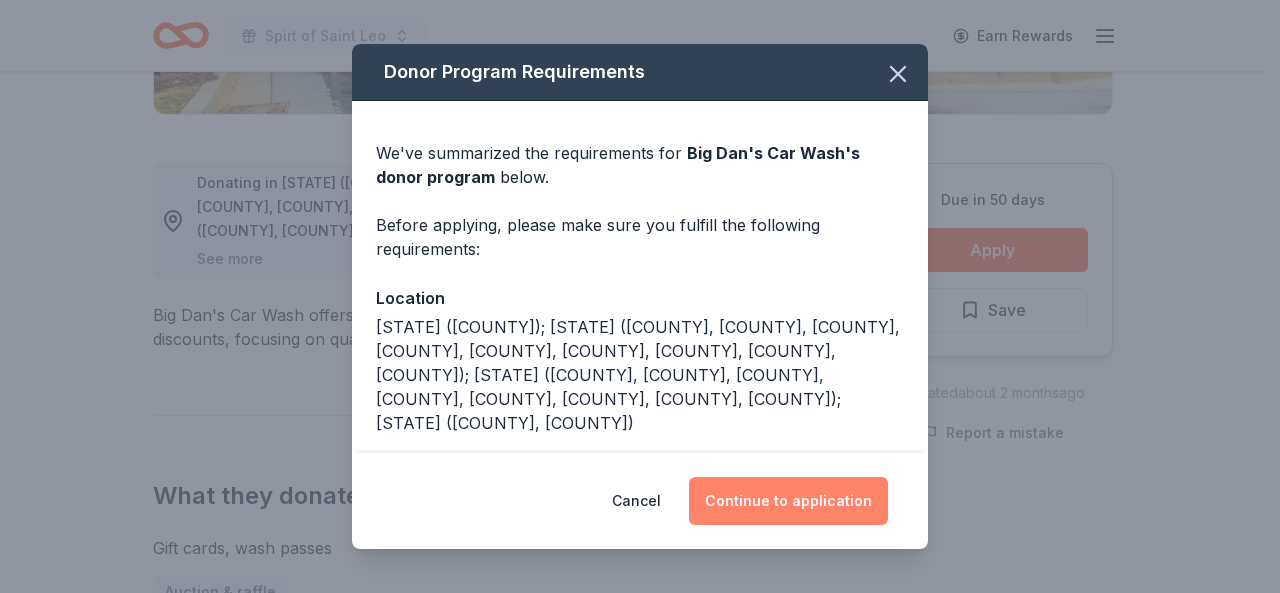 click on "Continue to application" at bounding box center (788, 501) 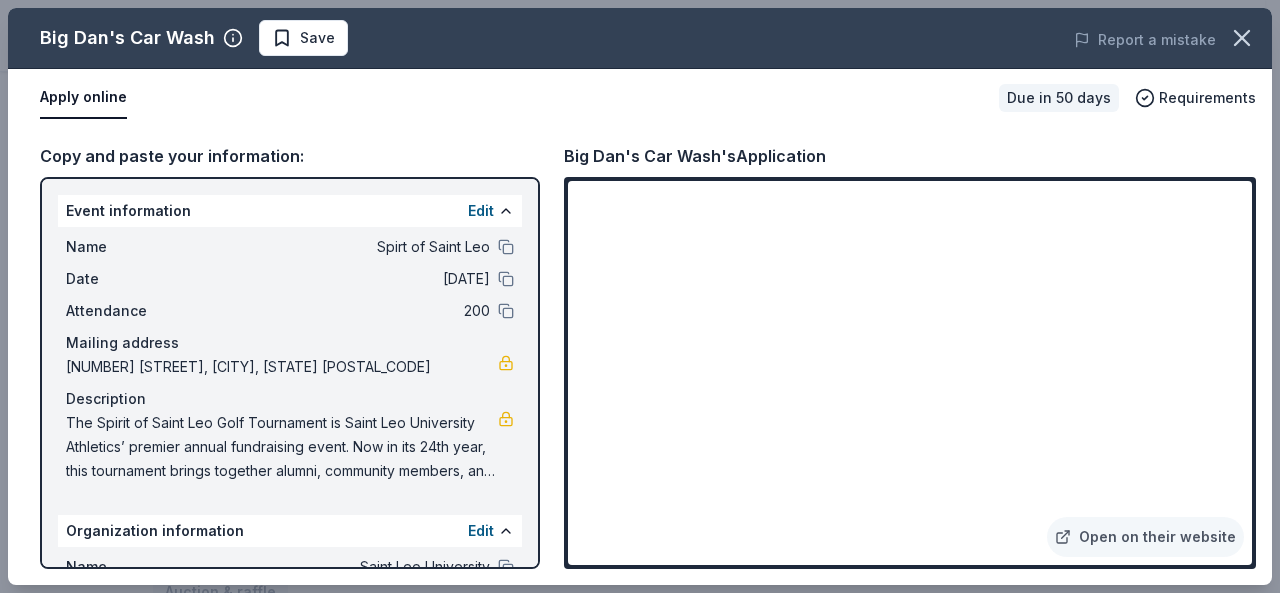 scroll, scrollTop: 204, scrollLeft: 0, axis: vertical 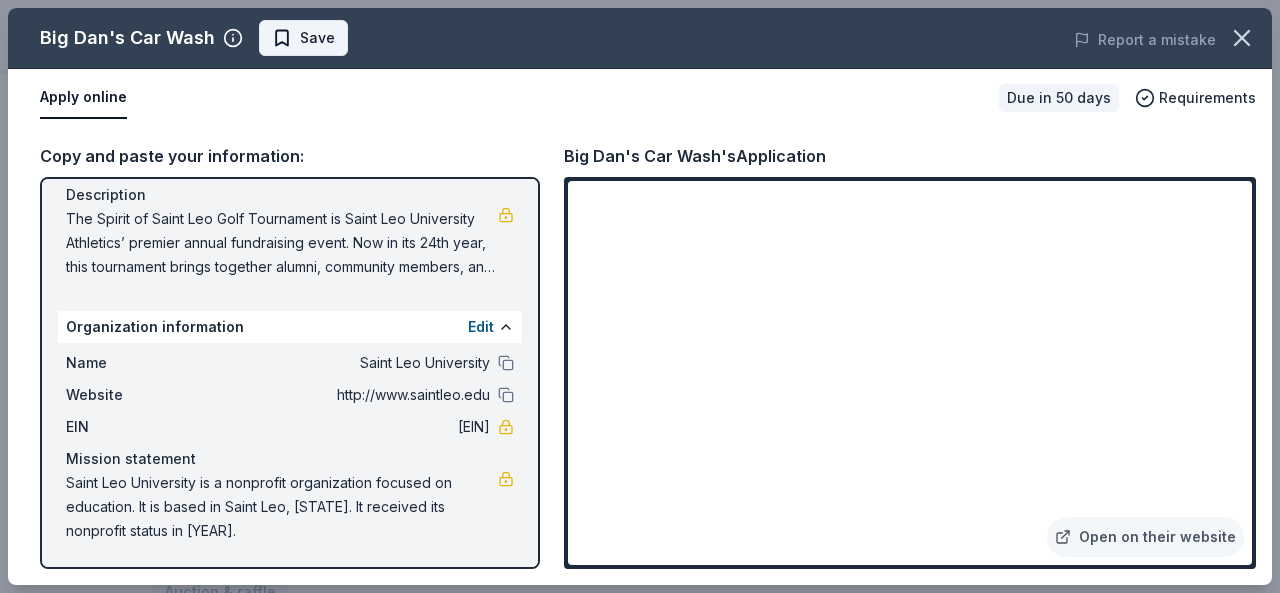 click on "Save" at bounding box center (317, 38) 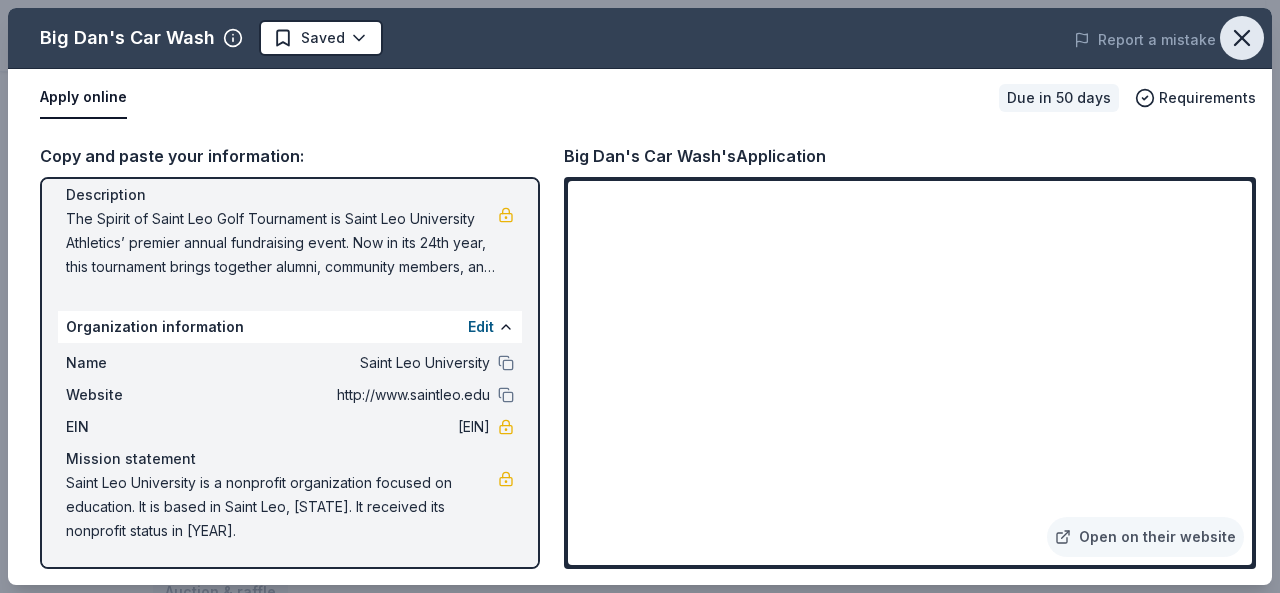 click 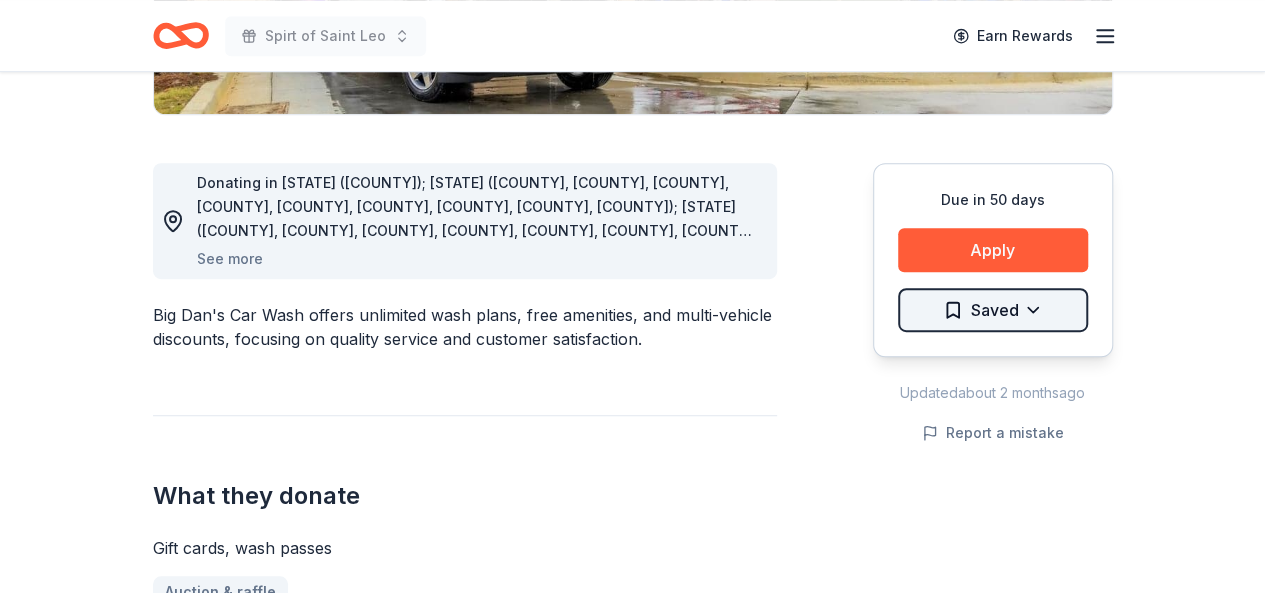 click on "Spirt of Saint Leo Earn Rewards Due in 50 days Share Big Dan's Car Wash New Share Donating in AL (Muscle Shoals); FL (Bradenton, Crystal River, Kissimmee, Lady Lake, Orlando, Pinellas Park, St. Petersburg, Tampa, Tarpon Springs); GA (Albany, Decatur, Fairburn, Hiram, Kennesaw, Rome, Toccoa, Woodstock); SC (Columbia, Fountain Inn) See more Big Dan's Car Wash offers unlimited wash plans, free amenities, and multi-vehicle discounts, focusing on quality service and customer satisfaction. What they donate Gift cards, wash passes Auction & raffle Donation is small & easy to send to guests Who they donate to  Preferred Supports organizations in the following areas: Education, Public Entities, Service Clubs/Organizations, Youth Athletic Groups, and Religious Organizations Children Education Wellness & Fitness 501(c)(3) required Upgrade to Pro to view approval rates and average donation values Due in 50 days Apply Saved Updated  about 2 months  ago Report a mistake New Be the first to review this company! 9   applies" at bounding box center [632, -197] 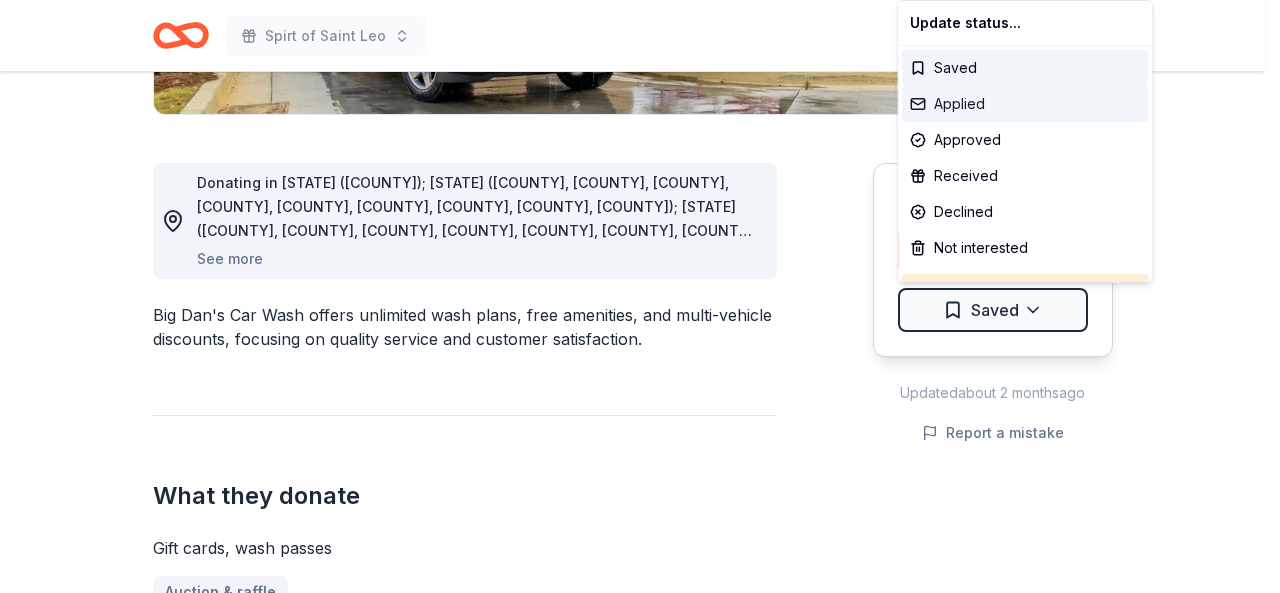click on "Applied" at bounding box center [1025, 104] 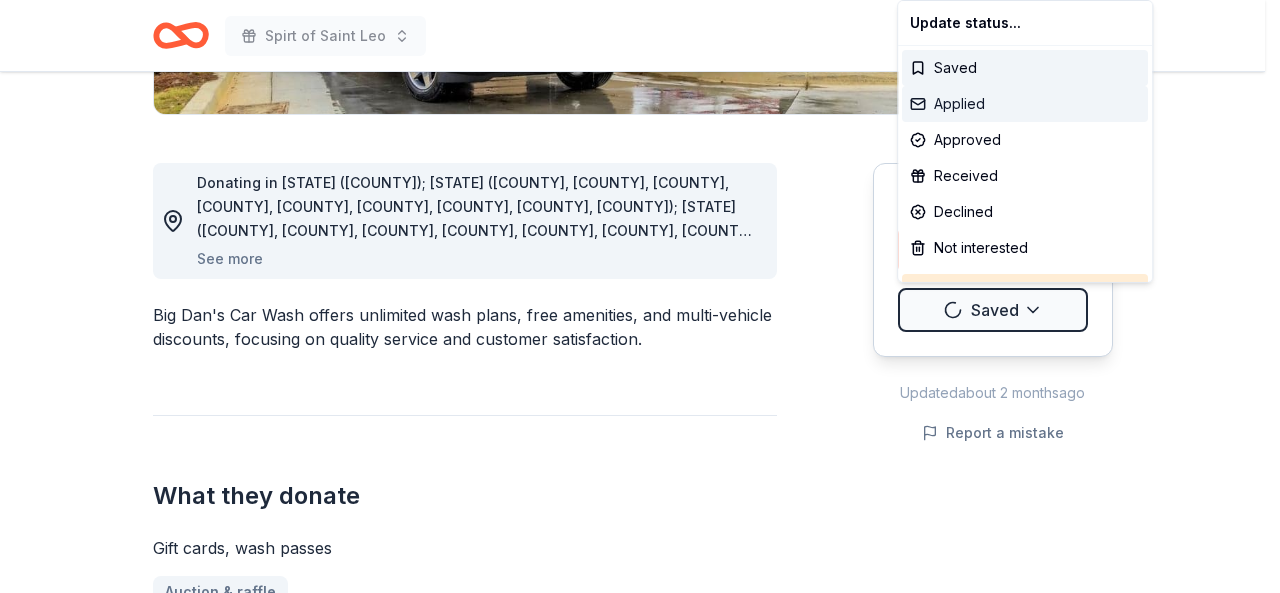 scroll, scrollTop: 0, scrollLeft: 0, axis: both 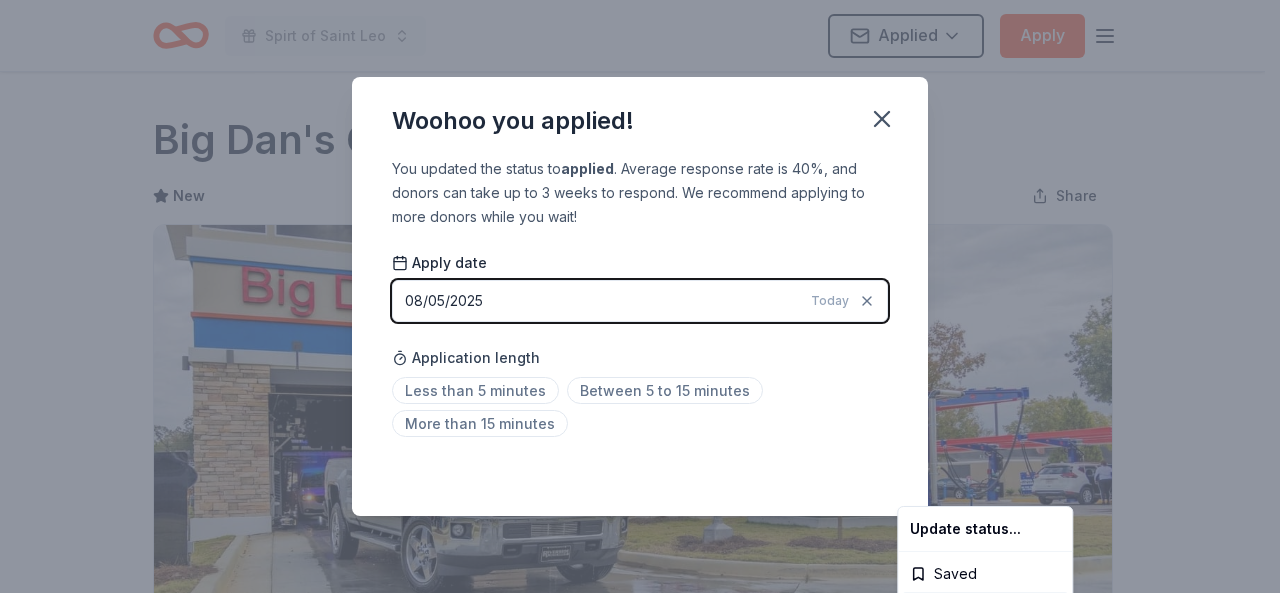 click on "Spirt of Saint Leo Applied Apply Due in 50 days Share Big Dan's Car Wash New Share Donating in AL (Muscle Shoals); FL (Bradenton, Crystal River, Kissimmee, Lady Lake, Orlando, Pinellas Park, St. Petersburg, Tampa, Tarpon Springs); GA (Albany, Decatur, Fairburn, Hiram, Kennesaw, Rome, Toccoa, Woodstock); SC (Columbia, Fountain Inn) See more Big Dan's Car Wash offers unlimited wash plans, free amenities, and multi-vehicle discounts, focusing on quality service and customer satisfaction. What they donate Gift cards, wash passes Auction & raffle Donation is small & easy to send to guests Who they donate to  Preferred Supports organizations in the following areas: Education, Public Entities, Service Clubs/Organizations, Youth Athletic Groups, and Religious Organizations Children Education Wellness & Fitness 501(c)(3) required Upgrade to Pro to view approval rates and average donation values Due in 50 days Apply Applied Updated  about 2 months  ago Report a mistake New Be the first to review this company! 9   4.2" at bounding box center [640, 296] 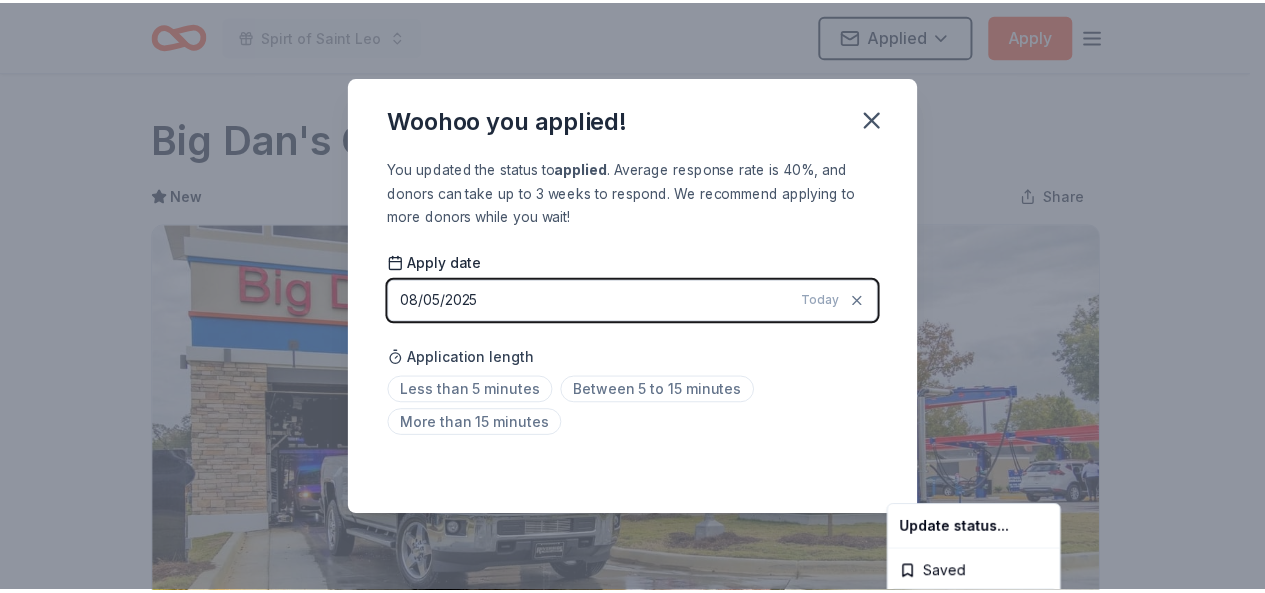 scroll, scrollTop: 506, scrollLeft: 0, axis: vertical 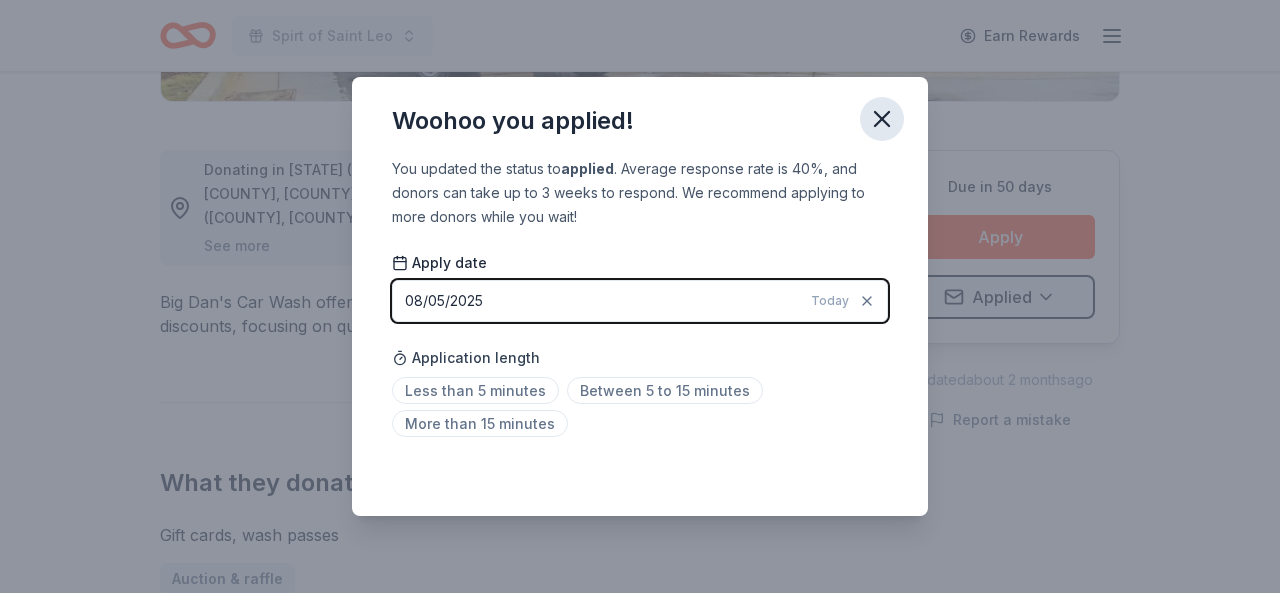 click 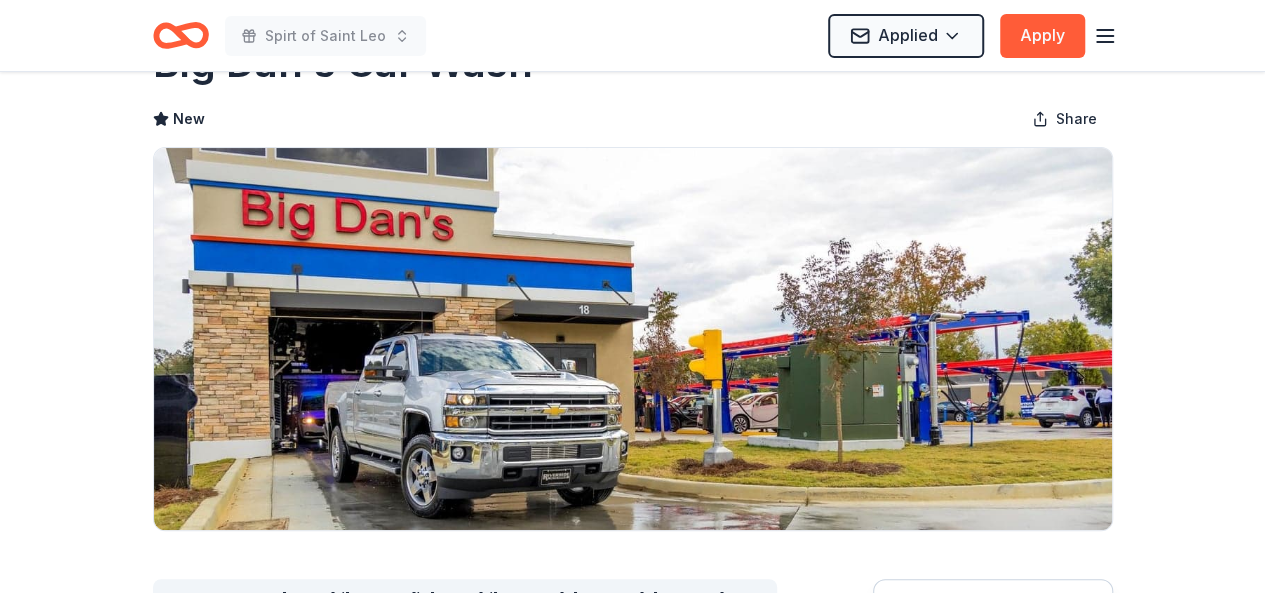 scroll, scrollTop: 0, scrollLeft: 0, axis: both 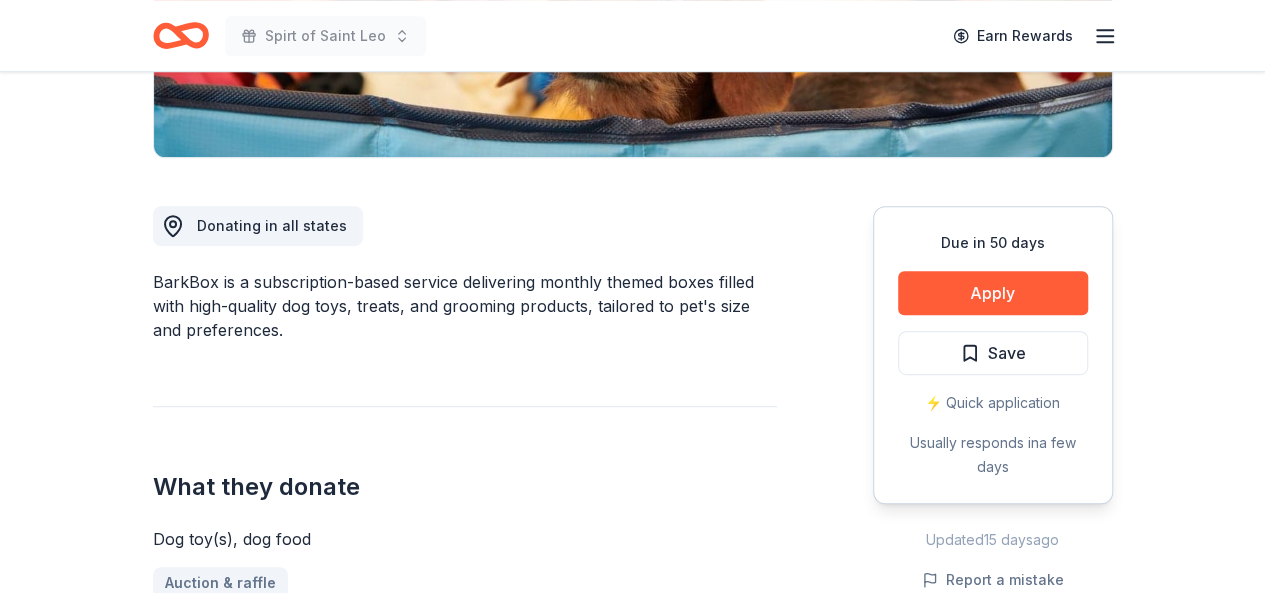 drag, startPoint x: 994, startPoint y: 285, endPoint x: 526, endPoint y: 400, distance: 481.92218 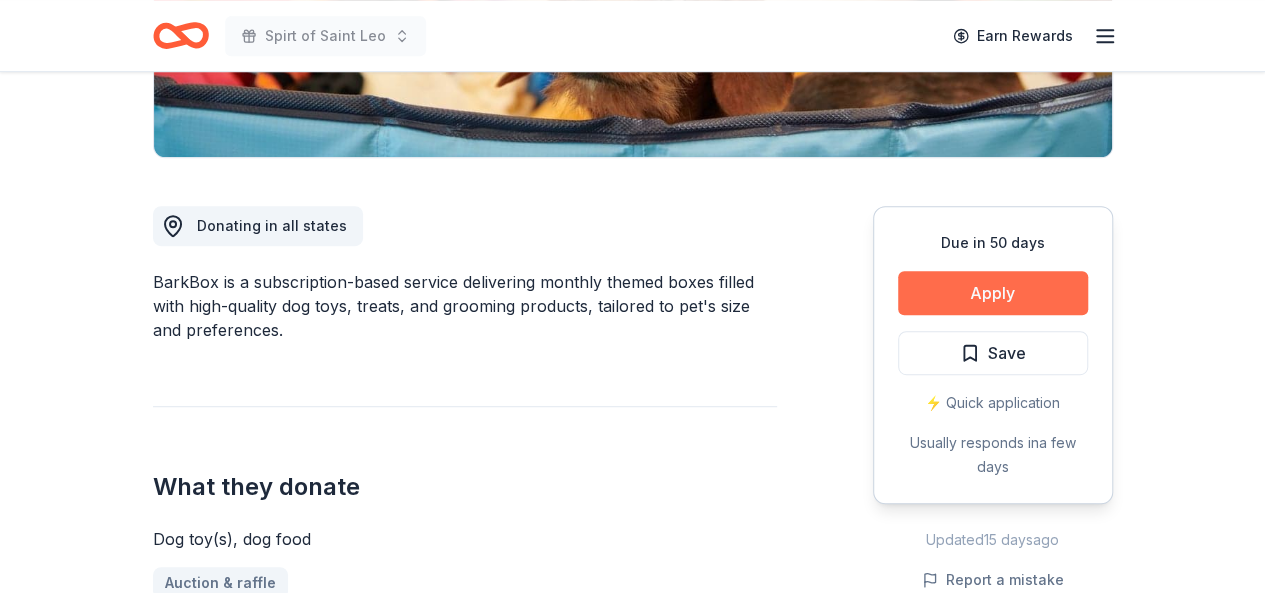 click on "Apply" at bounding box center (993, 293) 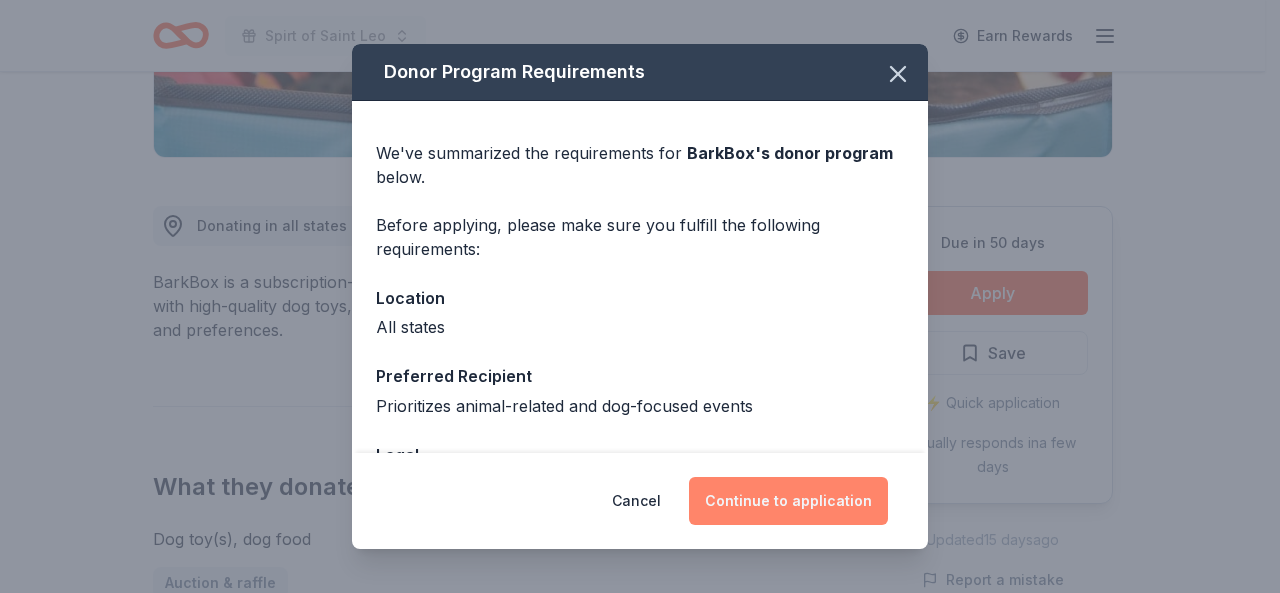 click on "Continue to application" at bounding box center (788, 501) 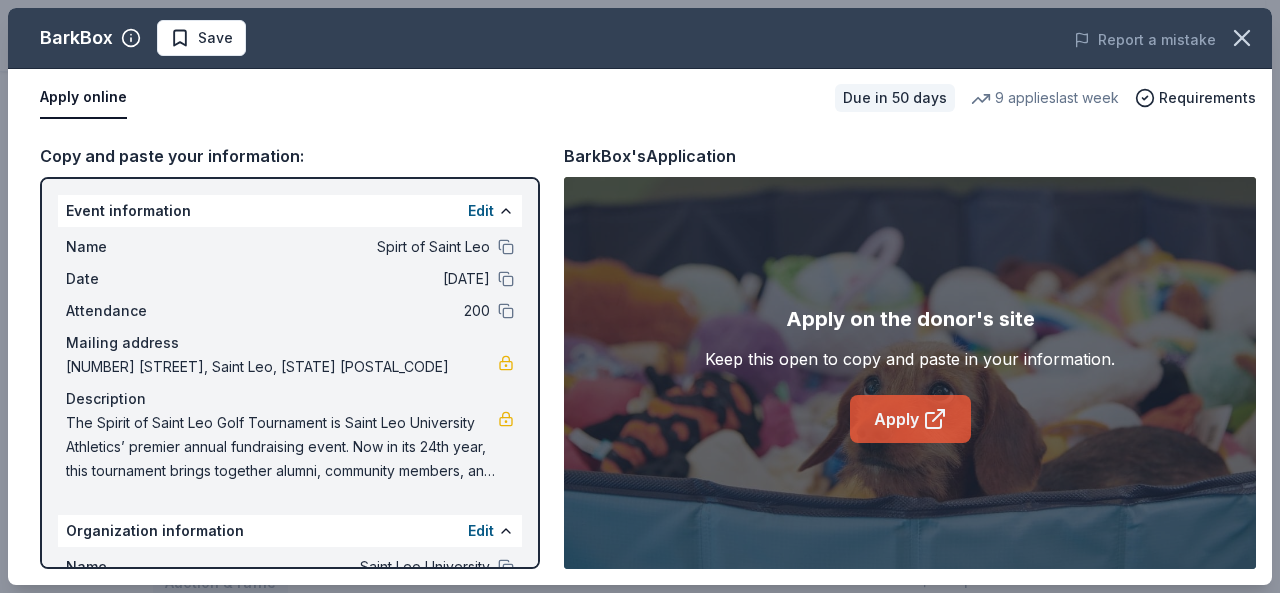 click on "Apply" at bounding box center [910, 419] 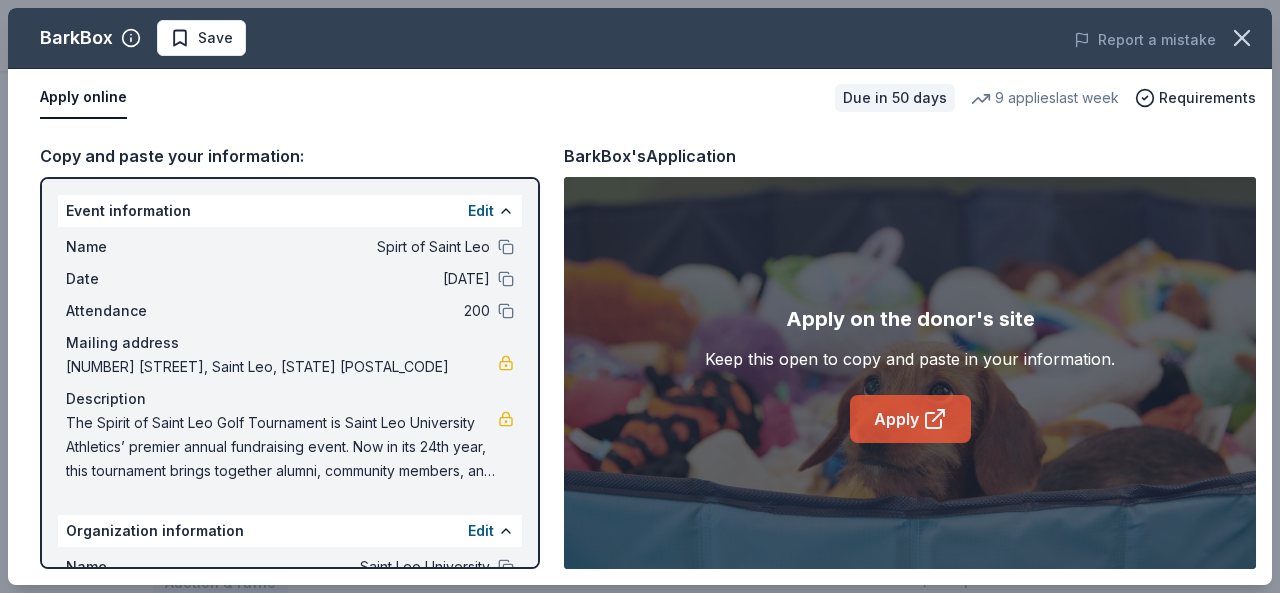 click on "Apply" at bounding box center (910, 419) 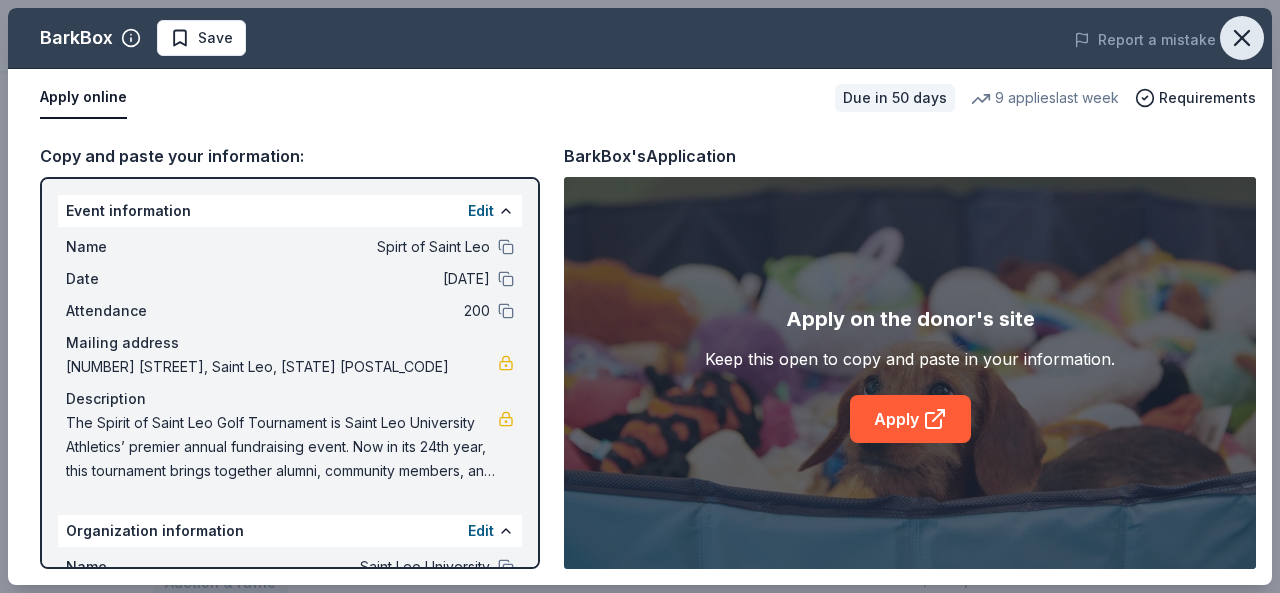 click 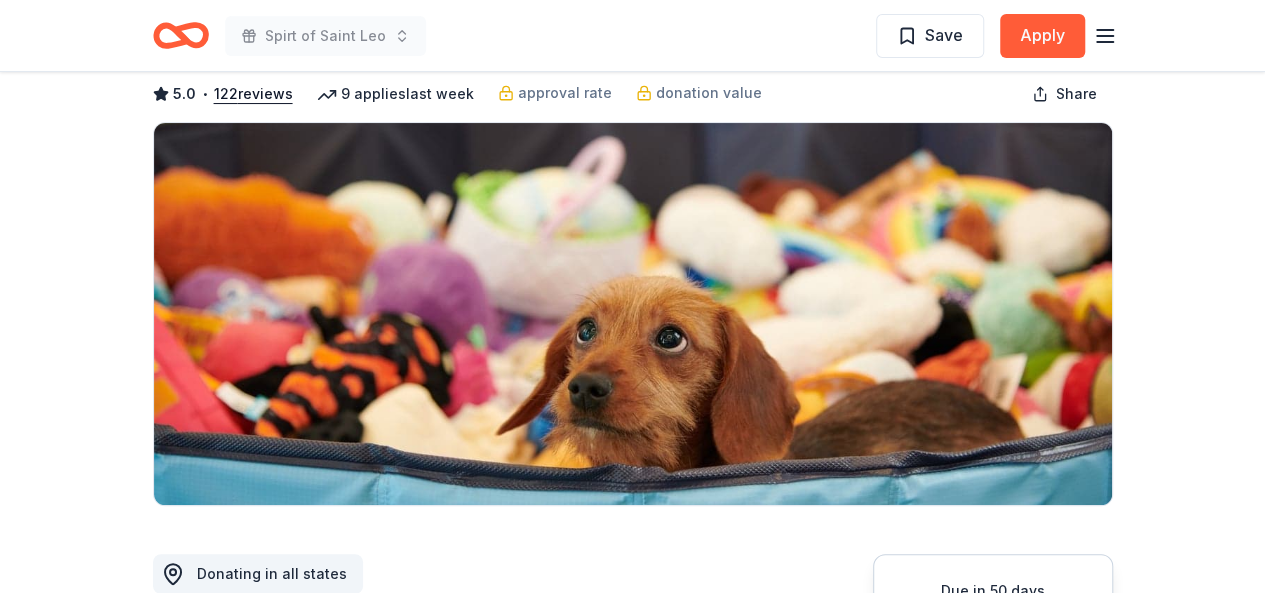scroll, scrollTop: 0, scrollLeft: 0, axis: both 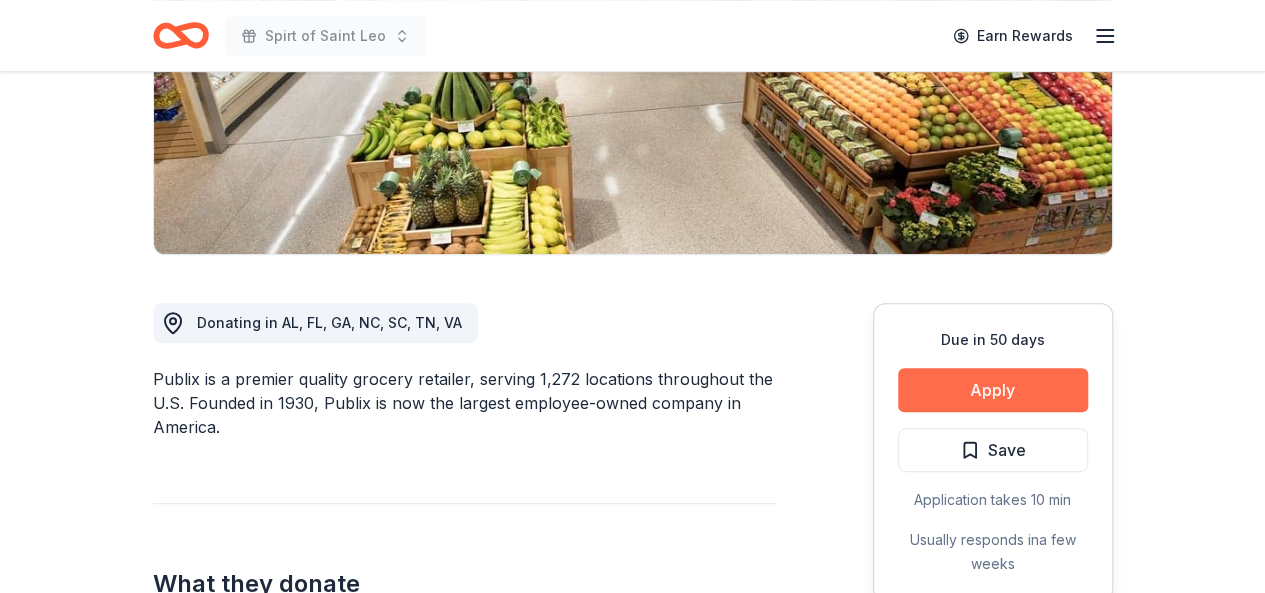 click on "Apply" at bounding box center [993, 390] 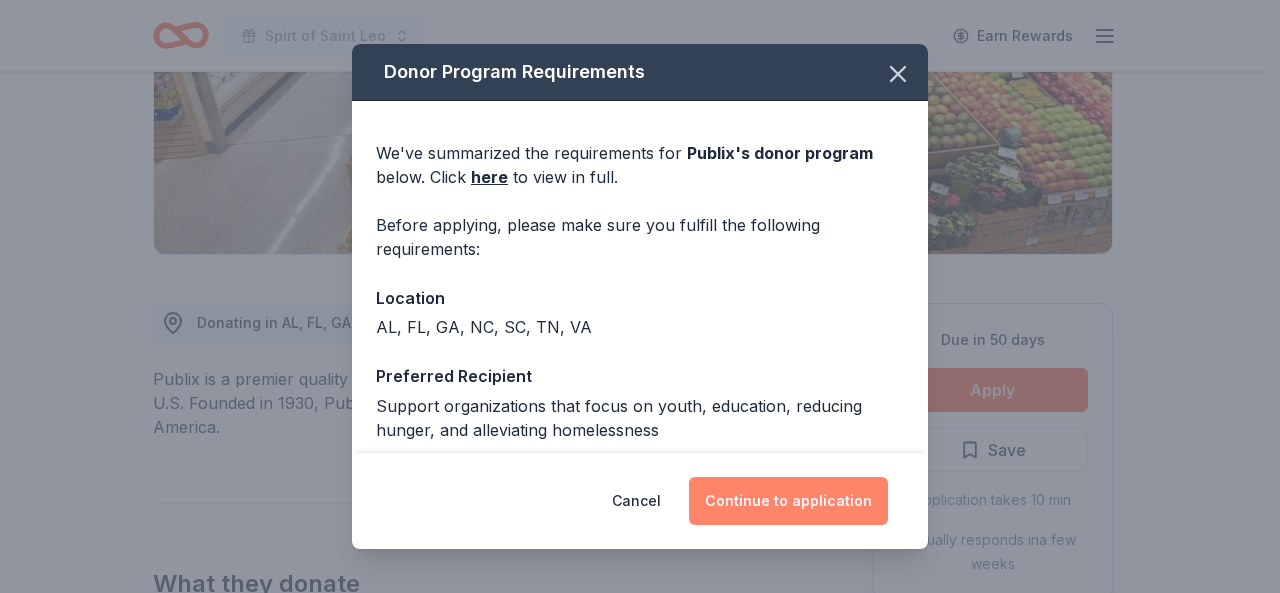 click on "Continue to application" at bounding box center (788, 501) 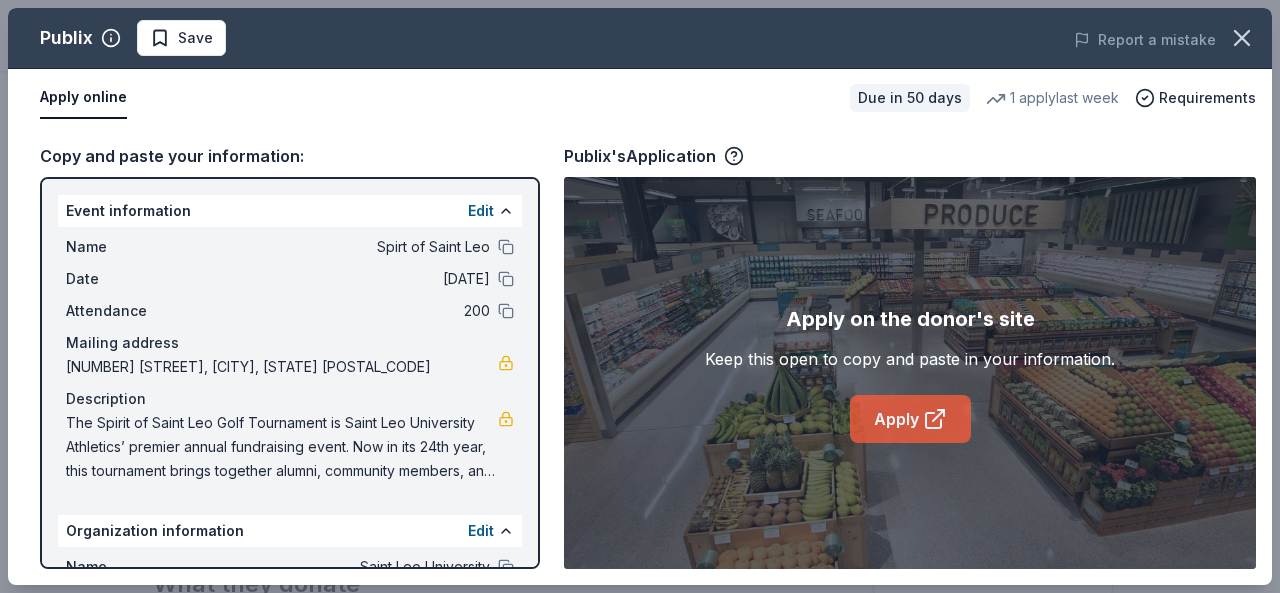 click on "Apply" at bounding box center (910, 419) 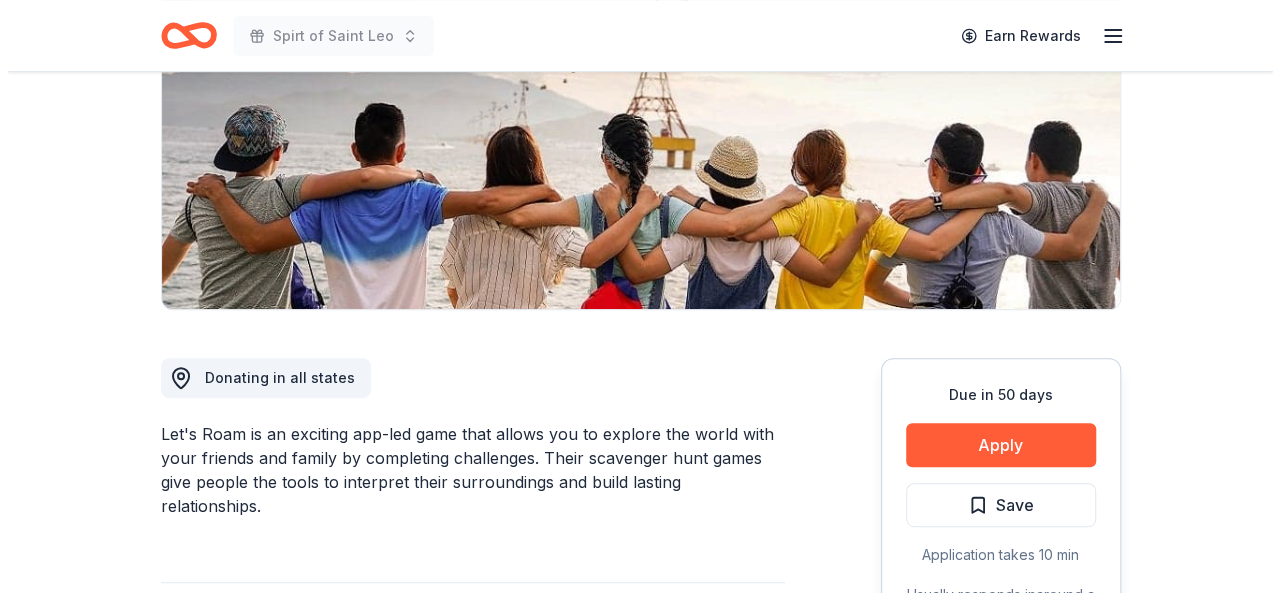scroll, scrollTop: 299, scrollLeft: 0, axis: vertical 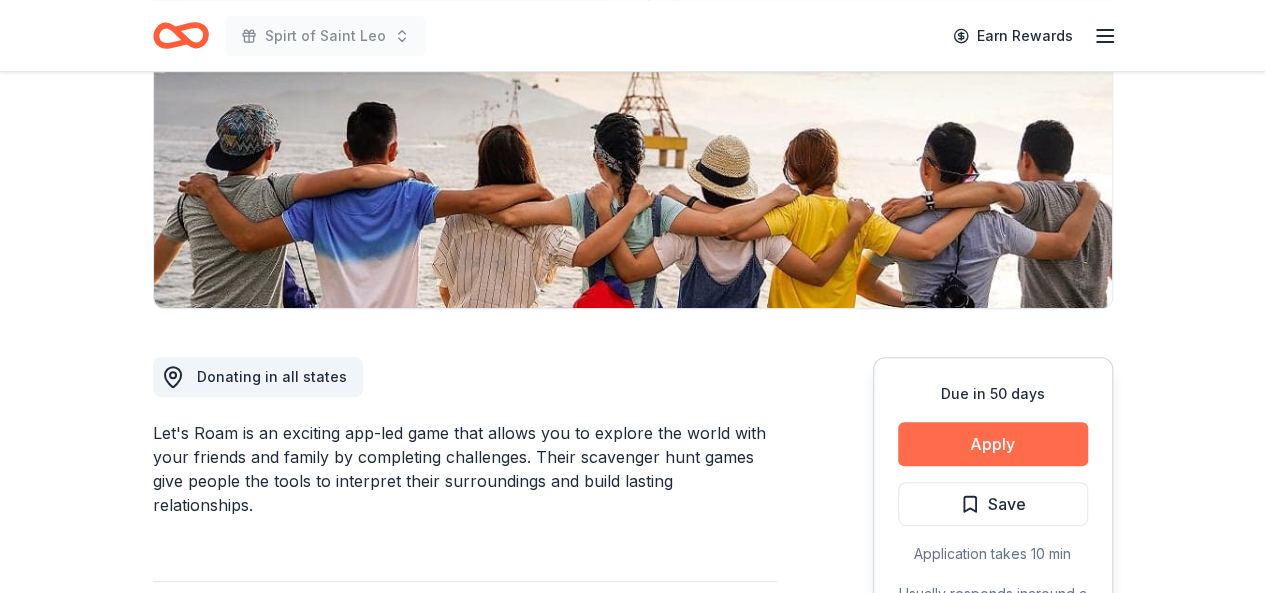 click on "Apply" at bounding box center [993, 444] 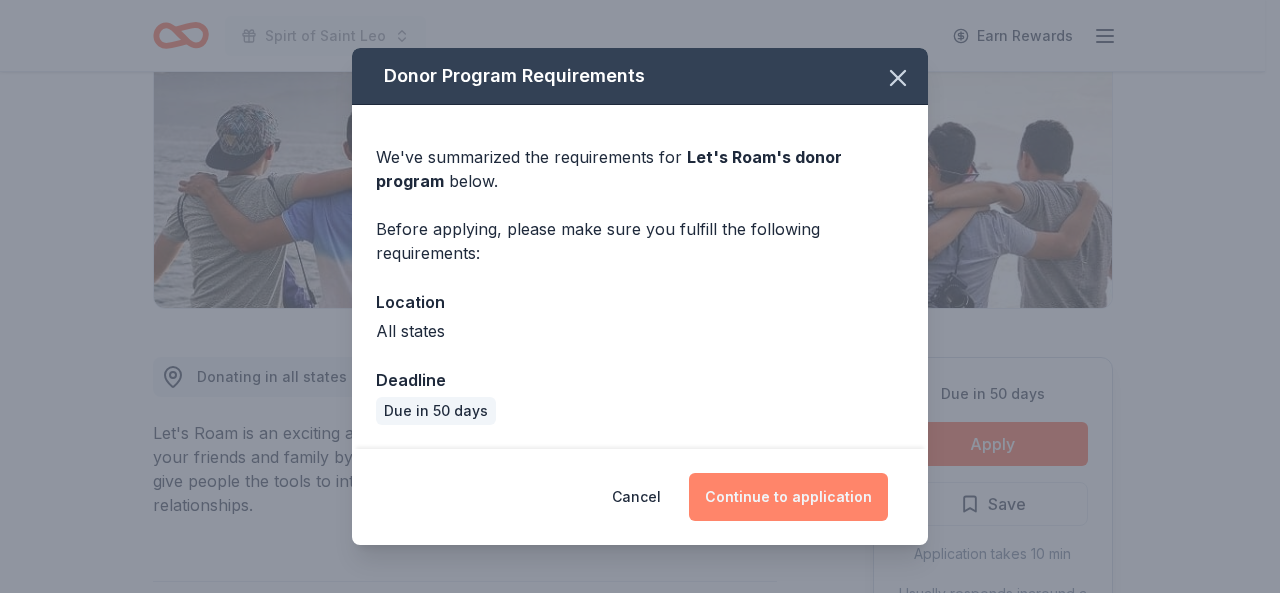 click on "Continue to application" at bounding box center [788, 497] 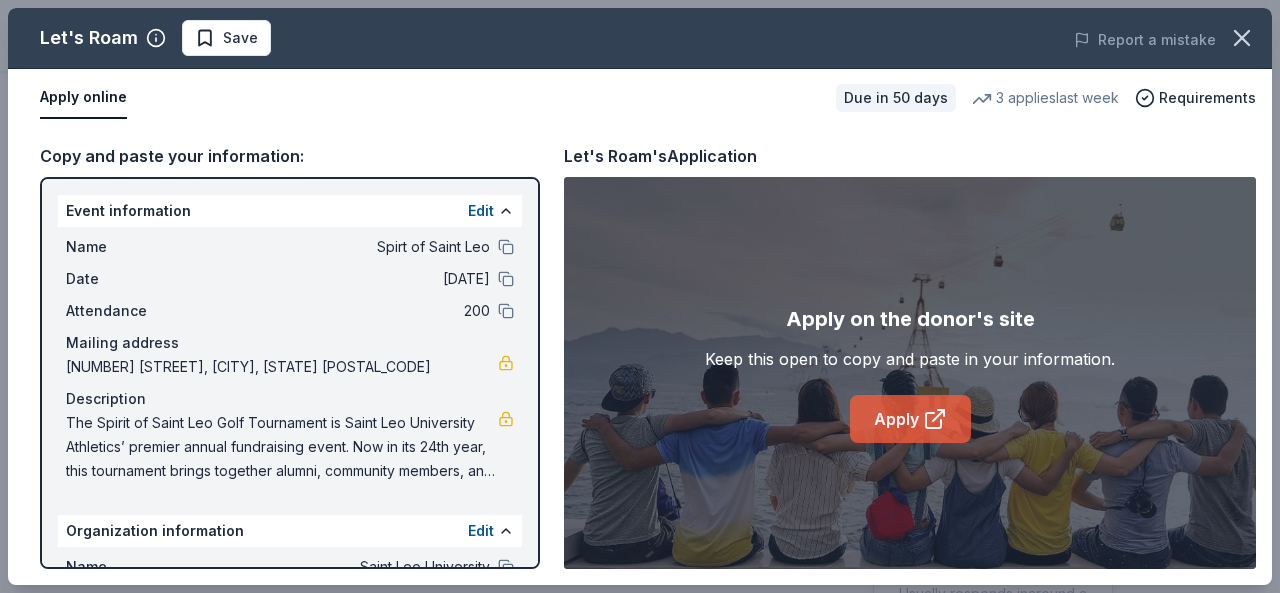 click 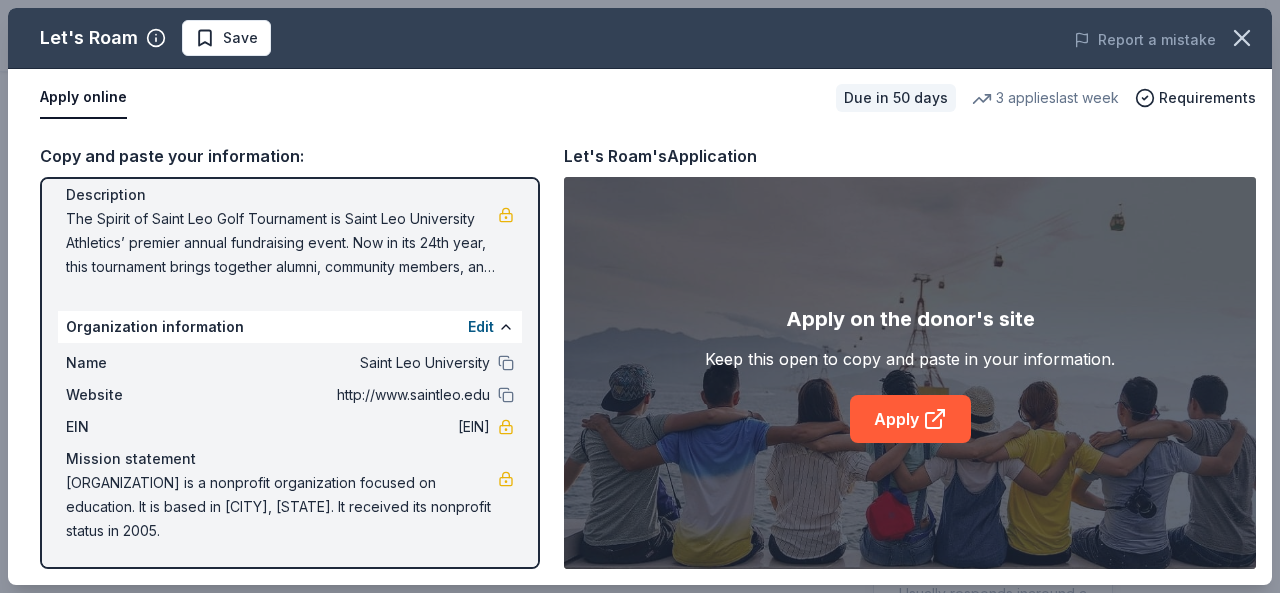 scroll, scrollTop: 0, scrollLeft: 0, axis: both 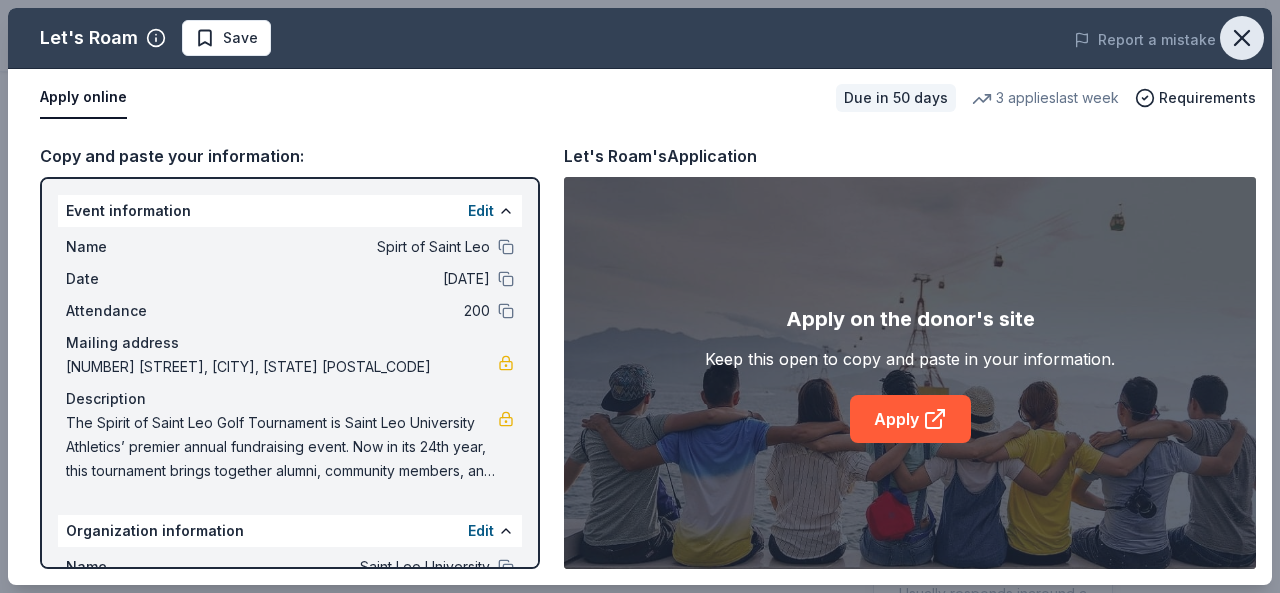 click 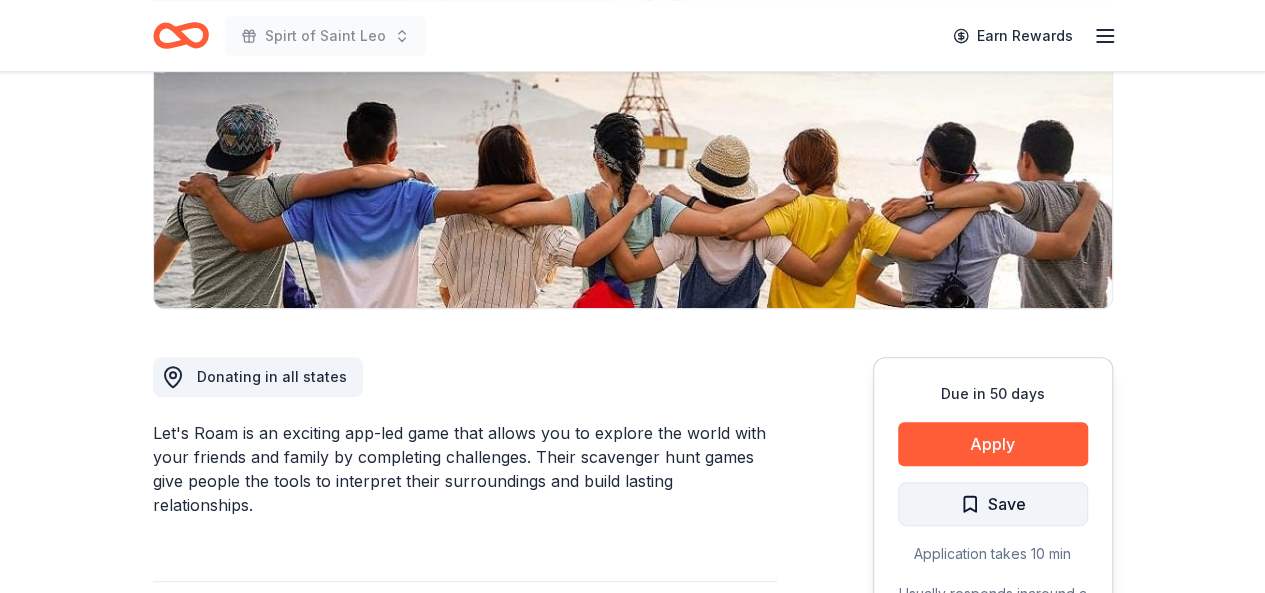 click on "Save" at bounding box center (1007, 504) 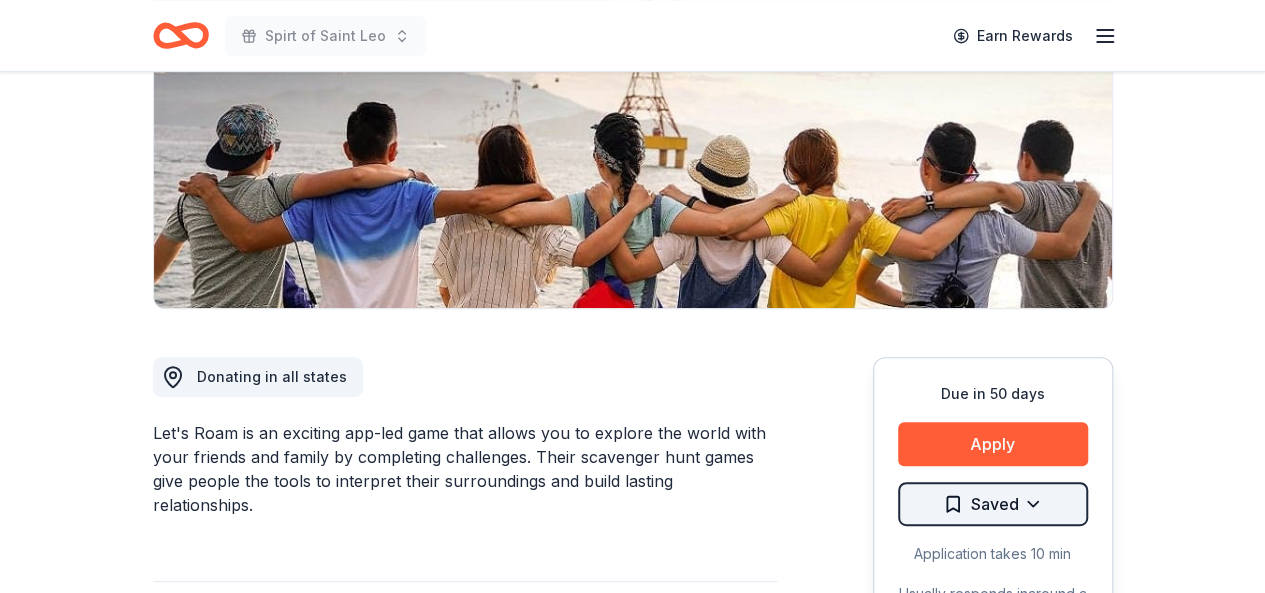 click on "Spirt of Saint Leo Earn Rewards Due in 50 days Share Let's Roam 4.4 • 32  reviews 3   applies  last week approval rate Share Donating in all states Let's Roam is an exciting app-led game that allows you to explore the world with your friends and family by completing challenges. Their scavenger hunt games give people the tools to interpret their surroundings and build lasting relationships. What they donate 3 Family Scavenger Hunt Six Pack ($270 Value), 2 Date Night Scavenger Hunt Two Pack ($130 Value) Auction & raffle Donation is small & easy to send to guests Who they donate to Let's Roam  hasn ' t listed any preferences or eligibility criteria. approval rate 20 % approved 30 % declined 50 % no response Upgrade to Pro to view approval rates and average donation values Due in 50 days Apply Saved Application takes 10 min Usually responds in  around a week Updated  about 2 months  ago Report a mistake 4.4 • 32  reviews See all  32  reviews Community Cat Angels May 2025 • Approved Read more April 2025 •" at bounding box center (632, -3) 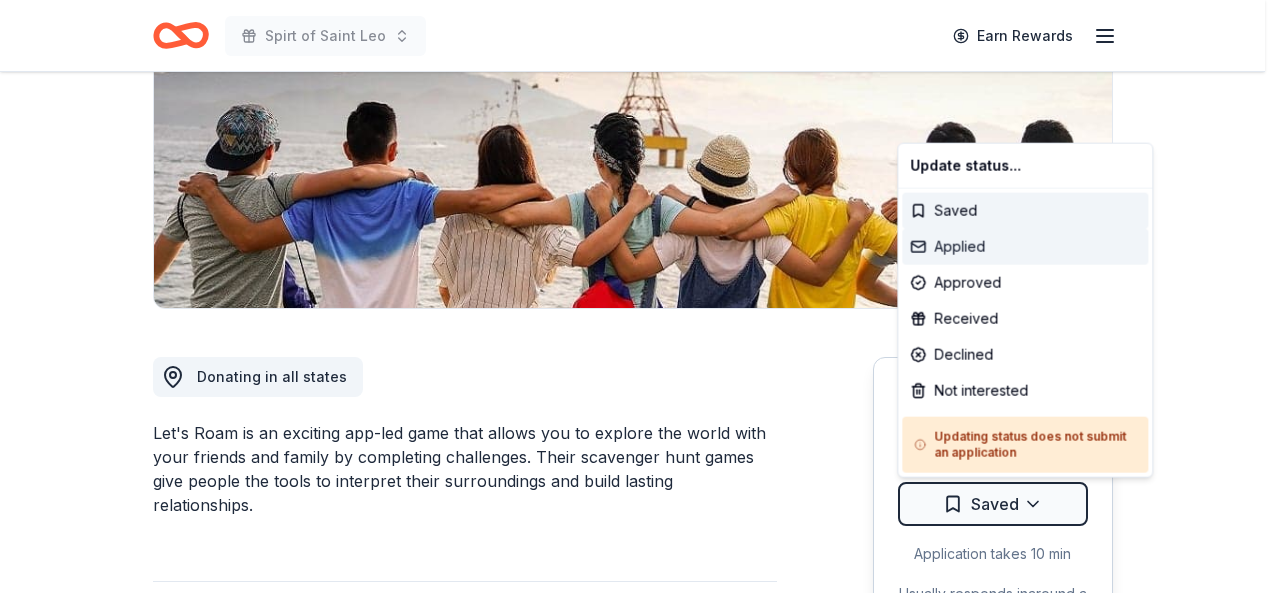 click on "Applied" at bounding box center (1025, 247) 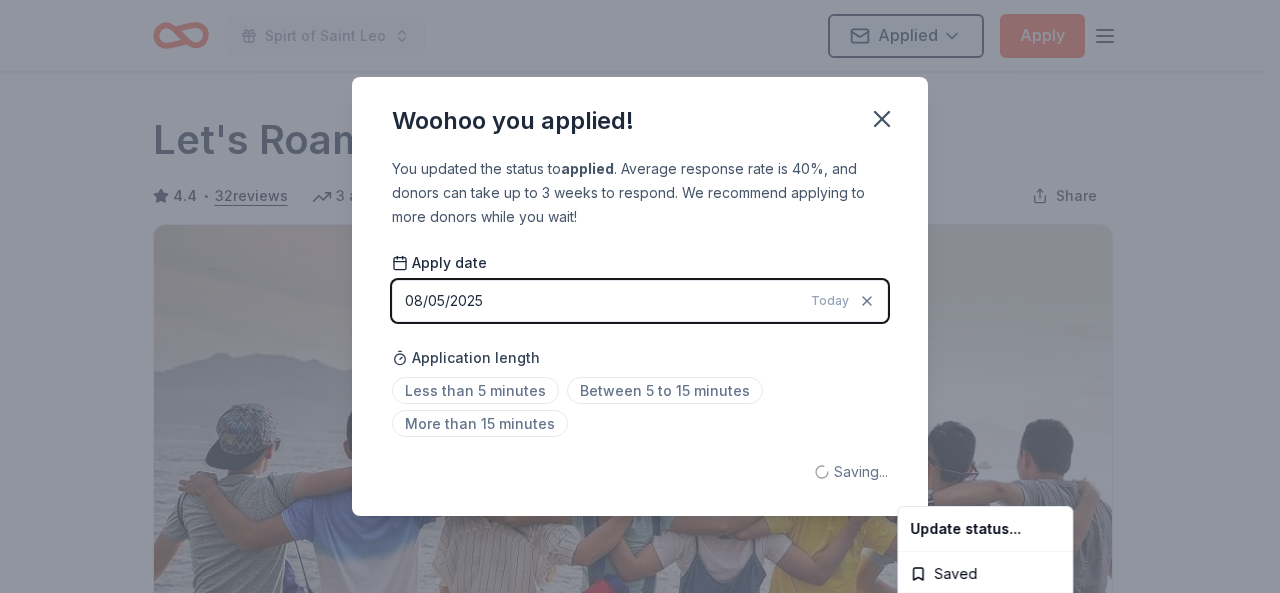 scroll, scrollTop: 0, scrollLeft: 0, axis: both 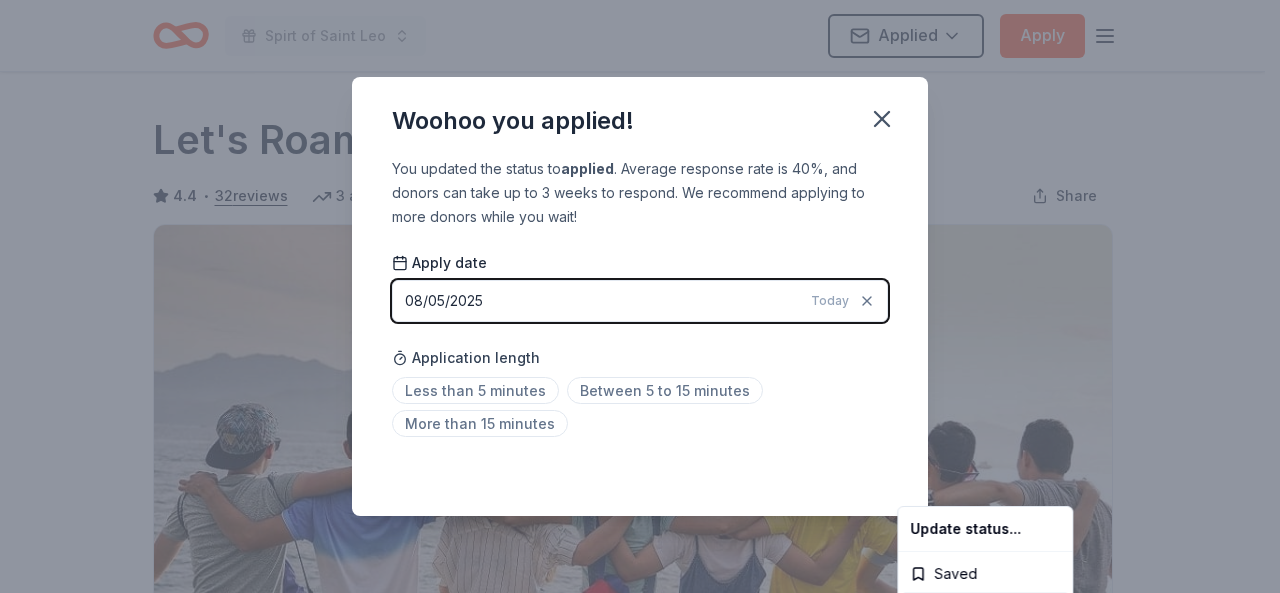 click on "Spirt of Saint Leo Applied Apply Due in 50 days Share Let's Roam 4.4 • 32  reviews 3   applies  last week approval rate Share Donating in all states Let's Roam is an exciting app-led game that allows you to explore the world with your friends and family by completing challenges. Their scavenger hunt games give people the tools to interpret their surroundings and build lasting relationships. What they donate 3 Family Scavenger Hunt Six Pack ($270 Value), 2 Date Night Scavenger Hunt Two Pack ($130 Value) Auction & raffle Donation is small & easy to send to guests Who they donate to Let's Roam  hasn ' t listed any preferences or eligibility criteria. approval rate 20 % approved 30 % declined 50 % no response Upgrade to Pro to view approval rates and average donation values Due in 50 days Apply Applied Application takes 10 min Usually responds in  around a week Updated  about 2 months  ago Report a mistake 4.4 • 32  reviews See all  32  reviews Community Cat Angels May 2025 • Approved Read more April 2025 1" at bounding box center [640, 296] 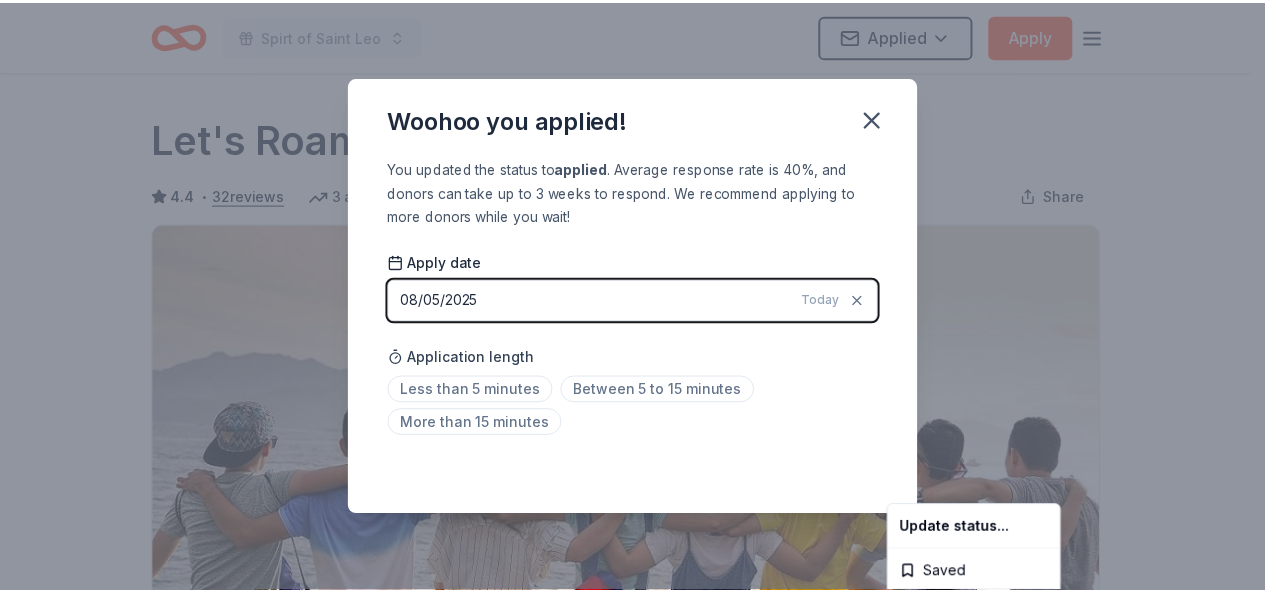 scroll, scrollTop: 506, scrollLeft: 0, axis: vertical 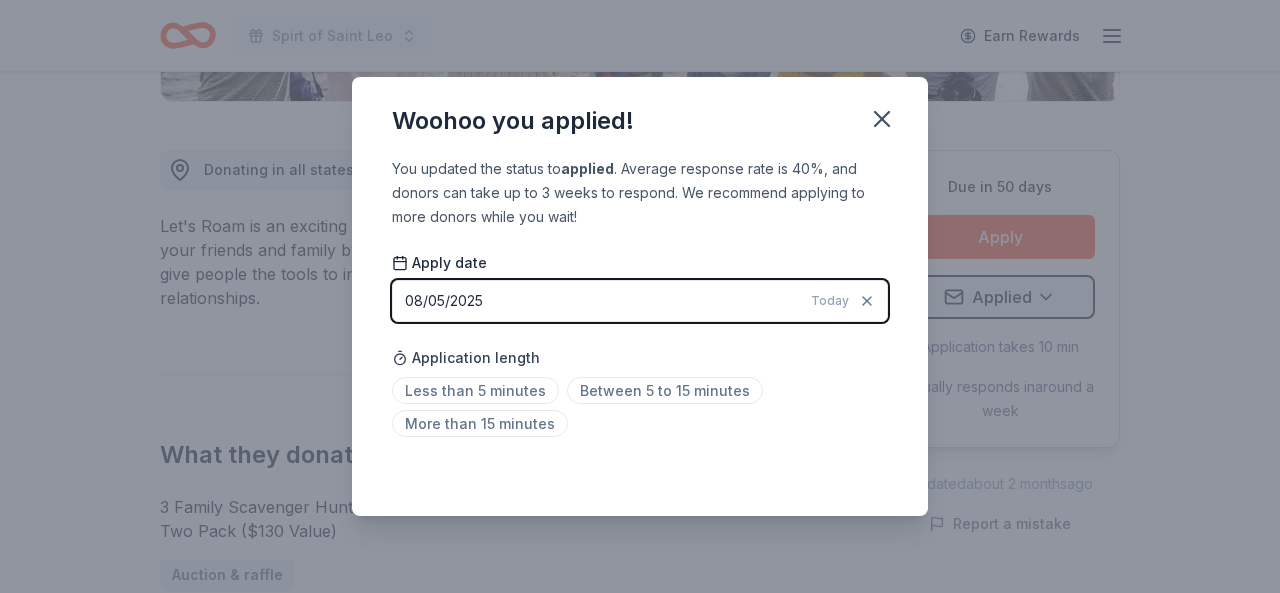 click on "Woohoo you applied! You updated the status to  applied . Average response rate is 40%, and donors can take up to 3 weeks to respond. We recommend applying to more donors while you wait! Apply date 08/05/2025 Today Application length Less than 5 minutes Between 5 to 15 minutes More than 15 minutes Saved" at bounding box center [640, 296] 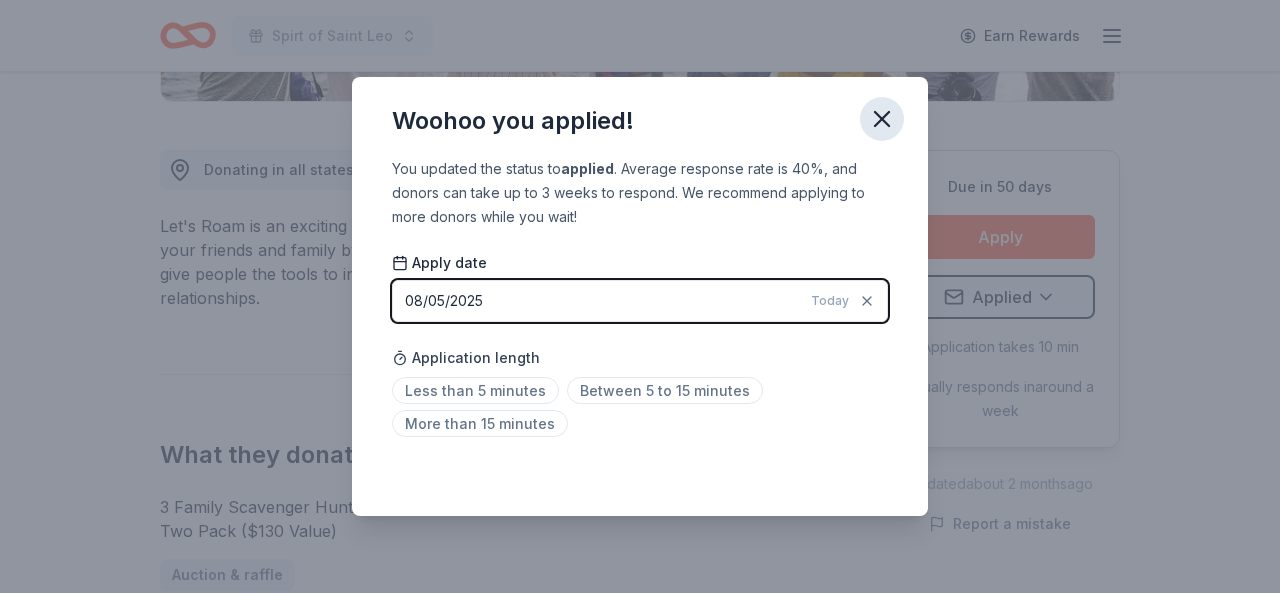 click 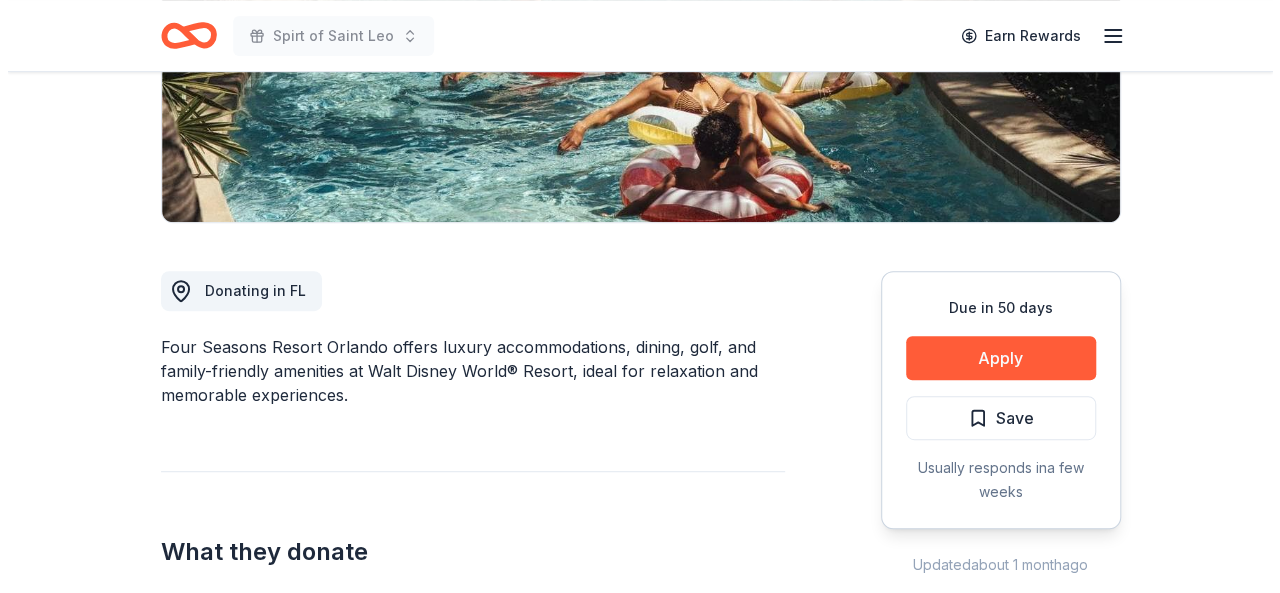 scroll, scrollTop: 384, scrollLeft: 0, axis: vertical 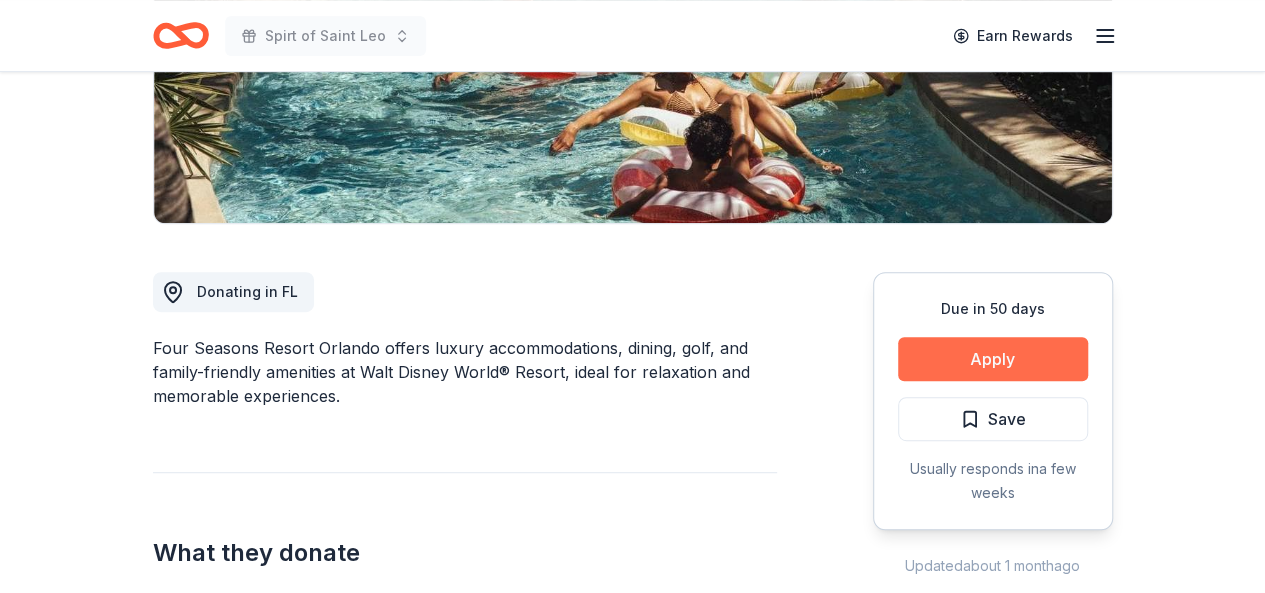 click on "Apply" at bounding box center (993, 359) 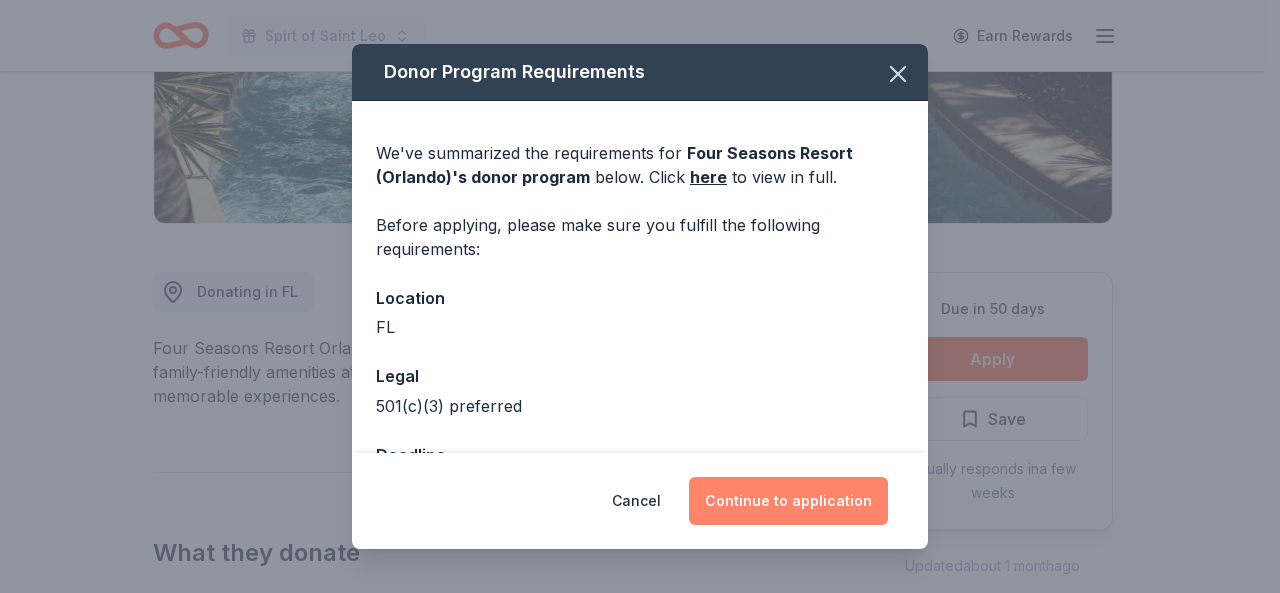 click on "Continue to application" at bounding box center [788, 501] 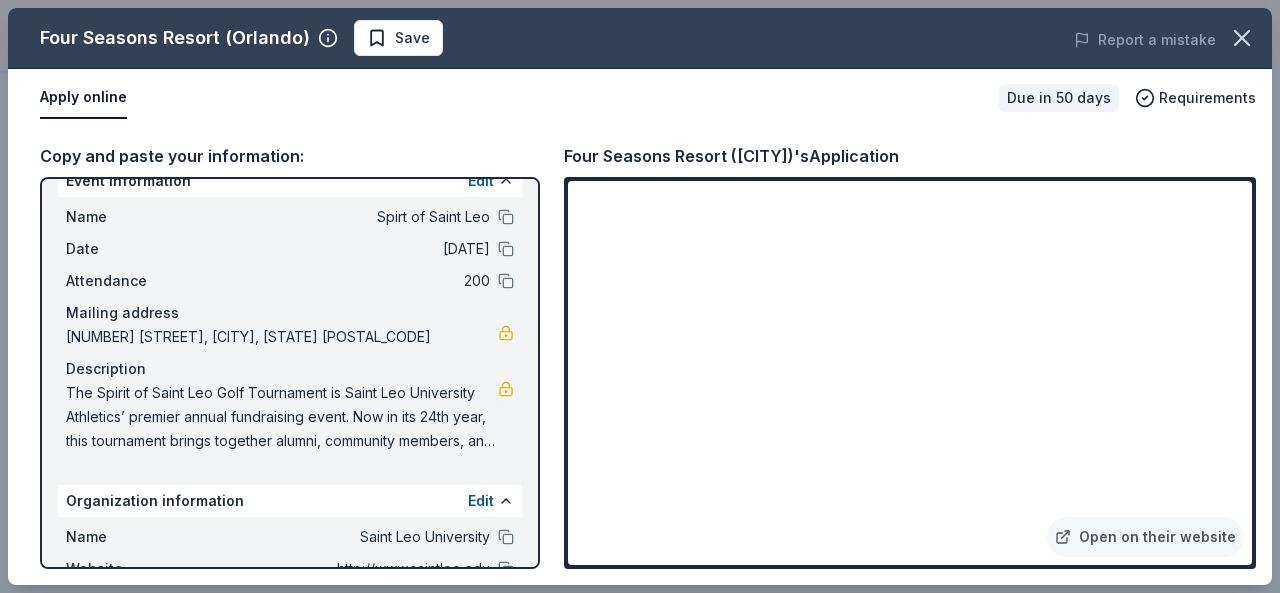 scroll, scrollTop: 0, scrollLeft: 0, axis: both 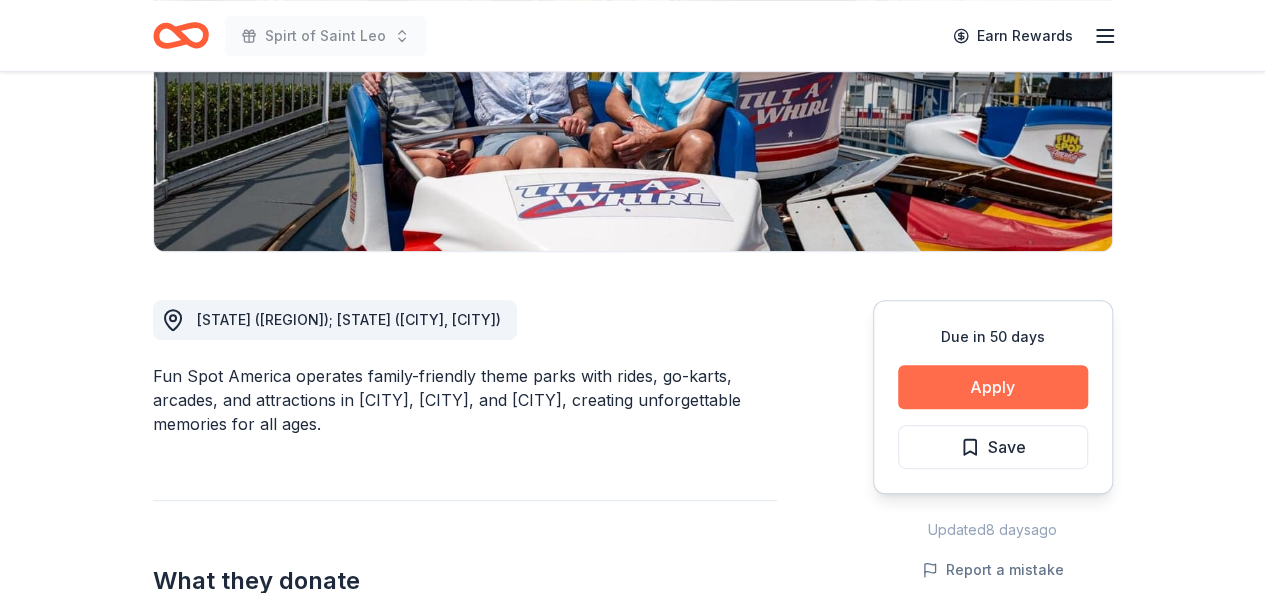 click on "Apply" at bounding box center (993, 387) 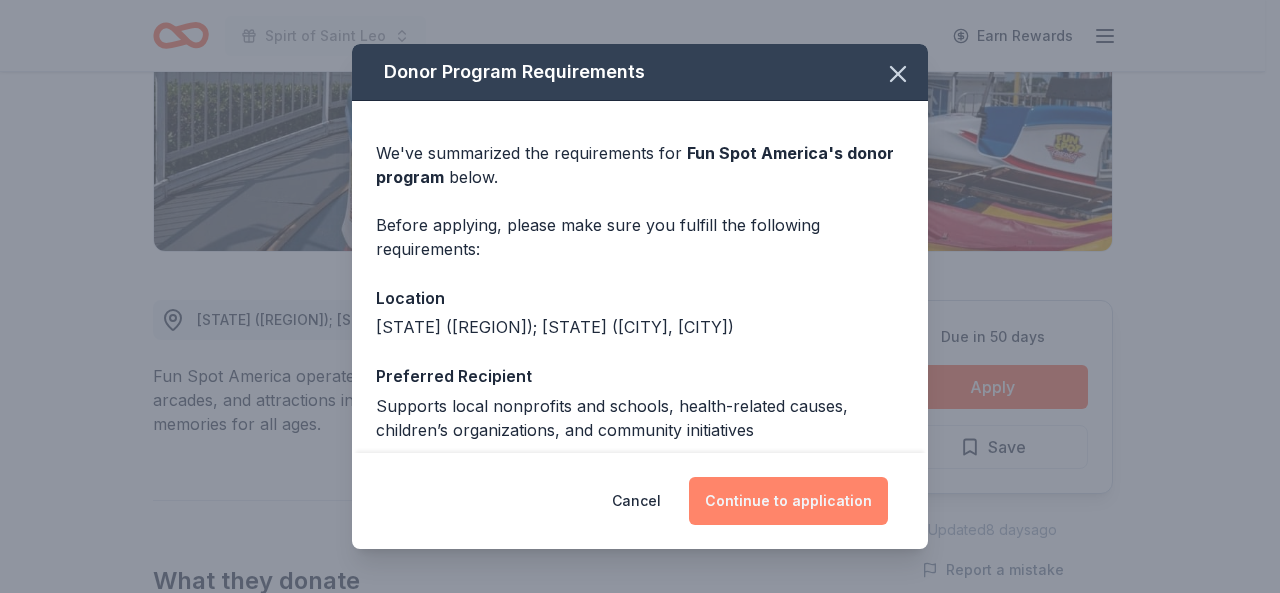 click on "Continue to application" at bounding box center [788, 501] 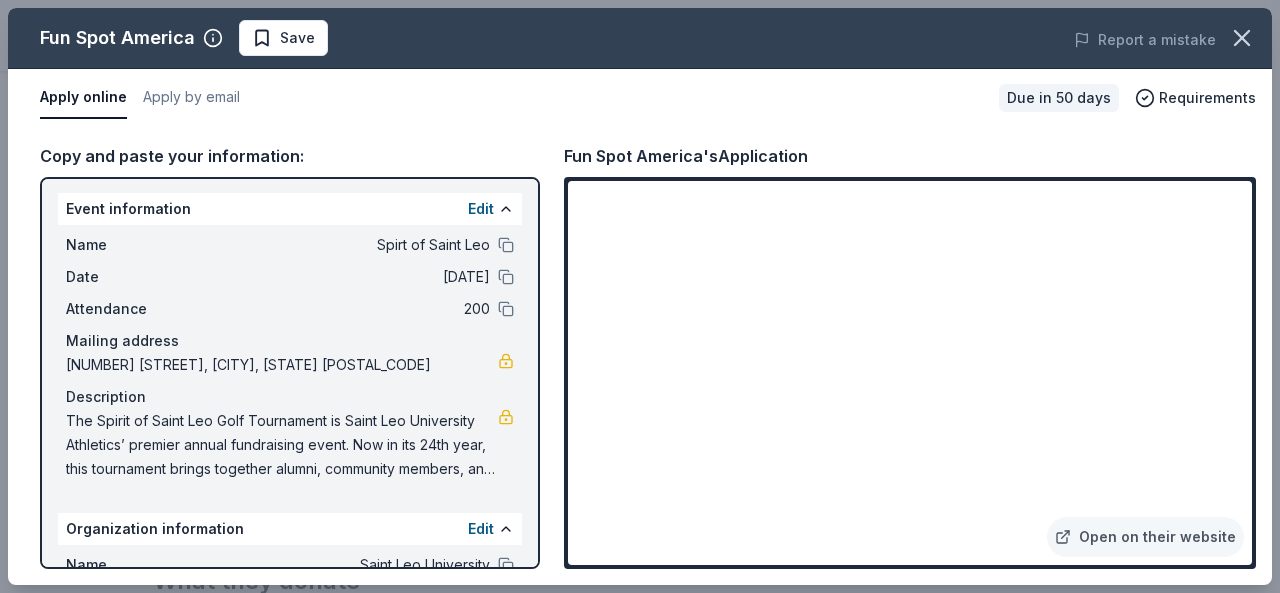scroll, scrollTop: 0, scrollLeft: 0, axis: both 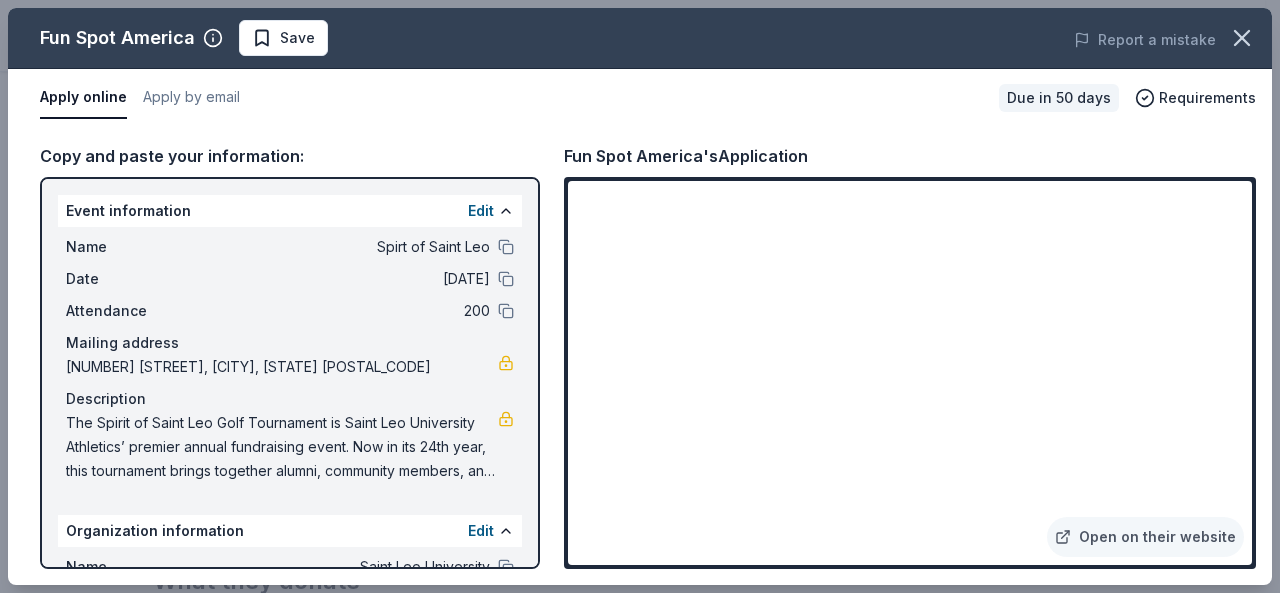 click on "The Spirit of Saint Leo Golf Tournament is Saint Leo University Athletics’ premier annual fundraising event. Now in its 24th year, this tournament brings together alumni, community members, and supporters for a fun-filled day of golf in support of our student-athletes. All proceeds directly benefit Saint Leo’s 15 NCAA Division II athletic programs, helping to provide critical funding for scholarships, operations, and overall program excellence.
Join us on Friday, October 24, 2025, at Lake Jovita Golf & Country Club for a memorable afternoon of golf, camaraderie, and Lion pride — all while making a meaningful impact on the future of Saint Leo Athletics." at bounding box center (282, 447) 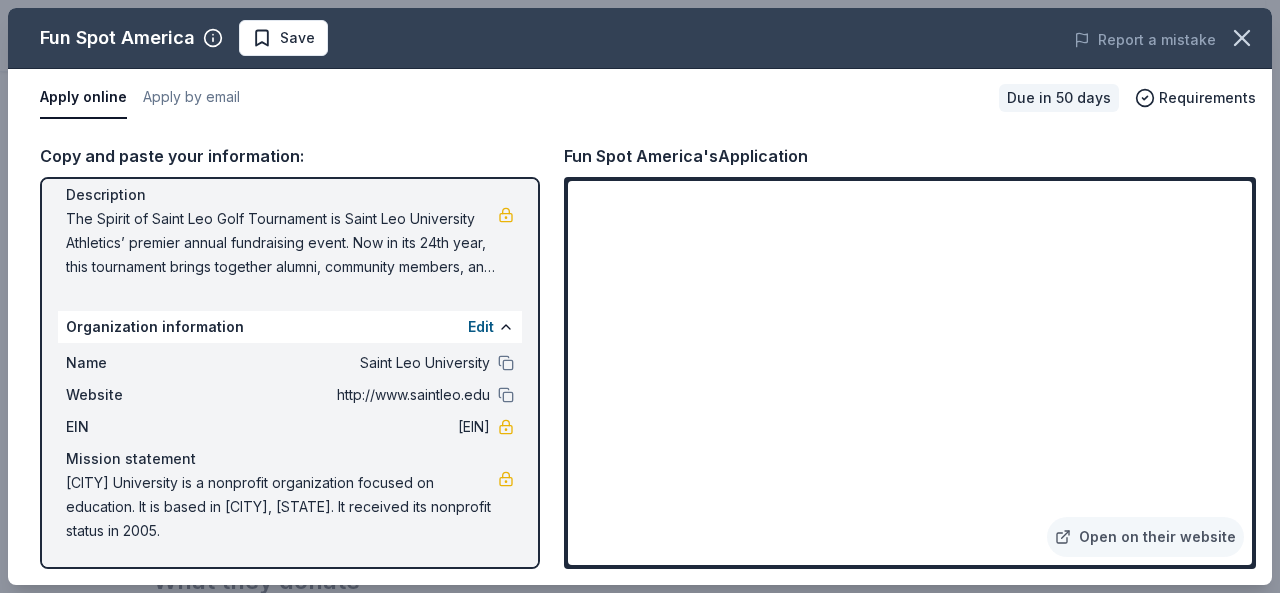 scroll, scrollTop: 0, scrollLeft: 0, axis: both 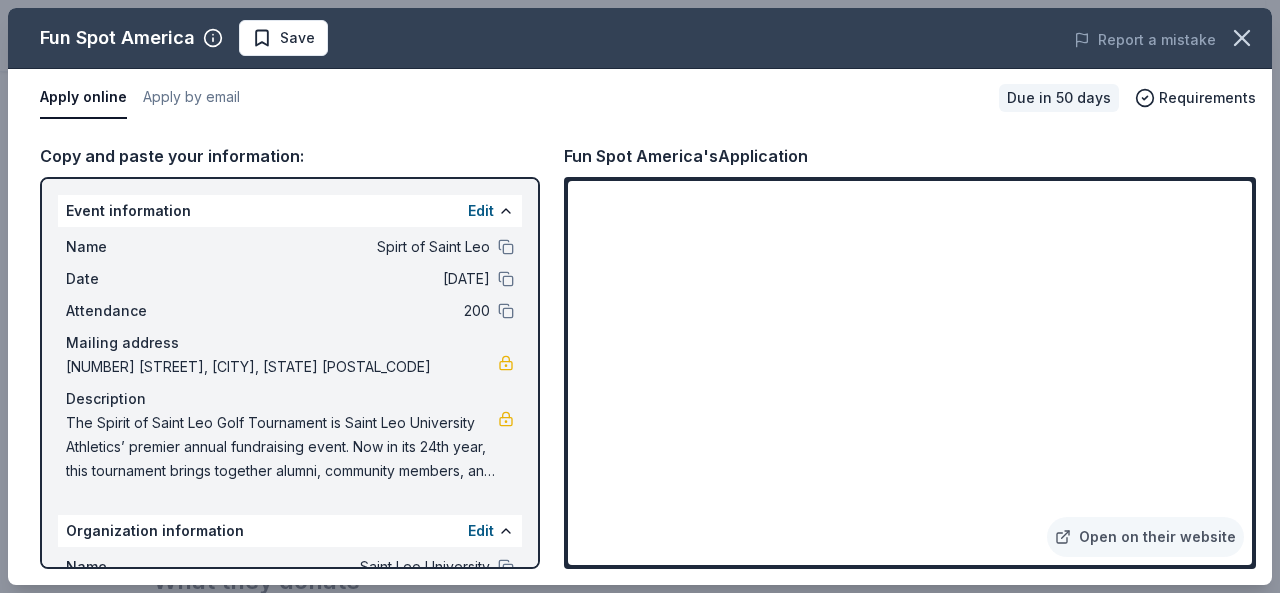 drag, startPoint x: 64, startPoint y: 365, endPoint x: 151, endPoint y: 363, distance: 87.02299 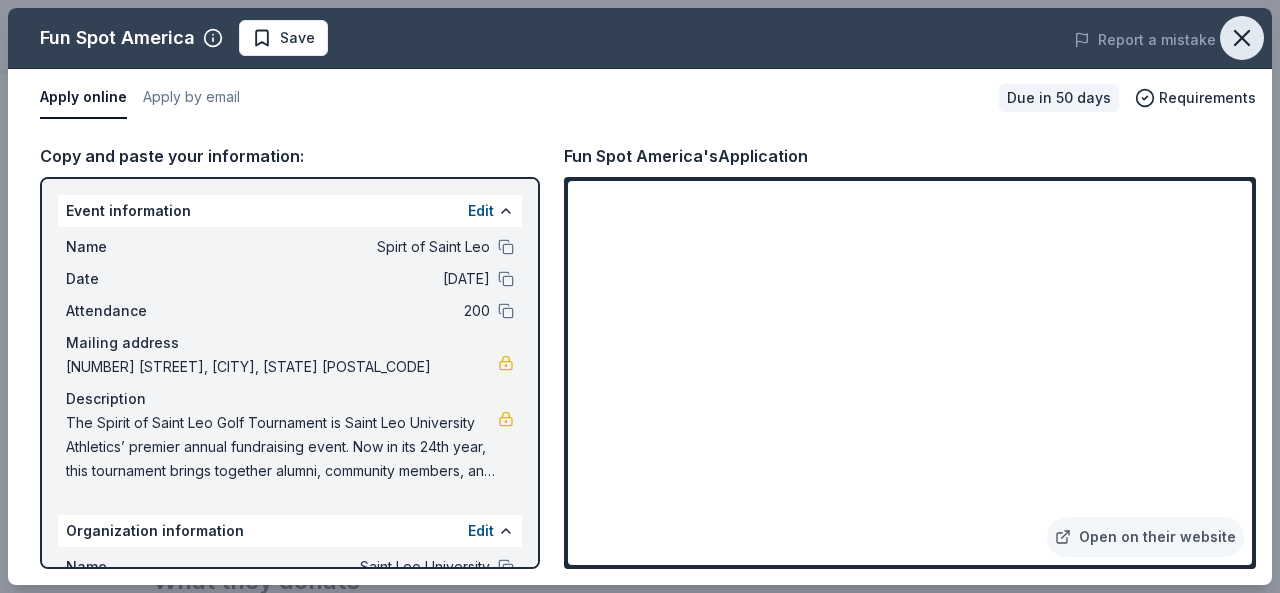 click 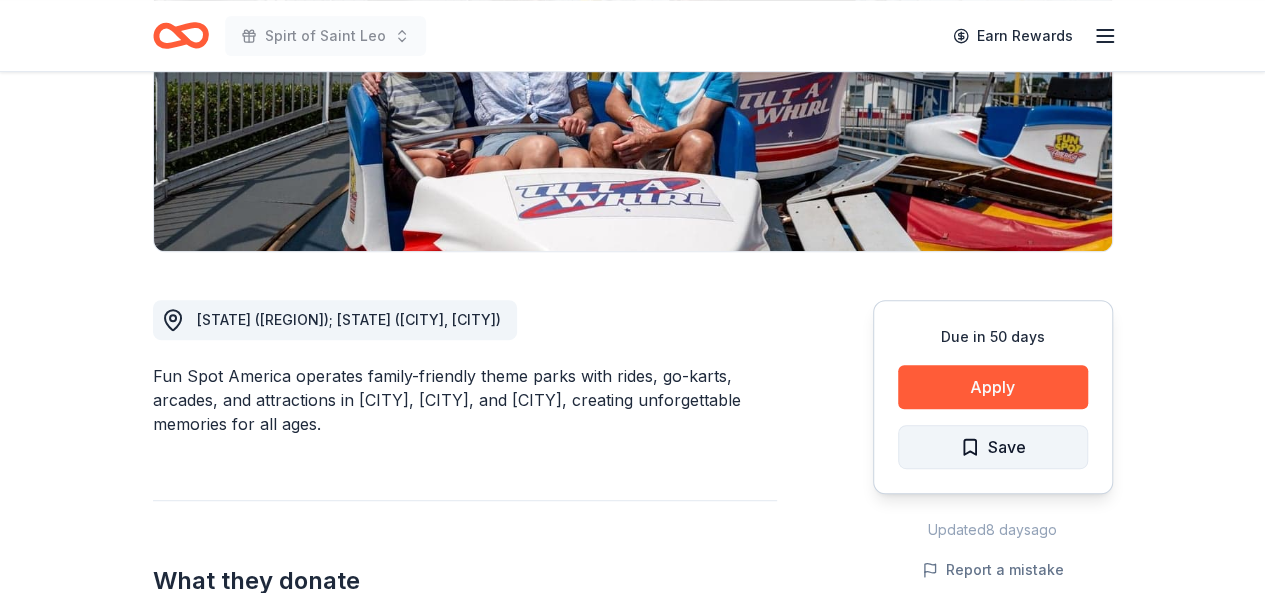 click on "Save" at bounding box center [1007, 447] 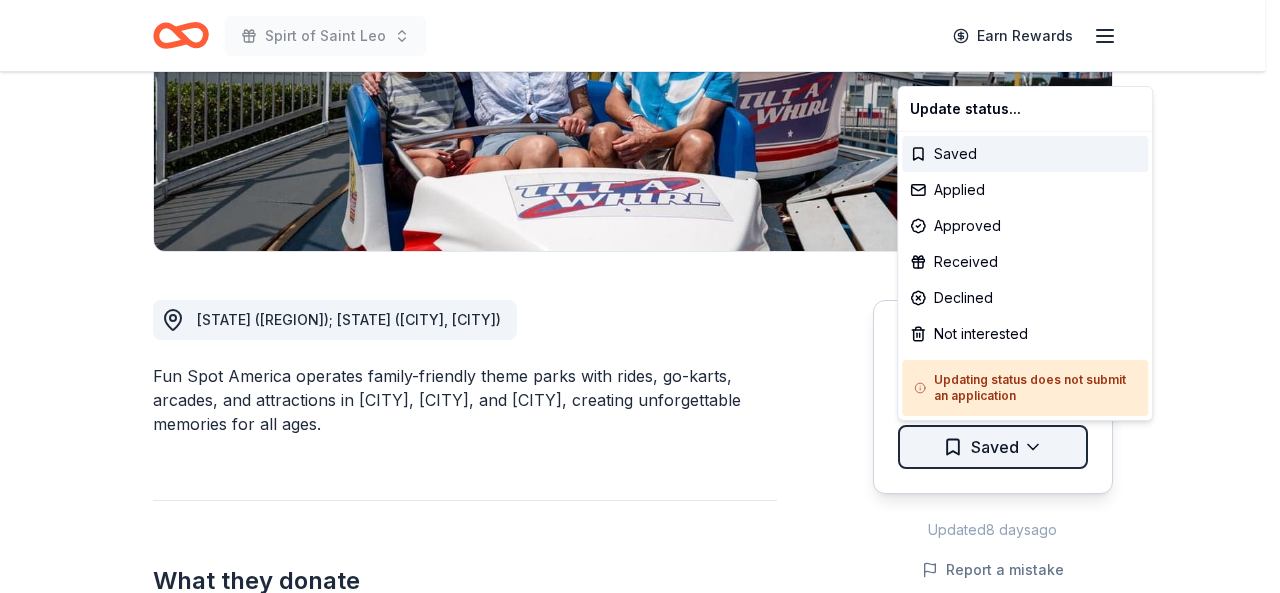 click on "Spirt of Saint Leo Earn Rewards Due in 50 days Share Fun Spot America New Share Donating in FL (Central Florida); GA (Fayetteville, Atlanta) Fun Spot America operates family-friendly theme parks with rides, go-karts, arcades, and attractions in Orlando, Kissimmee, and Atlanta, creating unforgettable memories for all ages. What they donate Single-day passes, gift baskets, sponsorship, fundraising opportunities. Auction & raffle Donation is small & easy to send to guests You may submit applications every   year .    You may receive donations every   year Who they donate to  Preferred Supports local nonprofits and schools, health-related causes, children’s organizations, and community initiatives Children Education Health 501(c)(3) preferred  Ineligible Individuals; Political purposes Individuals Political Upgrade to Pro to view approval rates and average donation values Due in 50 days Apply Saved Updated  8 days  ago Report a mistake New Be the first to review this company! Leave a review Similar donors 9   4" at bounding box center (640, -60) 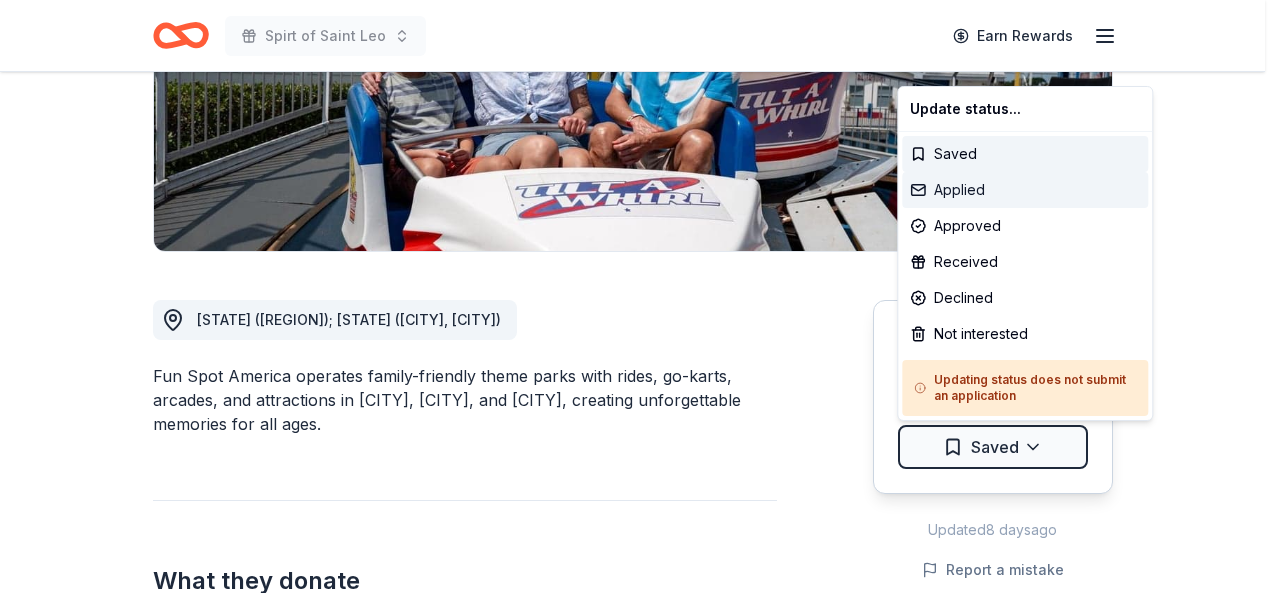 click on "Applied" at bounding box center [1025, 190] 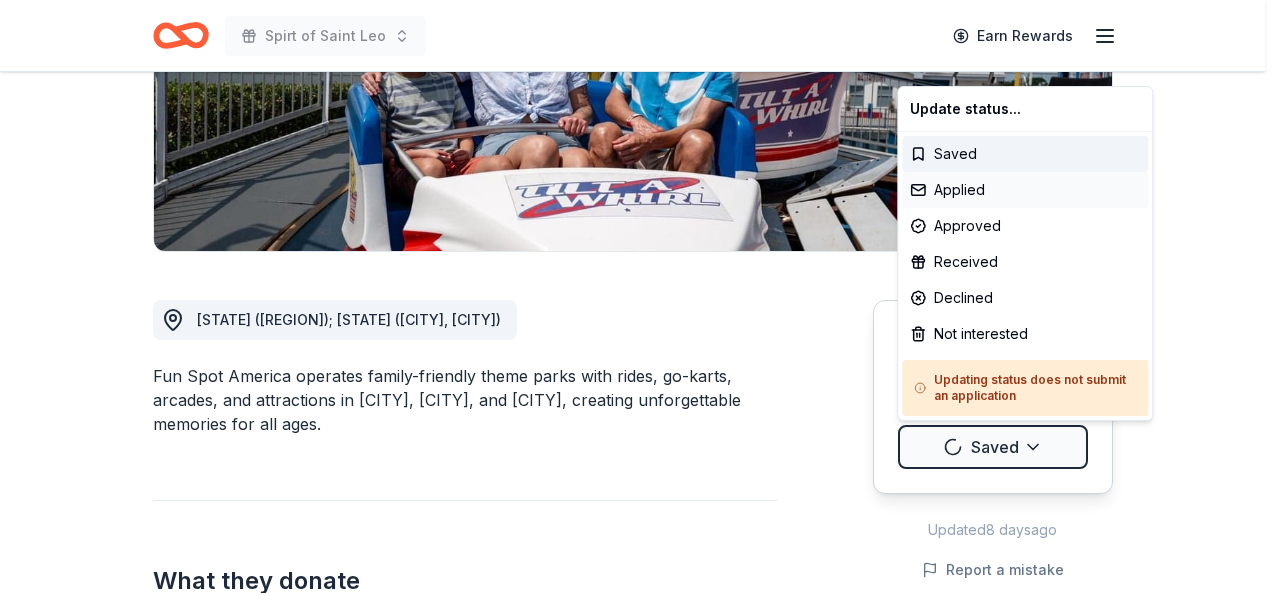 scroll, scrollTop: 0, scrollLeft: 0, axis: both 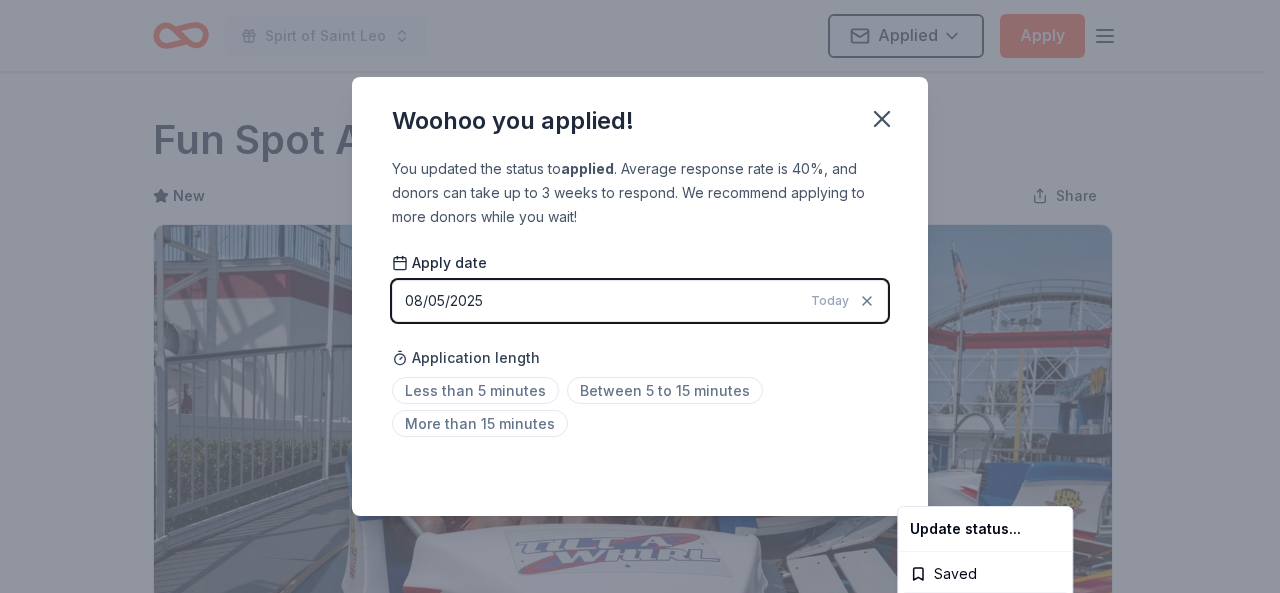 click on "Spirt of Saint Leo Applied Apply Due in 50 days Share Fun Spot America New Share Donating in FL (Central Florida); GA (Fayetteville, Atlanta) Fun Spot America operates family-friendly theme parks with rides, go-karts, arcades, and attractions in Orlando, Kissimmee, and Atlanta, creating unforgettable memories for all ages. What they donate Single-day passes, gift baskets, sponsorship, fundraising opportunities. Auction & raffle Donation is small & easy to send to guests You may submit applications every   year .    You may receive donations every   year Who they donate to  Preferred Supports local nonprofits and schools, health-related causes, children’s organizations, and community initiatives Children Education Health 501(c)(3) preferred  Ineligible Individuals; Political purposes Individuals Political Upgrade to Pro to view approval rates and average donation values Due in 50 days Apply Applied Updated  8 days  ago Report a mistake New Be the first to review this company! Leave a review Similar donors 9" at bounding box center (640, 296) 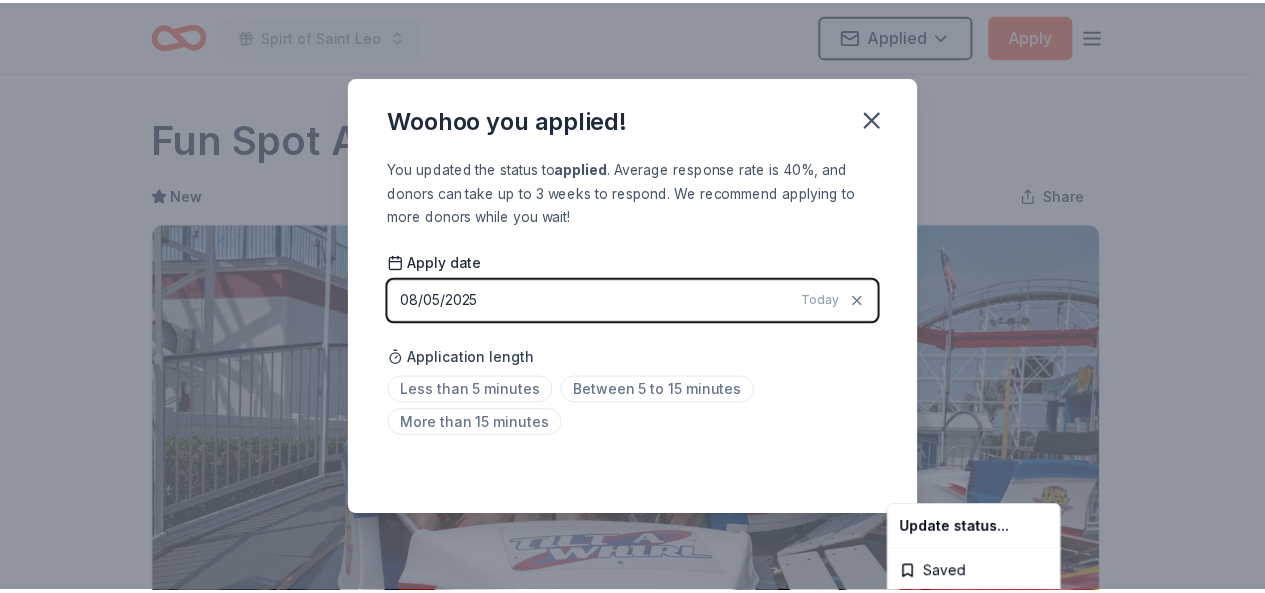 scroll, scrollTop: 506, scrollLeft: 0, axis: vertical 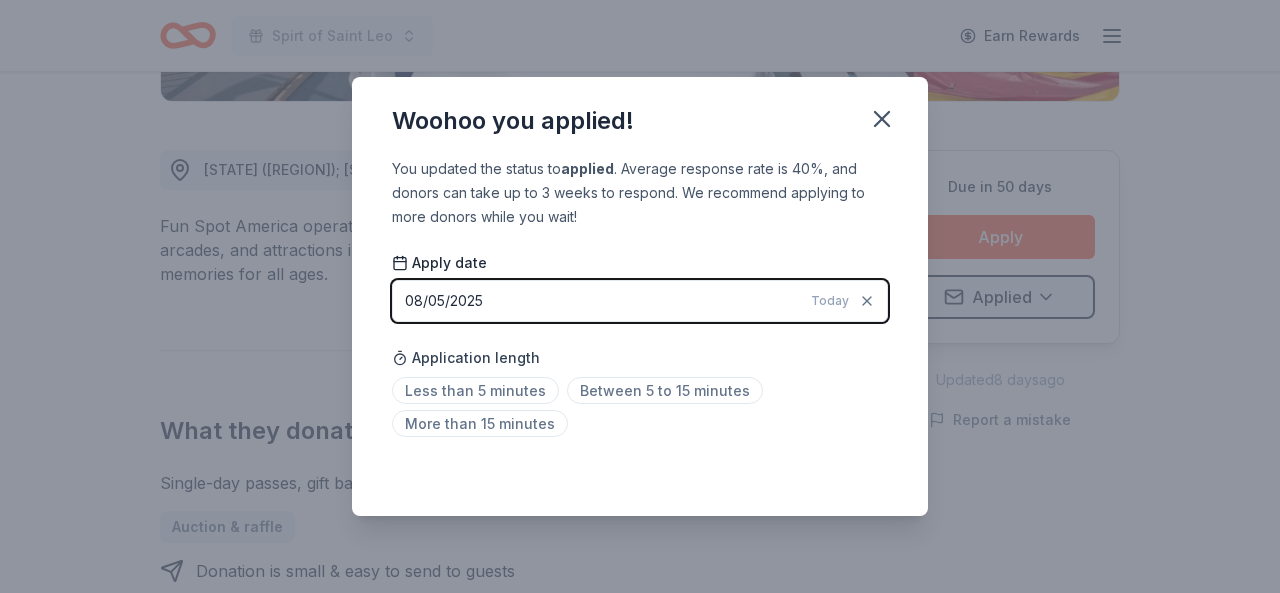 click 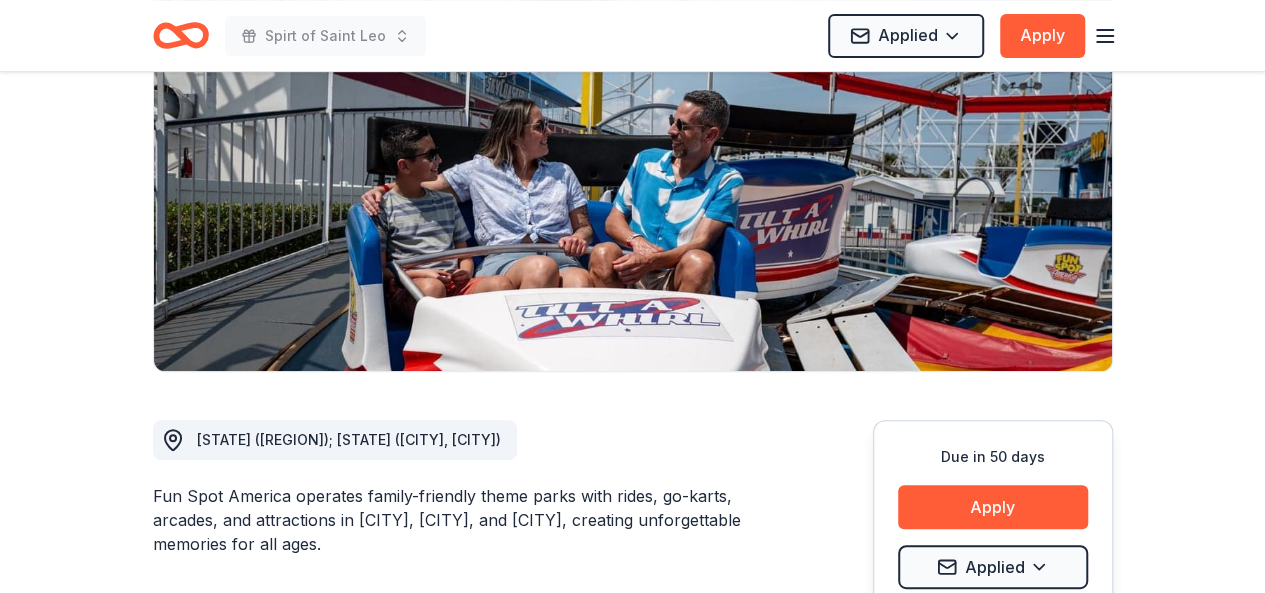 scroll, scrollTop: 0, scrollLeft: 0, axis: both 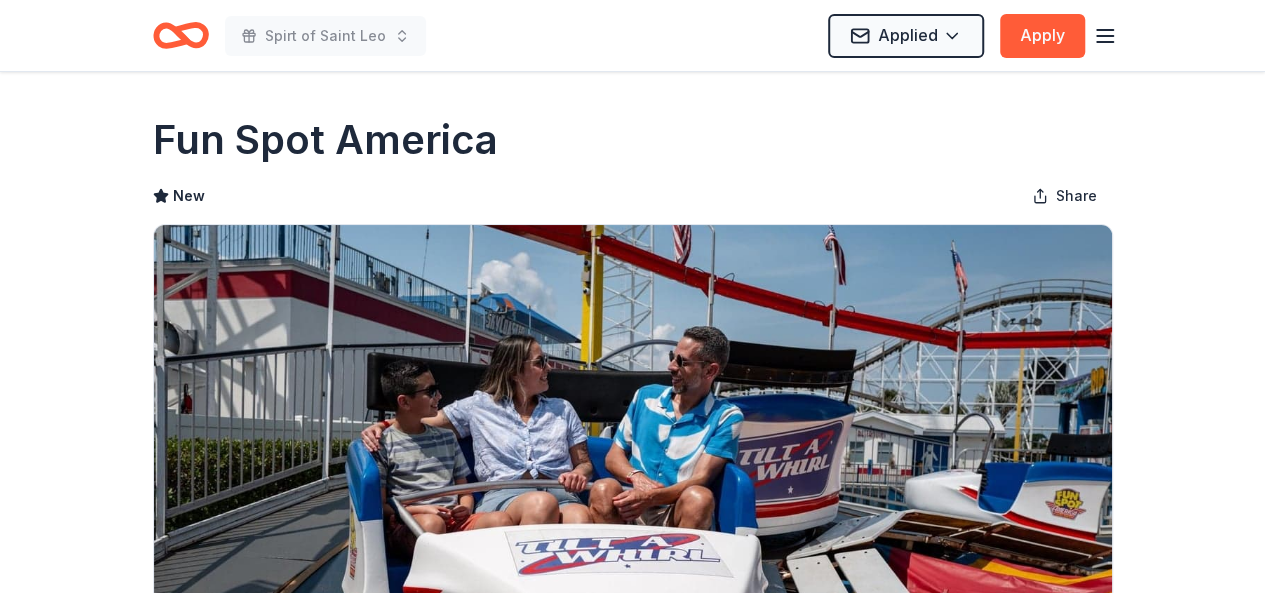click 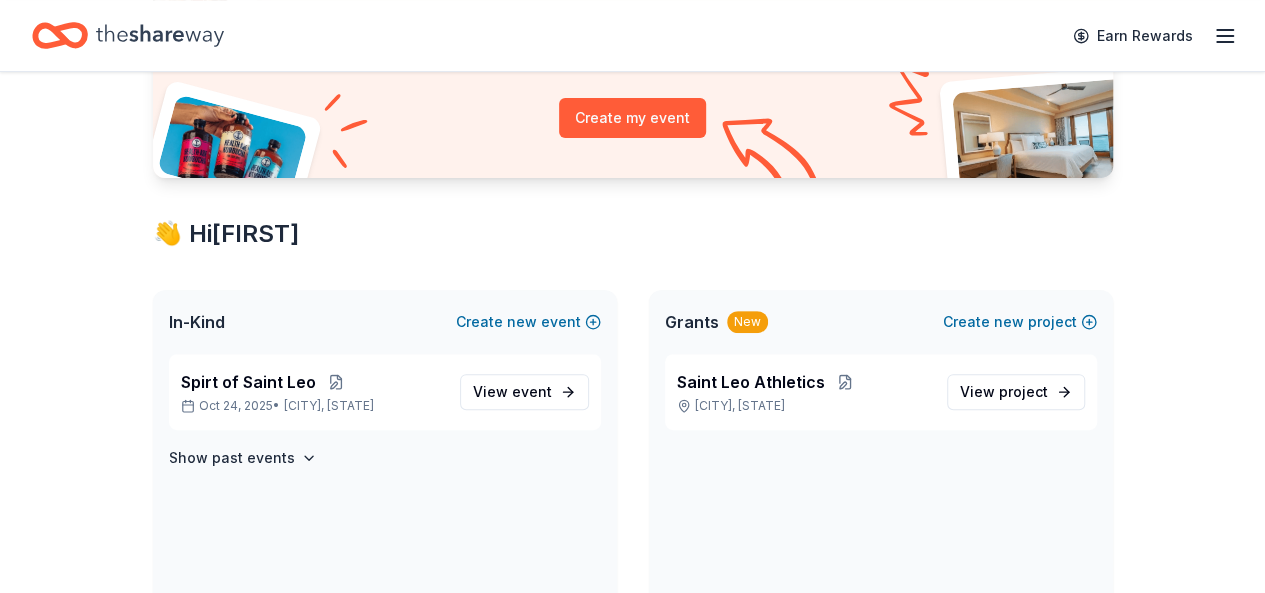 scroll, scrollTop: 224, scrollLeft: 0, axis: vertical 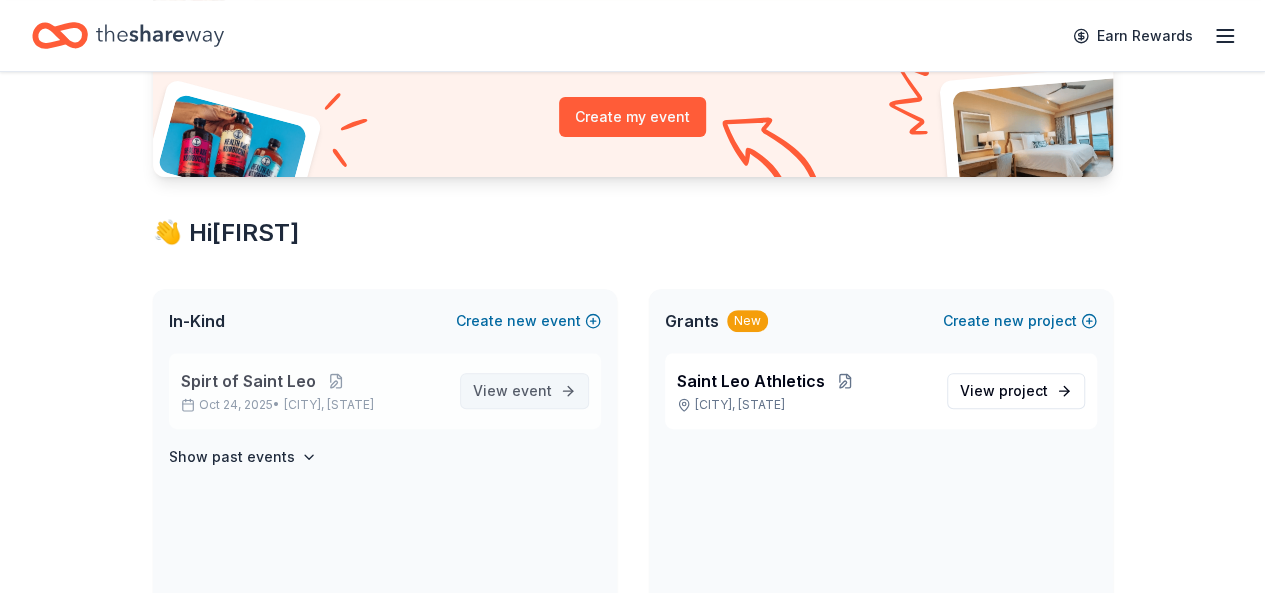 click on "event" at bounding box center (532, 390) 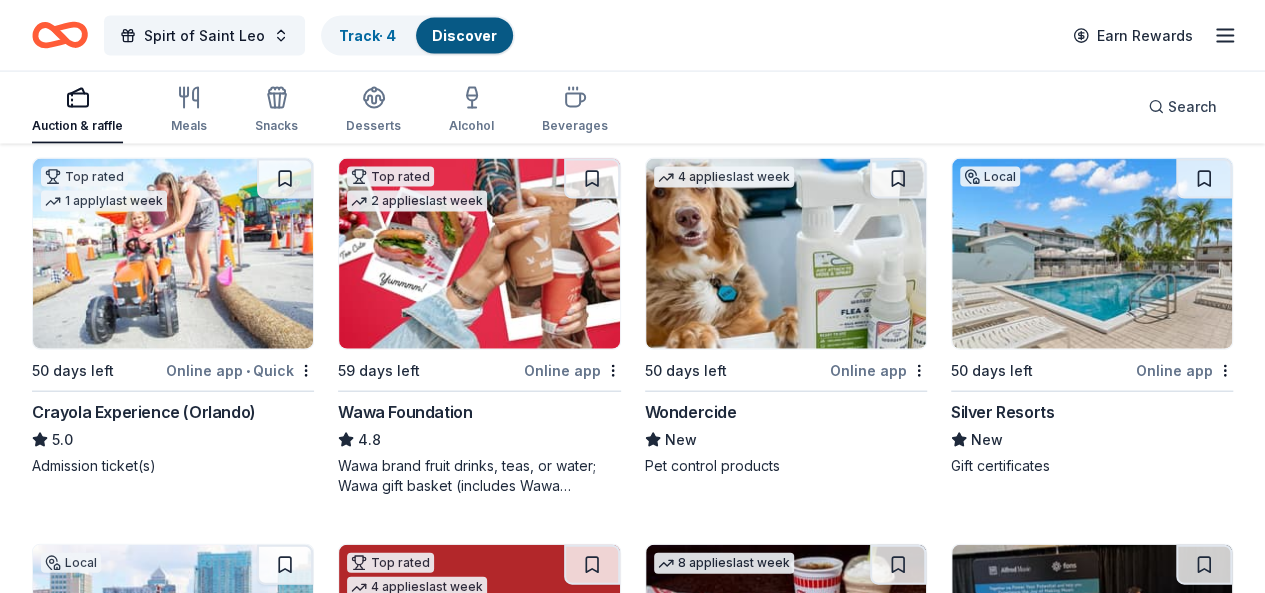 scroll, scrollTop: 2121, scrollLeft: 0, axis: vertical 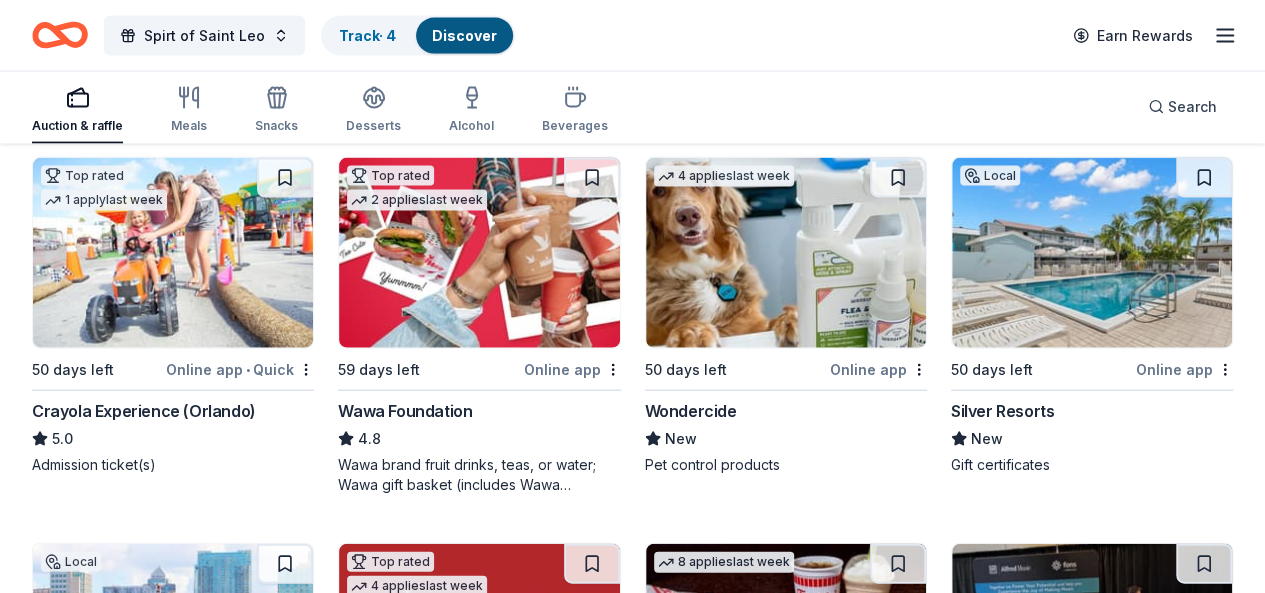 click at bounding box center [173, 1025] 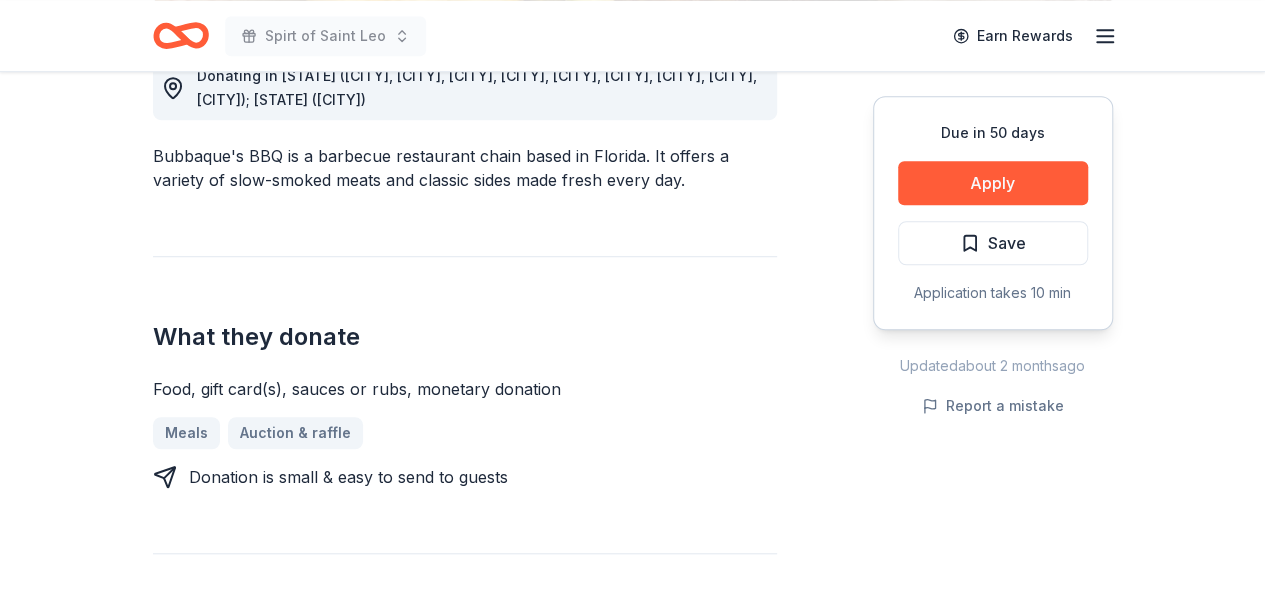 scroll, scrollTop: 601, scrollLeft: 0, axis: vertical 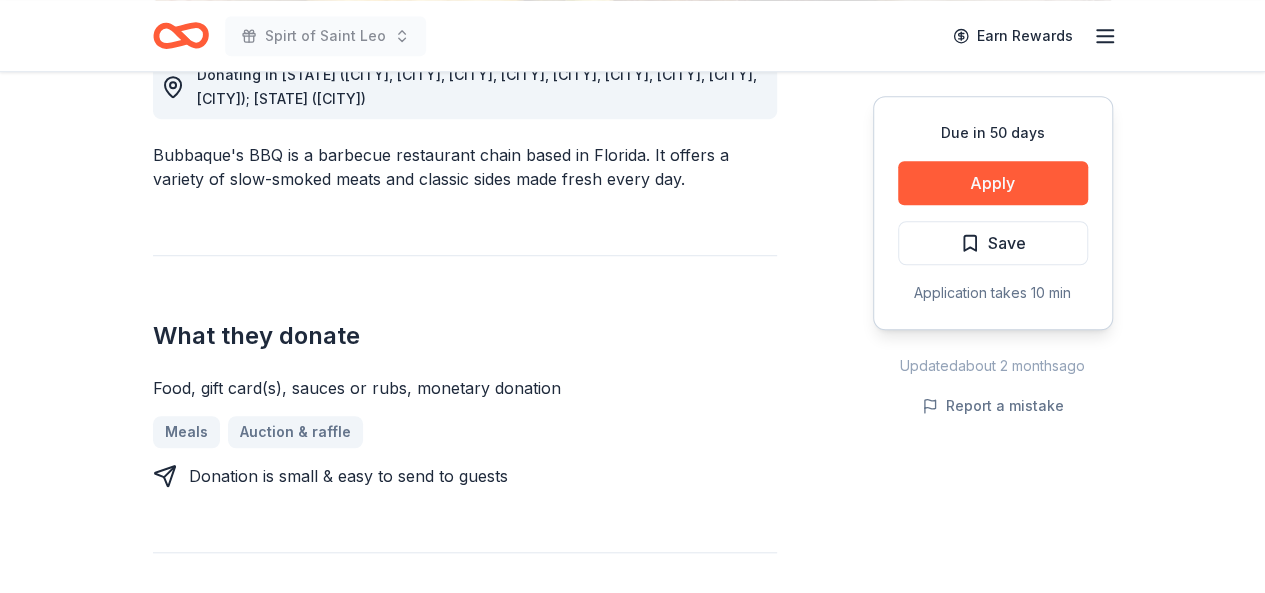 click on "Donating in [STATE] ([CITY], [CITY], [CITY], [CITY], [CITY], [CITY], [CITY], [CITY], [CITY]); [STATE] ([CITY]) Bubbaque's BBQ is a barbecue restaurant chain based in Florida. It offers a variety of slow-smoked meats and classic sides made fresh every day. What they donate Food, gift card(s), sauces or rubs, monetary donation Meals Auction & raffle Donation is small & easy to send to guests Who they donate to Preferred 501(c)(3) preferred Upgrade to Pro to view approval rates and average donation values Due in 50 days Apply Save Application takes 10 min Updated about 2 months ago Report a mistake" at bounding box center (633, 490) 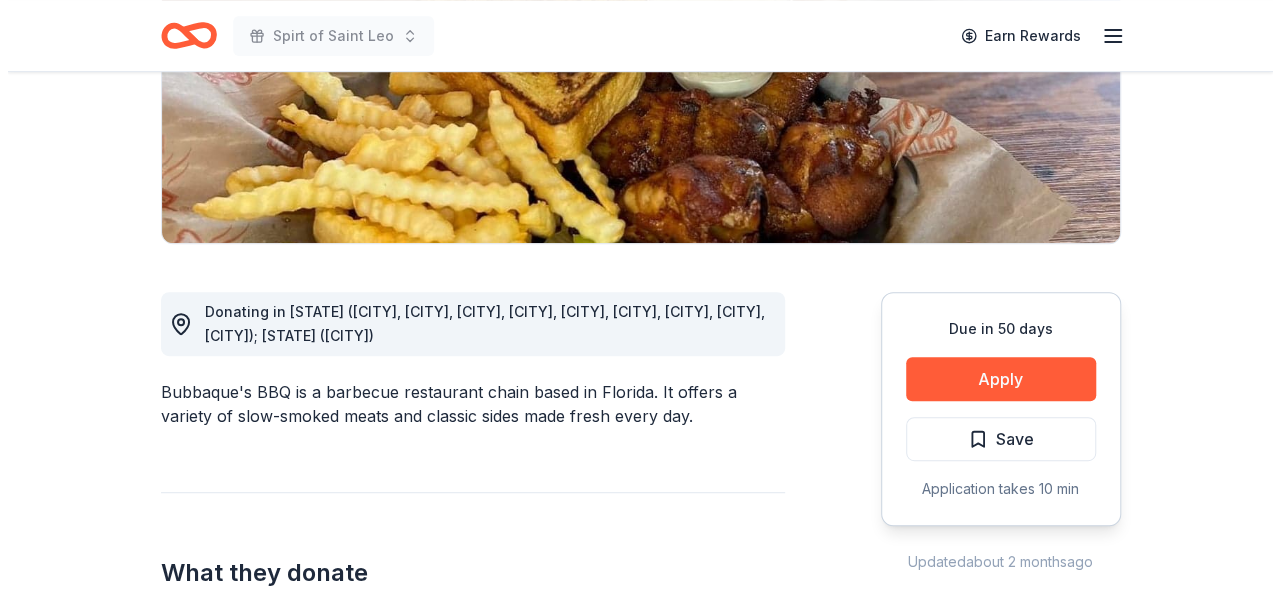 scroll, scrollTop: 363, scrollLeft: 0, axis: vertical 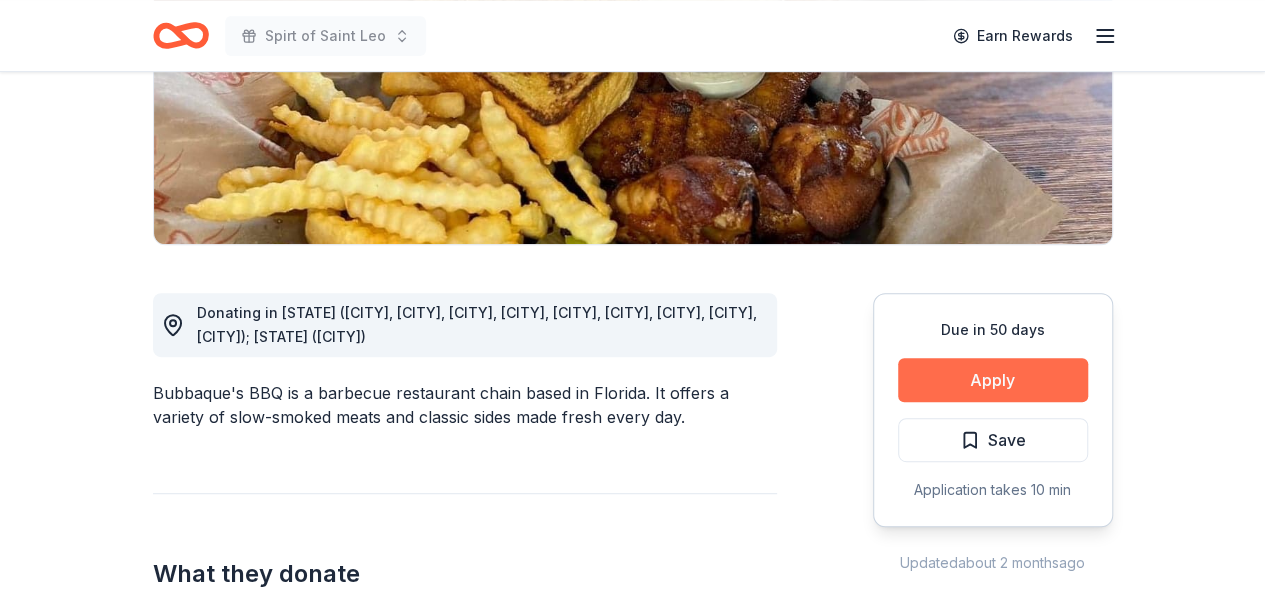 click on "Apply" at bounding box center (993, 380) 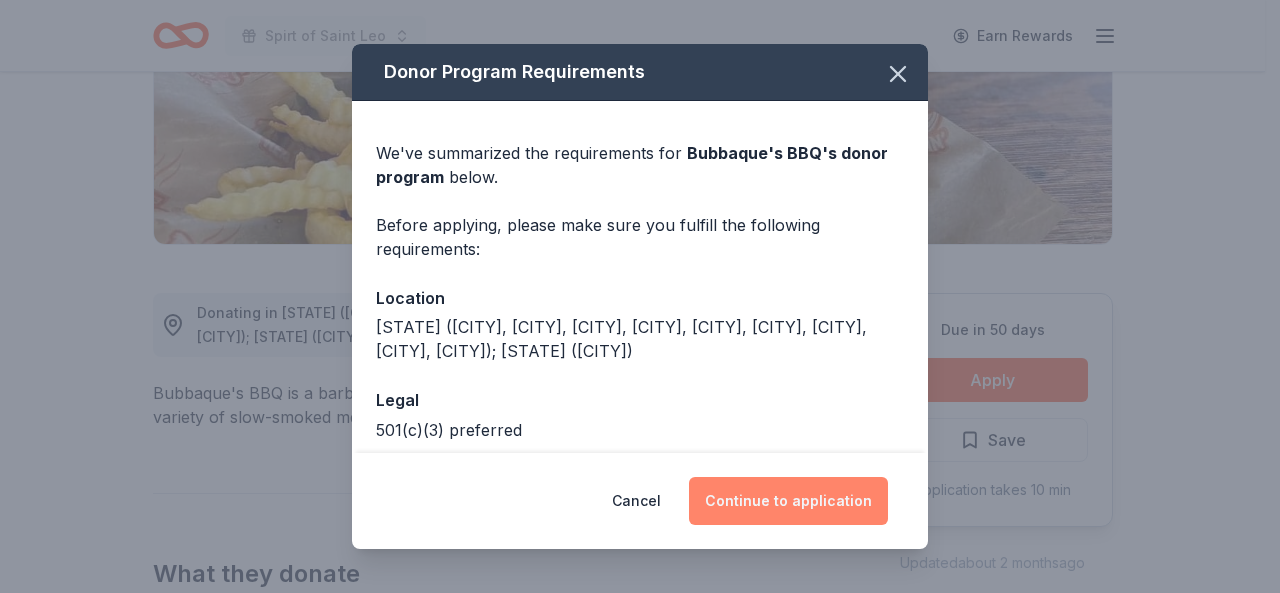 click on "Continue to application" at bounding box center [788, 501] 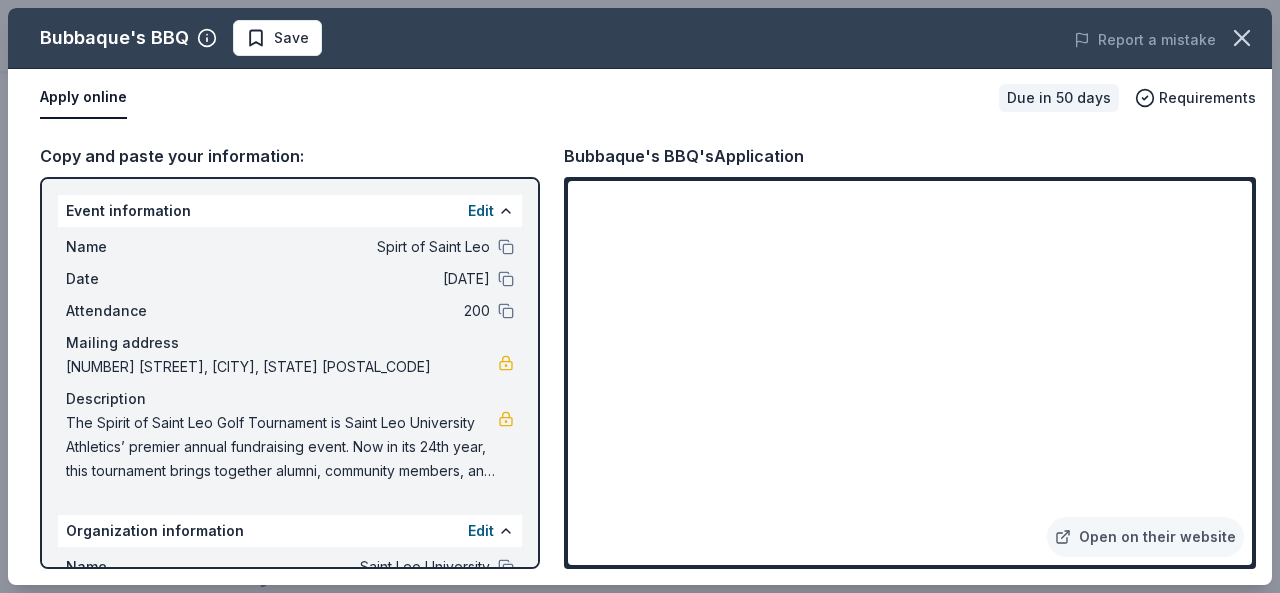 scroll, scrollTop: 204, scrollLeft: 0, axis: vertical 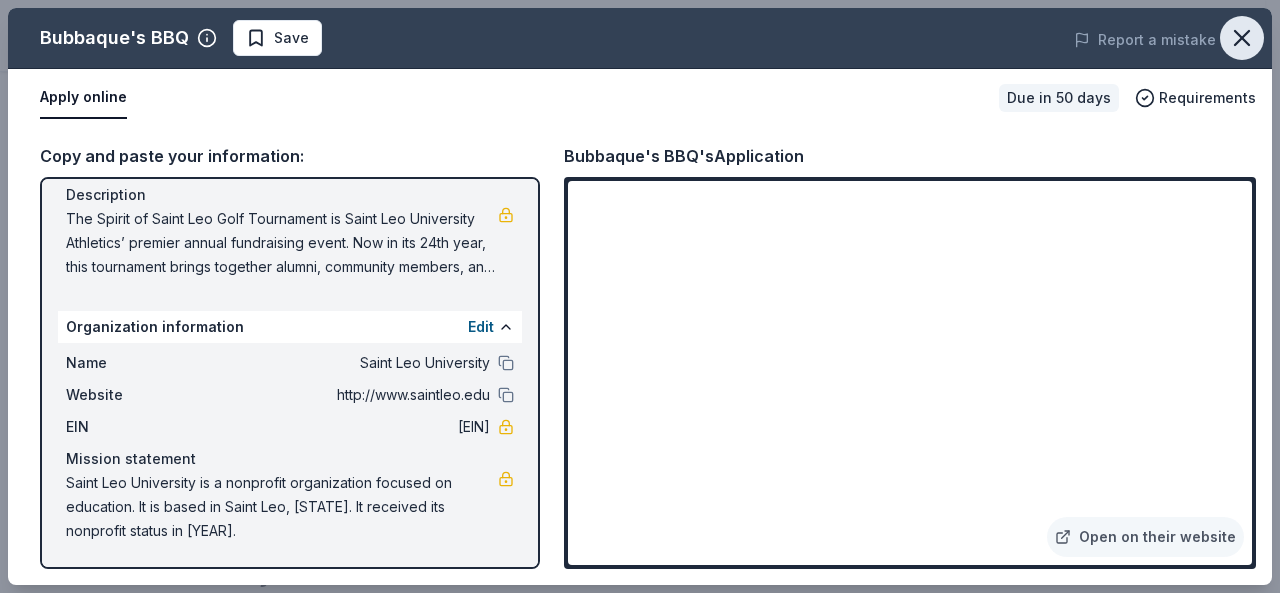 click 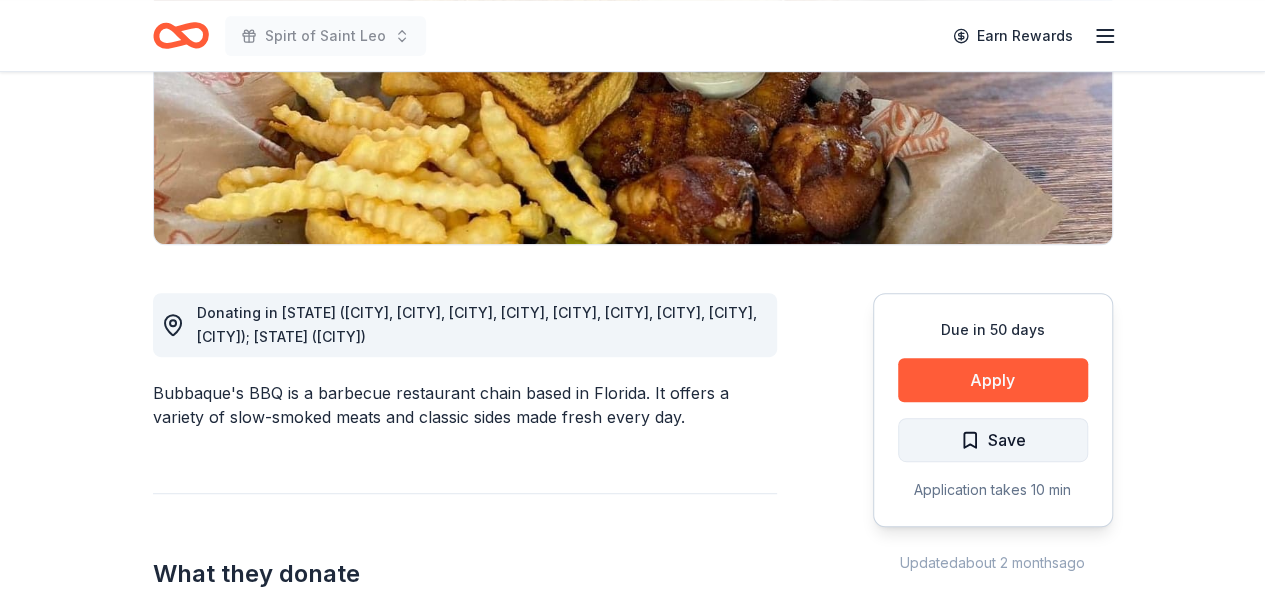 click on "Save" at bounding box center [1007, 440] 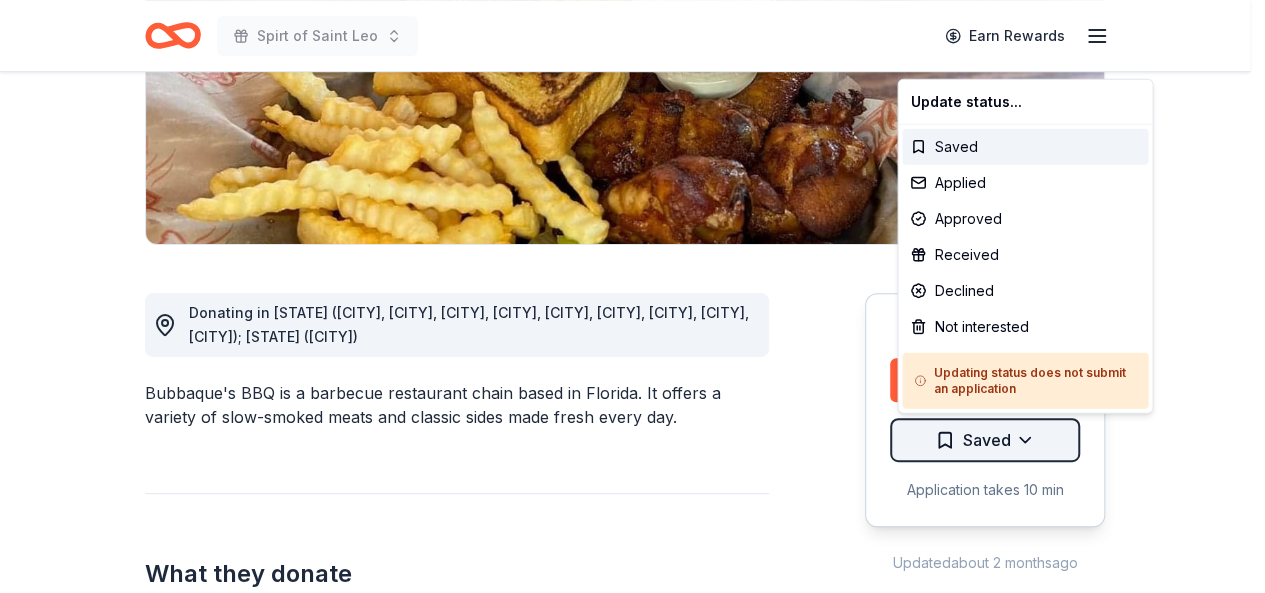 click on "Spirt of Saint Leo Earn Rewards Due in 50 days Share Bubbaque's BBQ New Share Donating in [STATE] ([CITY], [CITY], [CITY], [CITY], [CITY], [CITY], [CITY], [CITY], [CITY]); [STATE] ([CITY]) Bubbaque's BBQ is a barbecue restaurant chain based in Florida. It offers a variety of slow-smoked meats and classic sides made fresh every day. What they donate Food, gift card(s), sauces or rubs, monetary donation Meals Auction & raffle Donation is small & easy to send to guests Who they donate to Preferred 501(c)(3) preferred Upgrade to Pro to view approval rates and average donation values Due in 50 days Apply Saved Application takes 10 min Updated about 2 months ago Report a mistake New Be the first to review this company! Leave a review Similar donors 1 apply last week 50 days left Online app Chuy's Tex-Mex 5.0 Food, gift card(s) 2 applies last week 50 days left Chili's 5.0 Gift certificate(s) 7 applies last week 38 days left Online app Fogo de Chao New 1 apply 5.0 1" at bounding box center [632, -67] 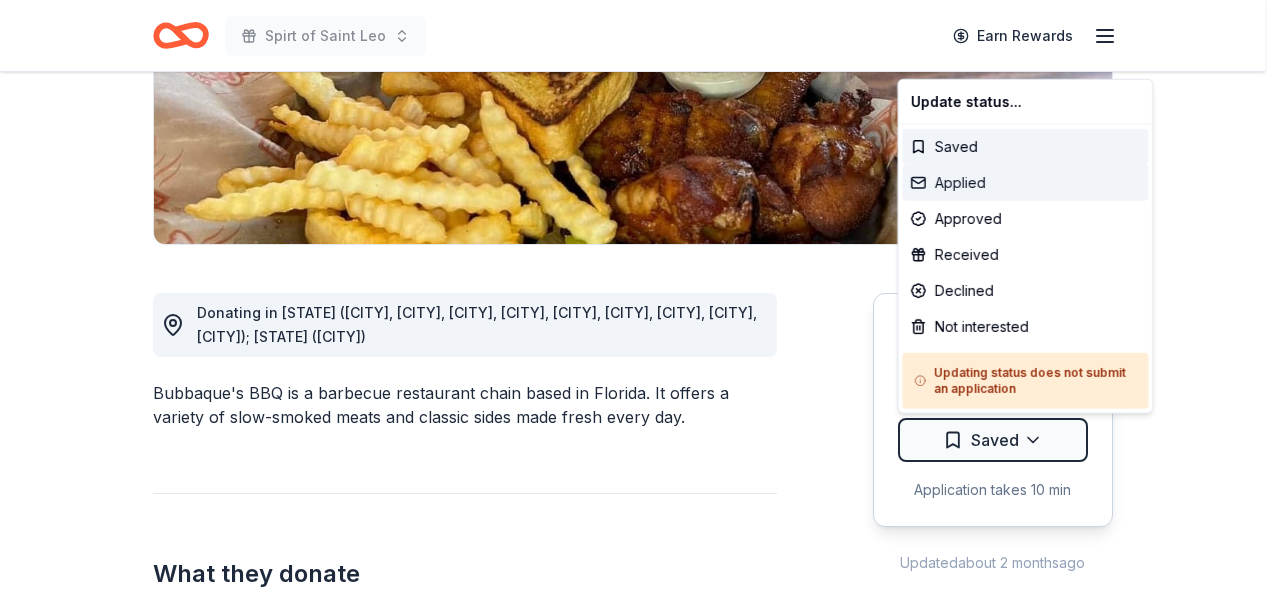 click on "Applied" at bounding box center (1025, 183) 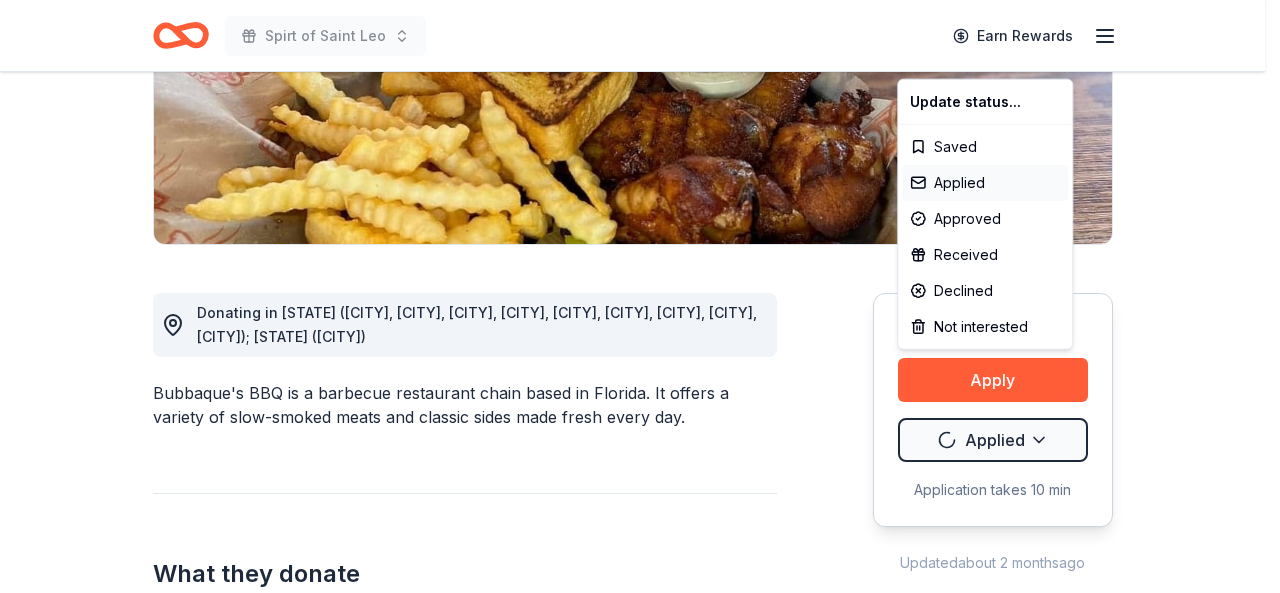 scroll, scrollTop: 0, scrollLeft: 0, axis: both 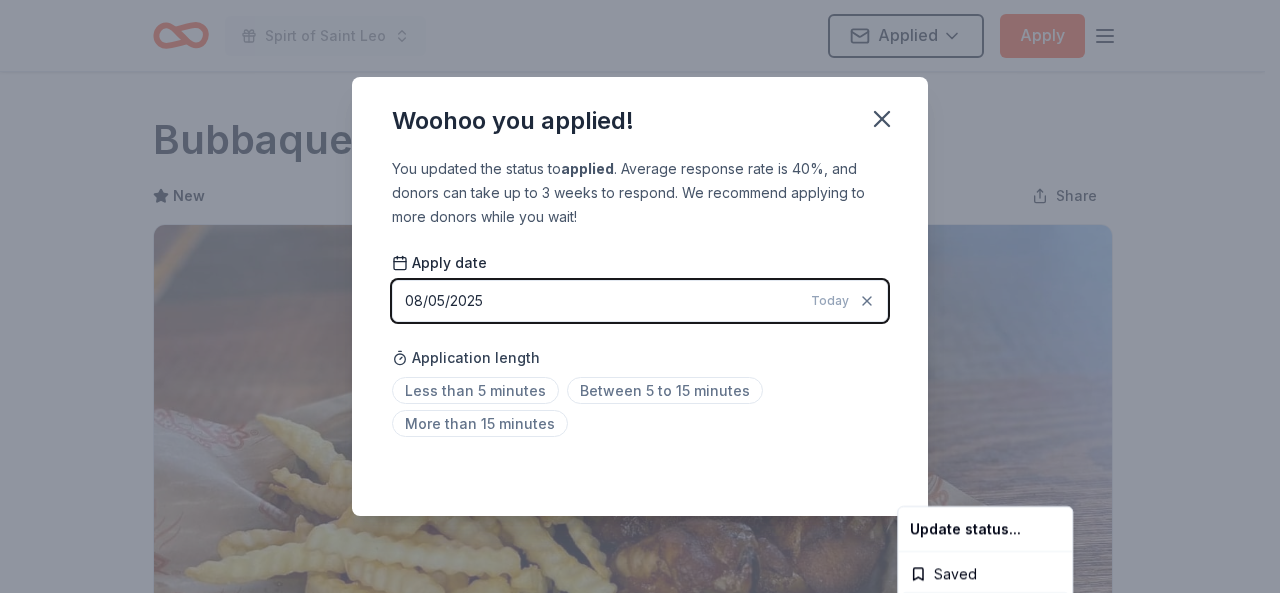 click on "Spirt of Saint Leo Applied Apply Due in 50 days Share Bubbaque's BBQ New Share Donating in [STATE] ([CITY], [CITY], [CITY], [CITY], [CITY], [CITY], [CITY], [CITY], [CITY]); [STATE] ([CITY]) Bubbaque's BBQ is a barbecue restaurant chain based in Florida. It offers a variety of slow-smoked meats and classic sides made fresh every day. What they donate Food, gift card(s), sauces or rubs, monetary donation Meals Auction & raffle Donation is small & easy to send to guests Who they donate to Preferred 501(c)(3) preferred Upgrade to Pro to view approval rates and average donation values Due in 50 days Apply Applied Application takes 10 min Updated about 2 months ago Report a mistake New Be the first to review this company! Leave a review Similar donors 1 apply last week 50 days left Online app Chuy's Tex-Mex 5.0 Food, gift card(s) 2 applies last week 50 days left Chili's 5.0 Gift certificate(s) 7 applies last week 38 days left Online app Fogo de Chao New 1 apply 1" at bounding box center [640, 296] 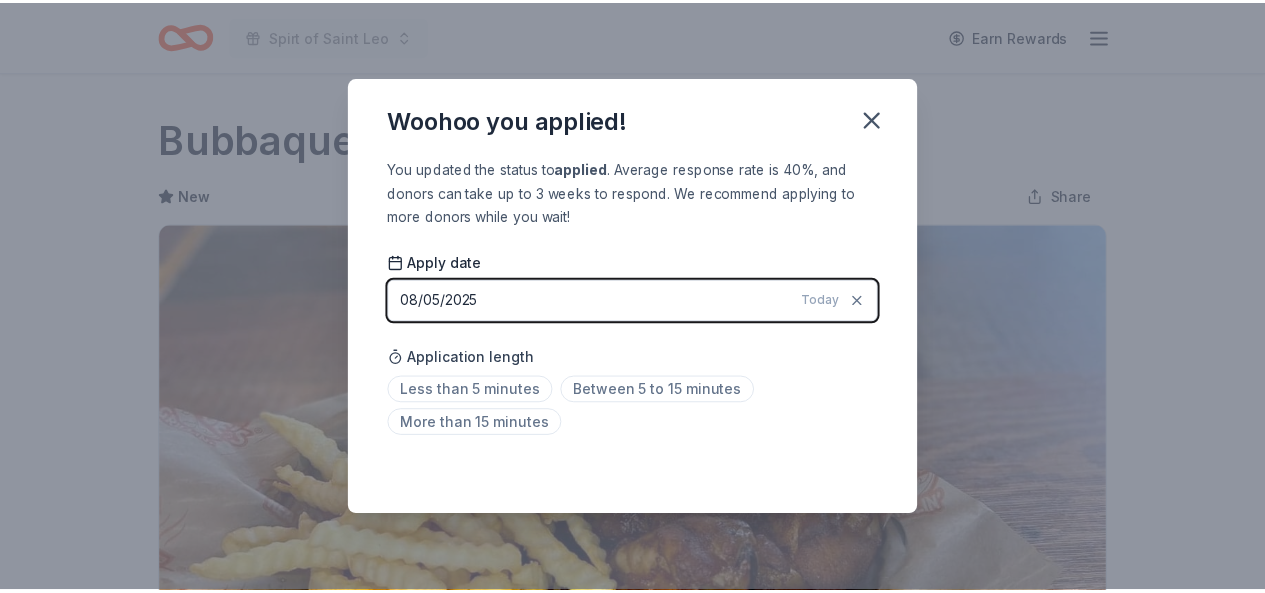 scroll, scrollTop: 506, scrollLeft: 0, axis: vertical 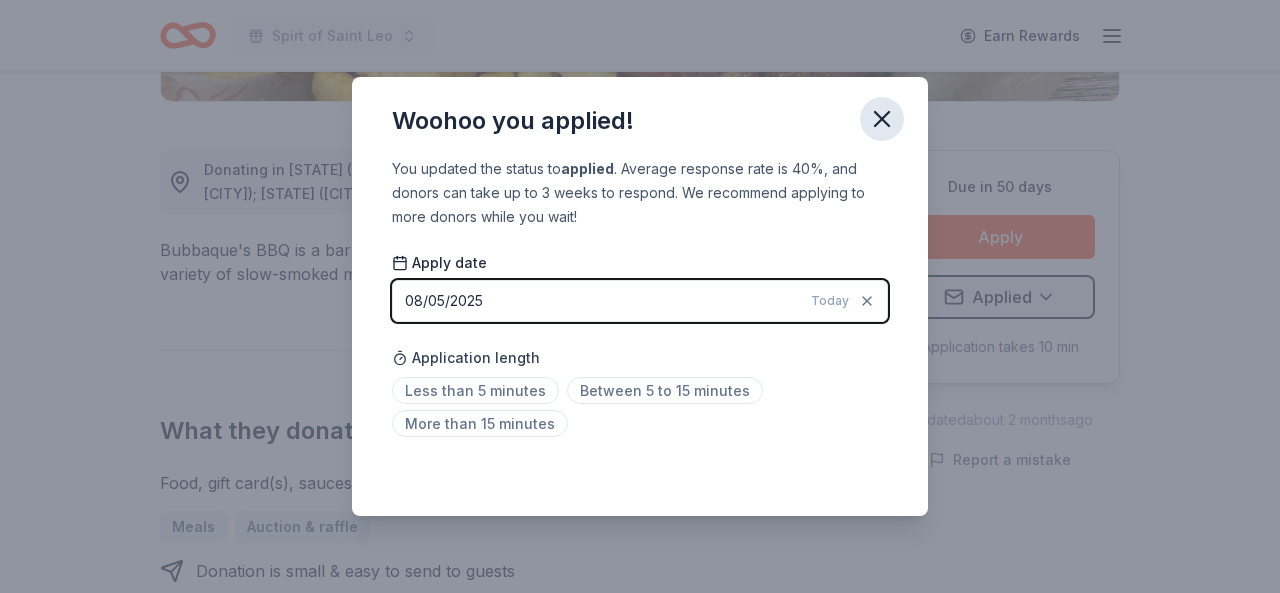 click 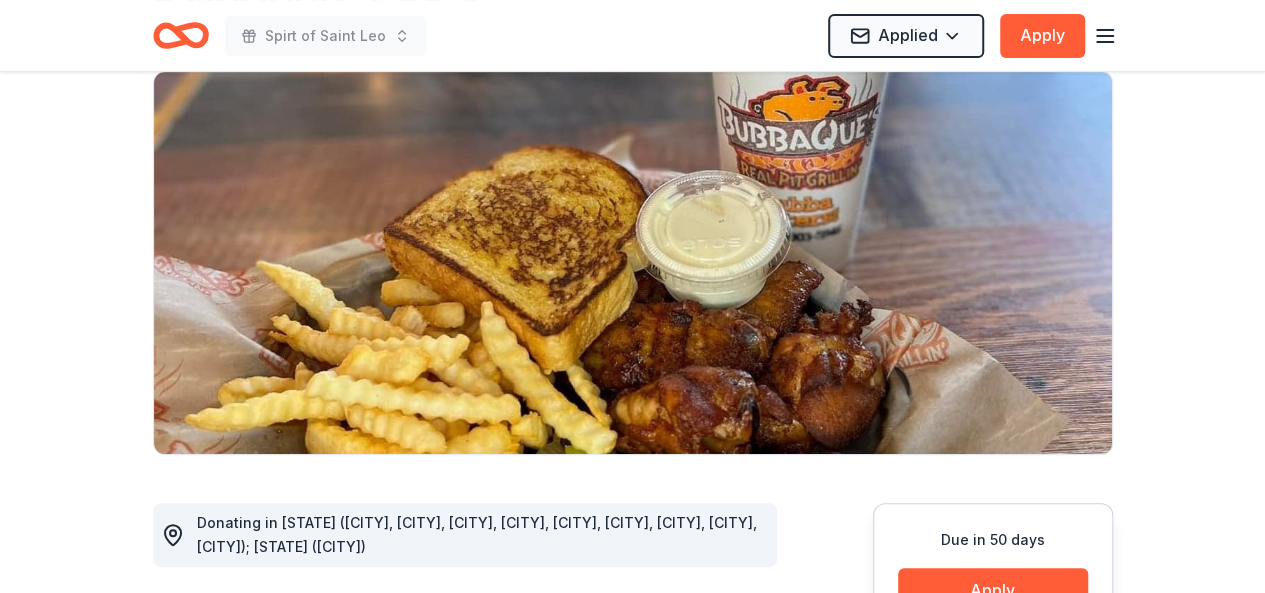 scroll, scrollTop: 148, scrollLeft: 0, axis: vertical 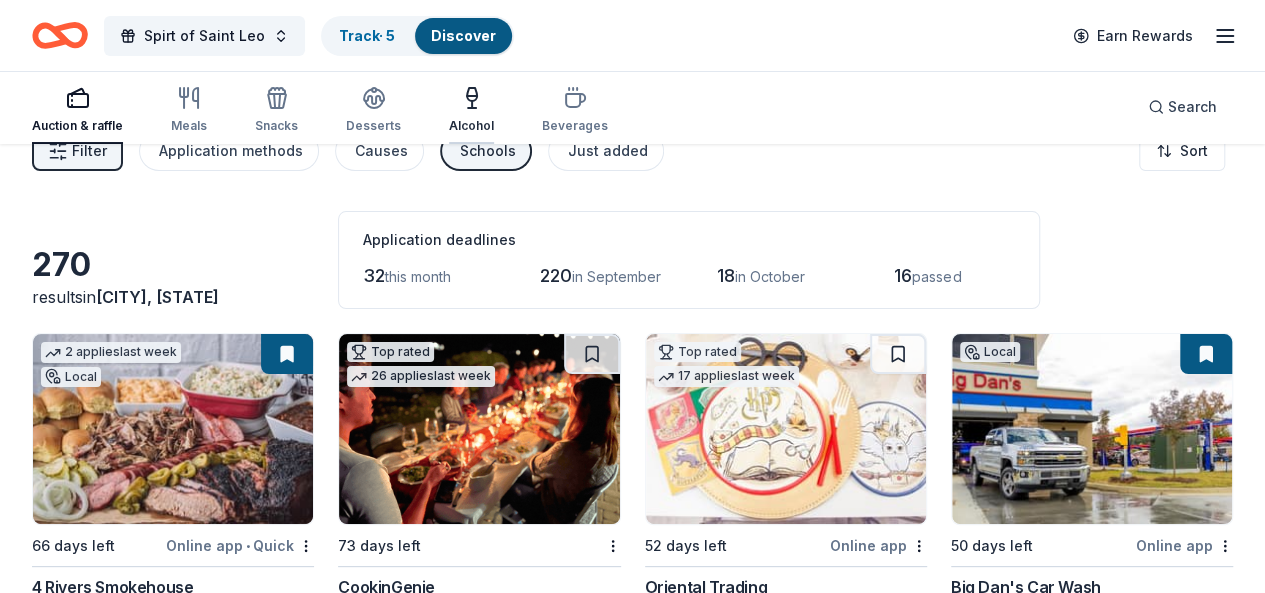 click 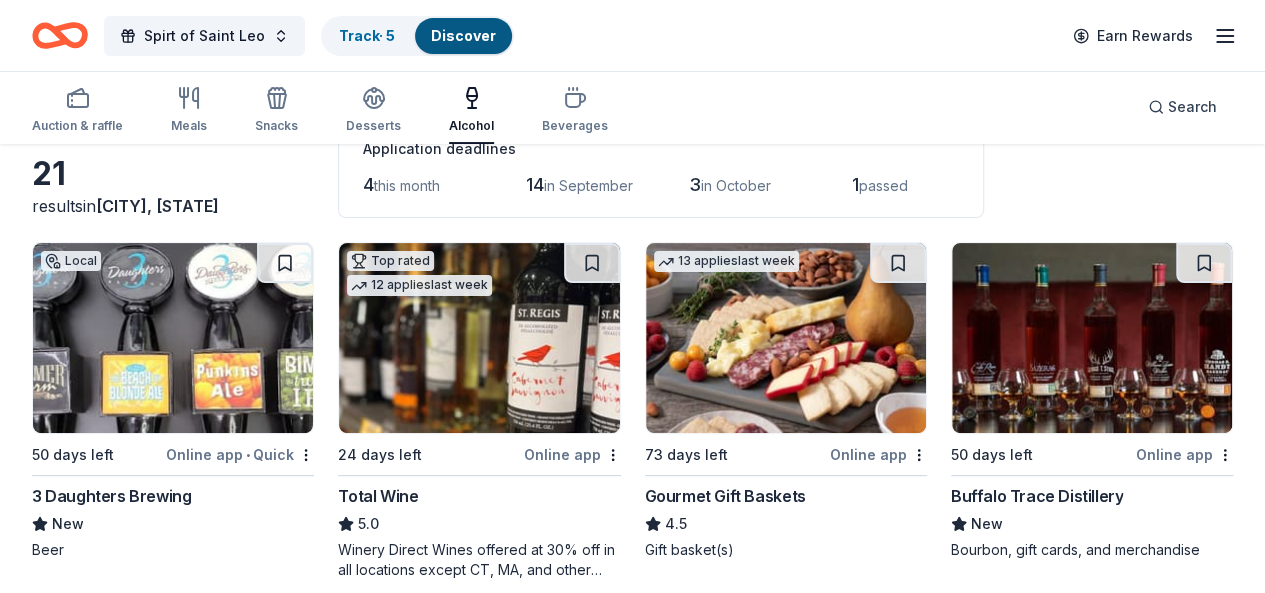 scroll, scrollTop: 127, scrollLeft: 0, axis: vertical 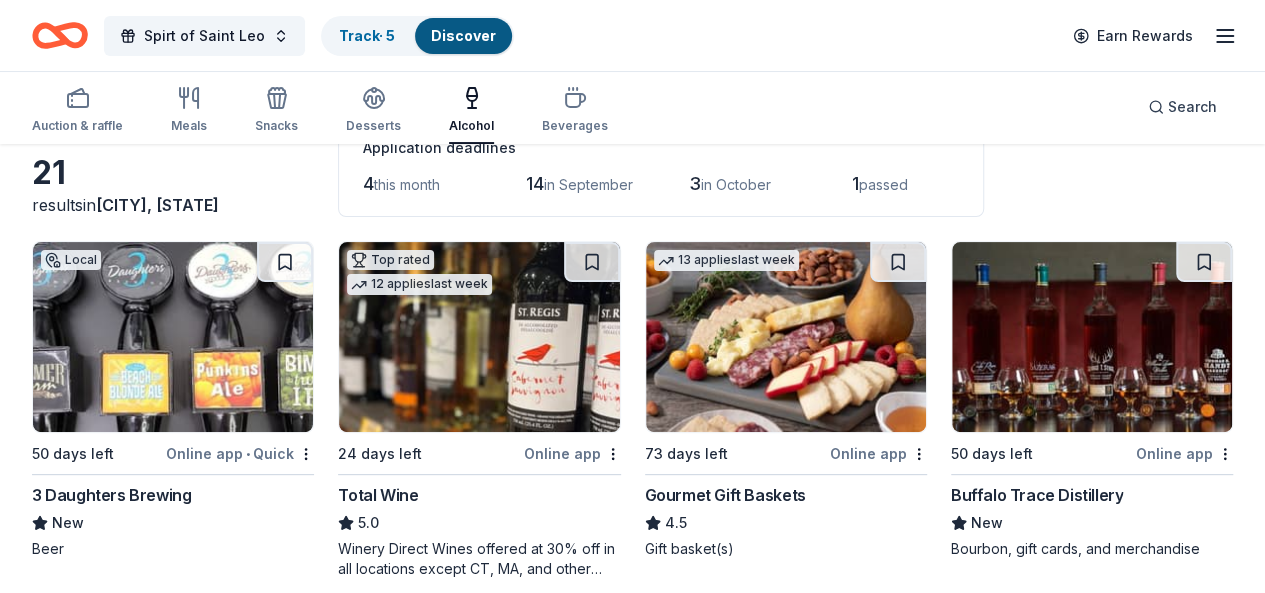 click at bounding box center (786, 337) 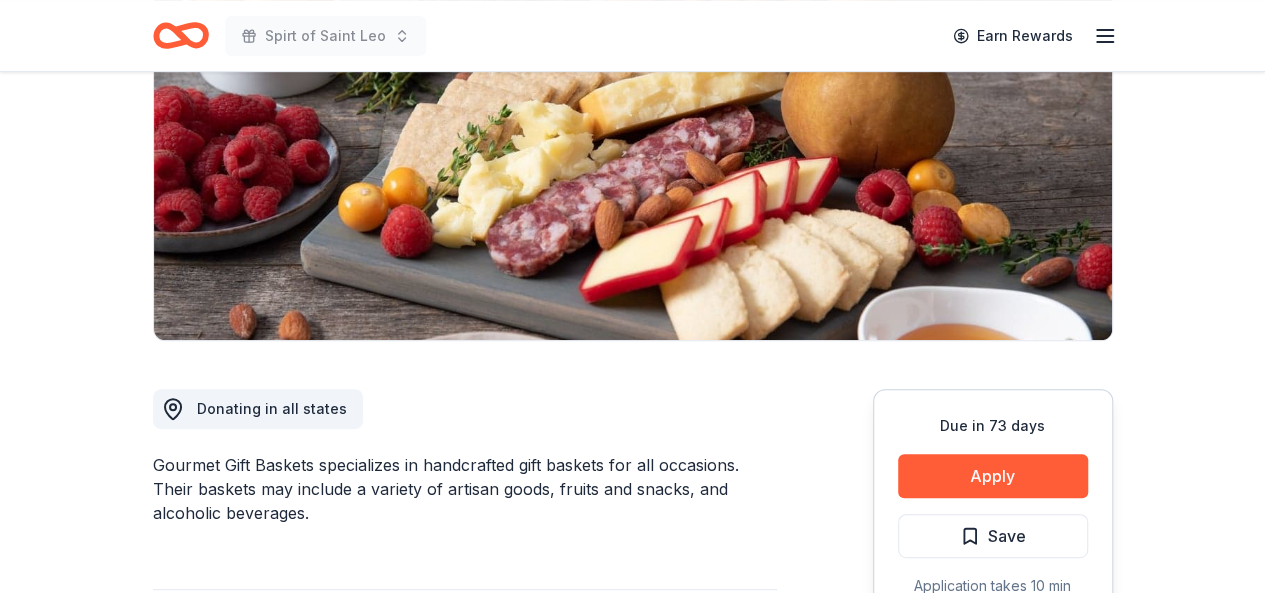 scroll, scrollTop: 268, scrollLeft: 0, axis: vertical 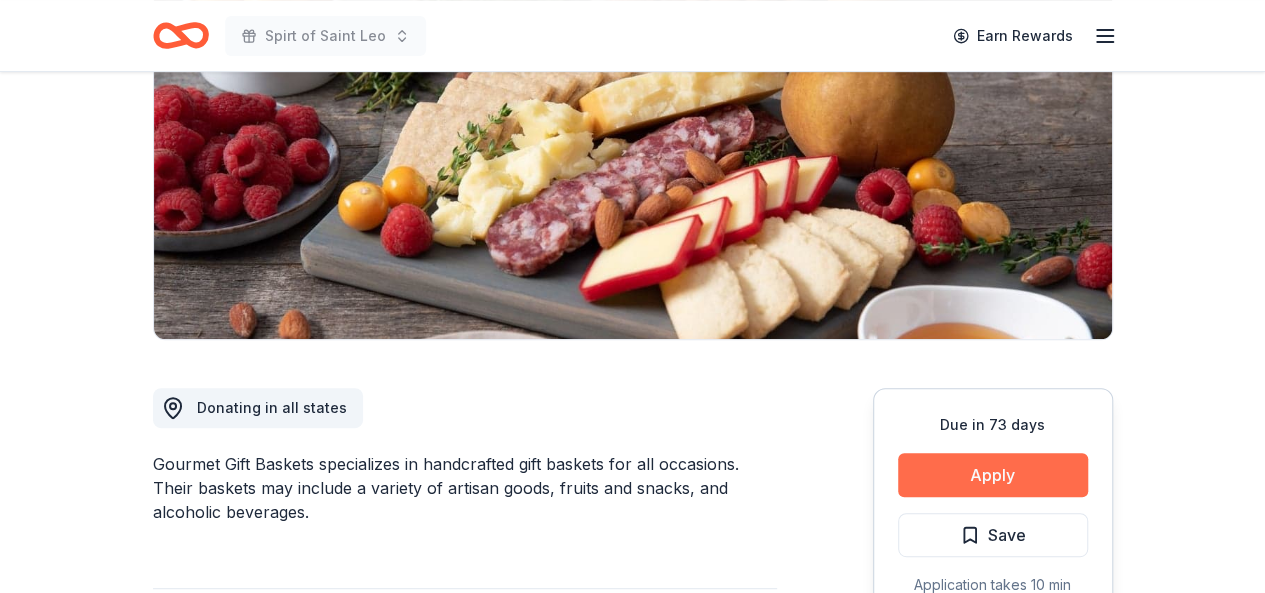 click on "Apply" at bounding box center (993, 475) 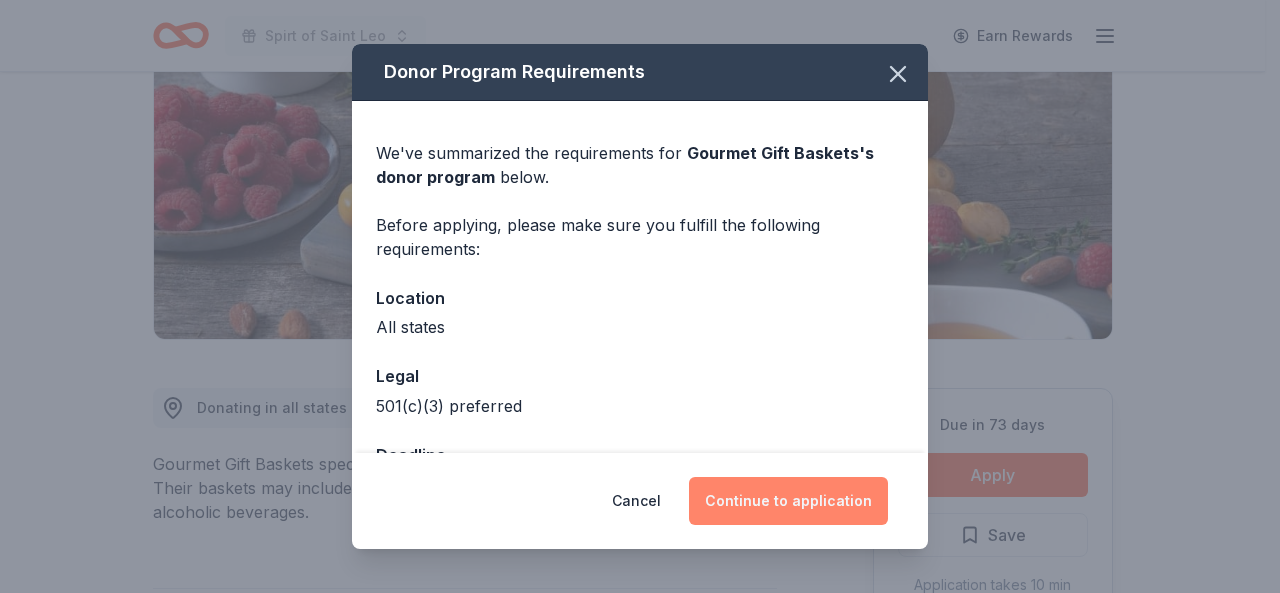 click on "Continue to application" at bounding box center [788, 501] 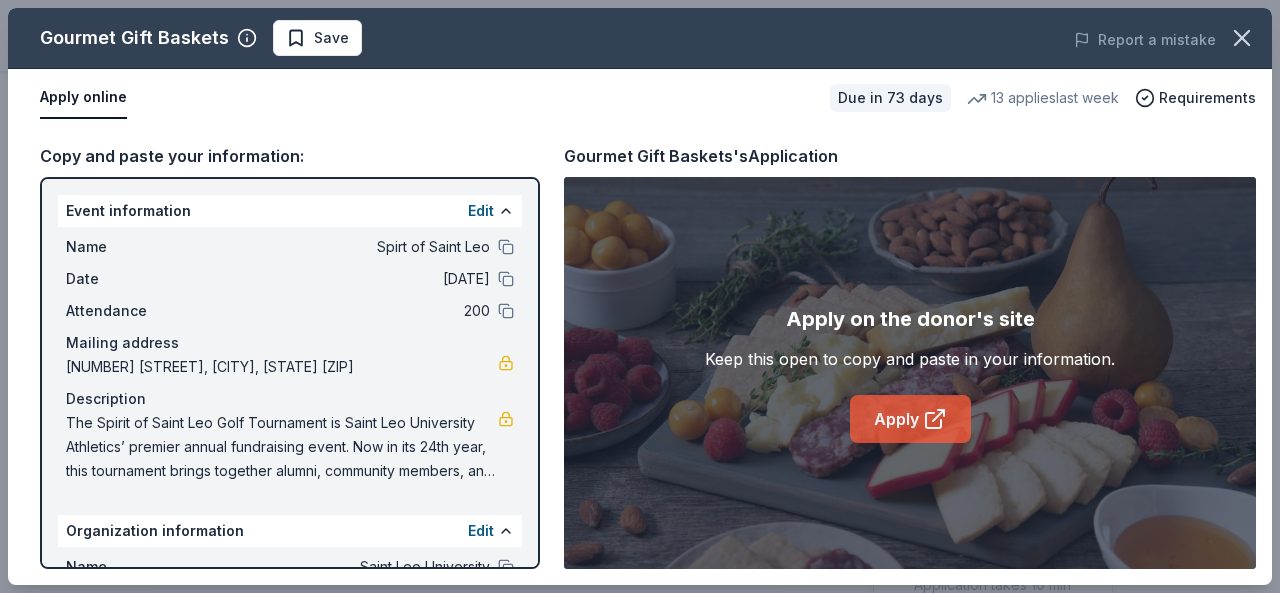 click on "Apply" at bounding box center [910, 419] 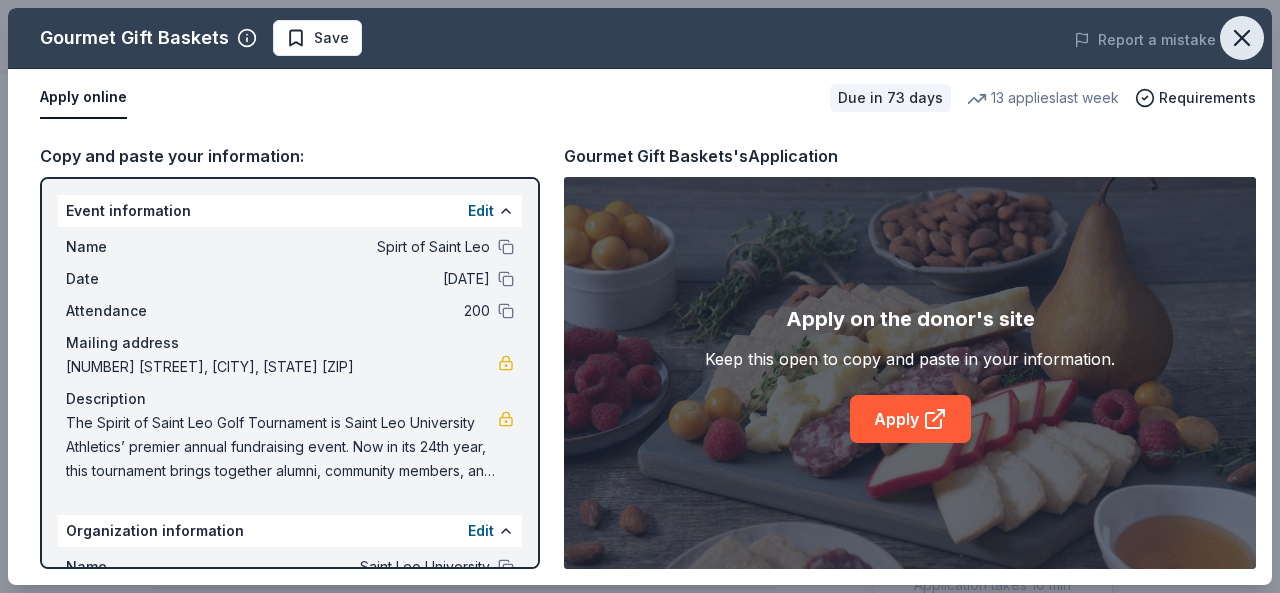 click 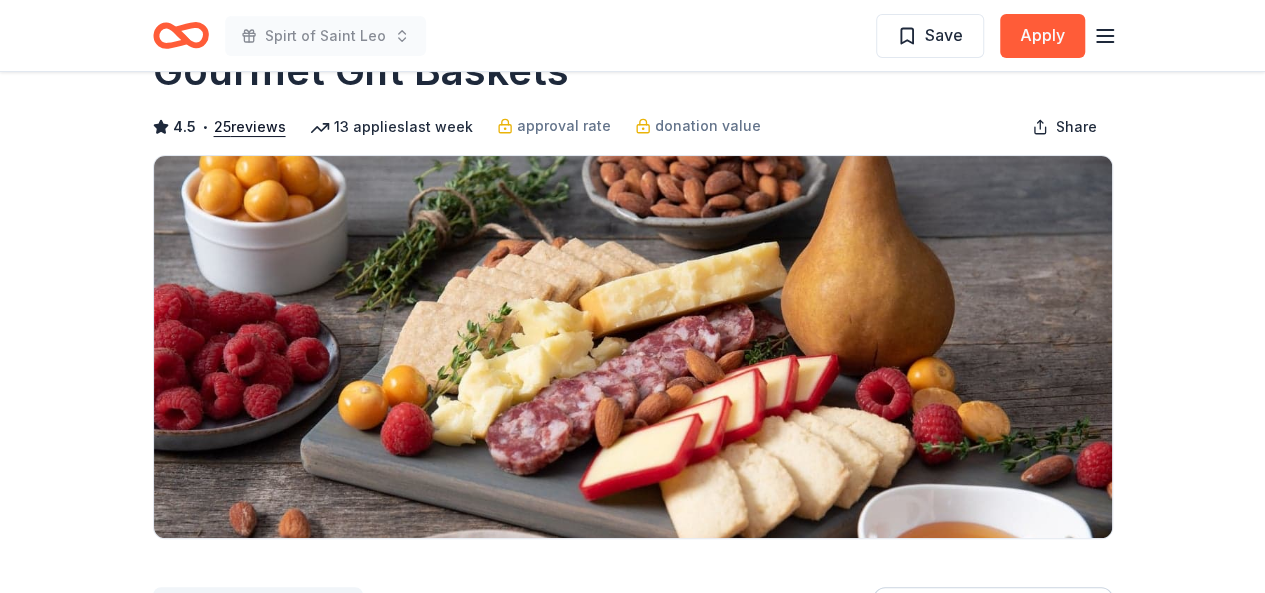 scroll, scrollTop: 0, scrollLeft: 0, axis: both 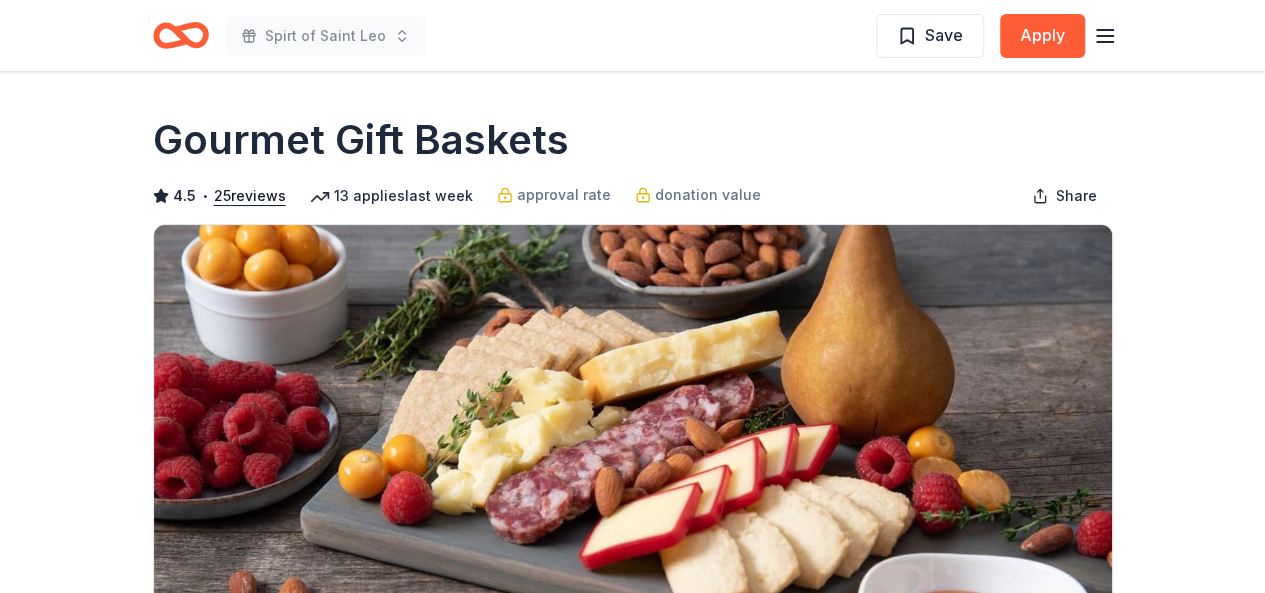 click 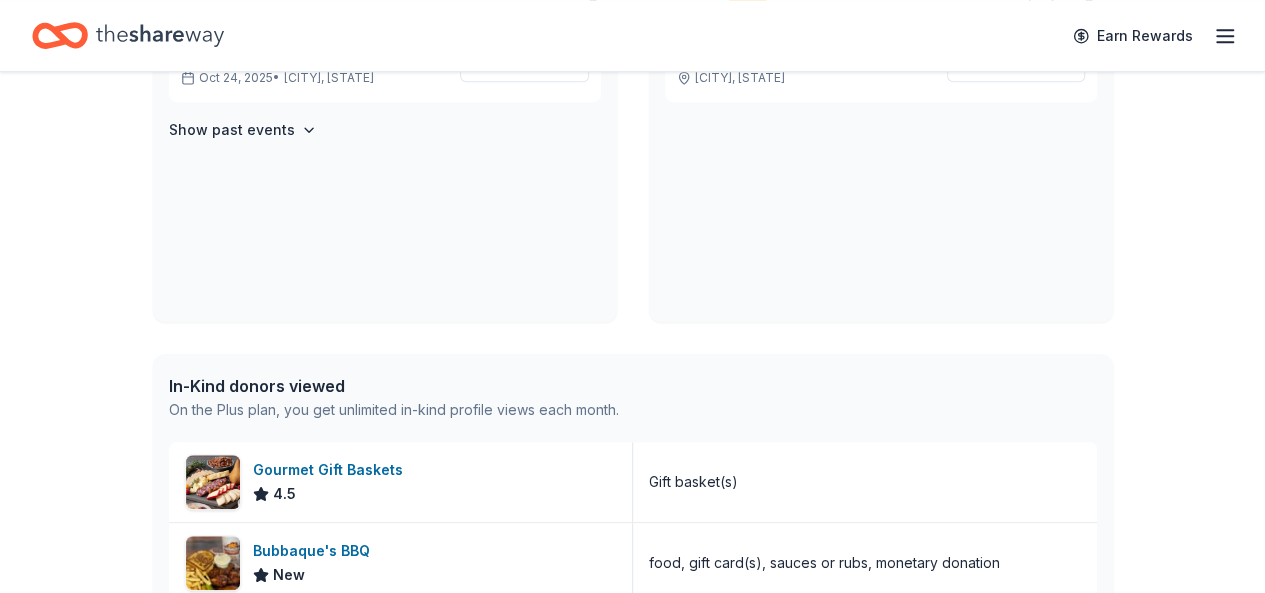 scroll, scrollTop: 512, scrollLeft: 0, axis: vertical 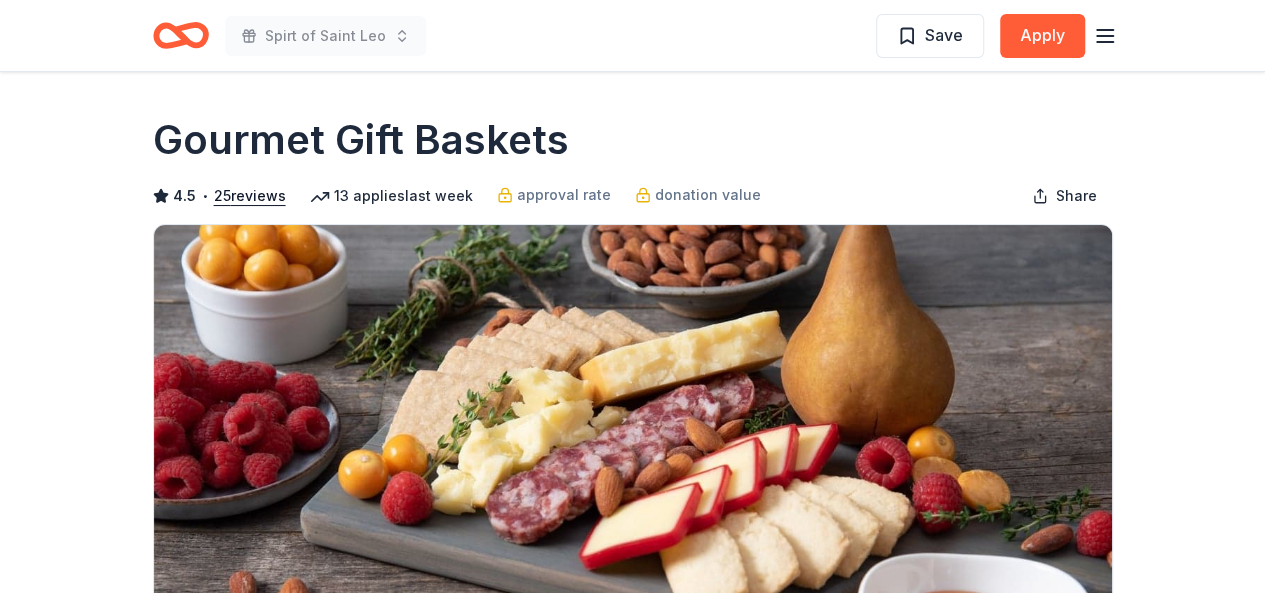 click on "Gourmet Gift Baskets" at bounding box center [633, 140] 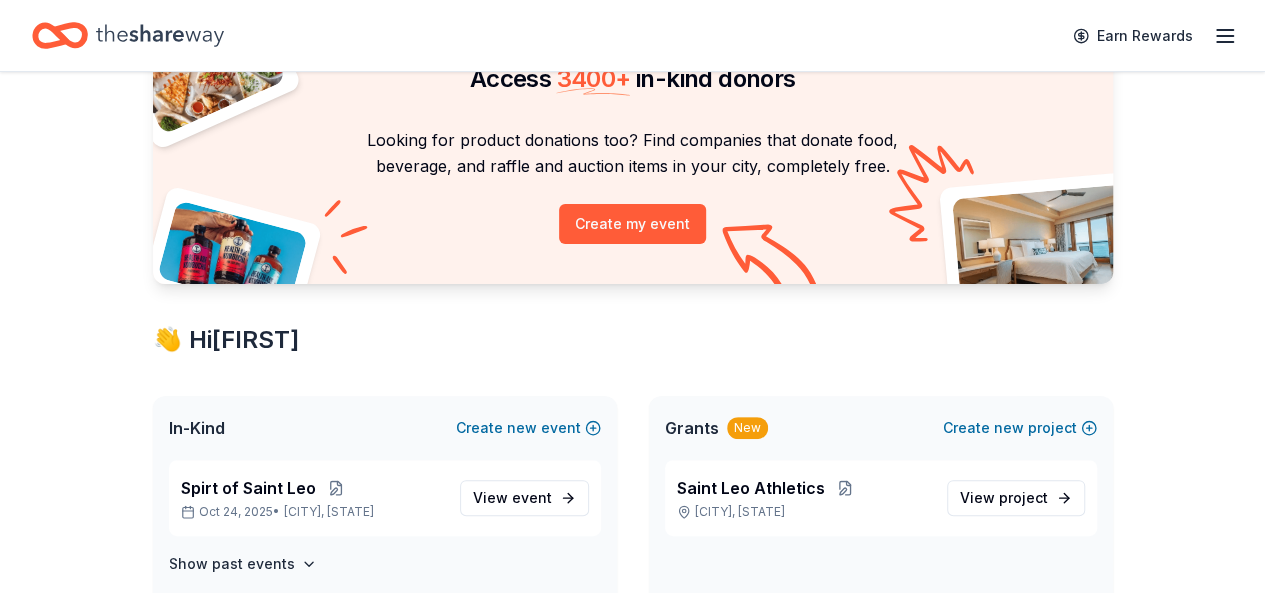 scroll, scrollTop: 118, scrollLeft: 0, axis: vertical 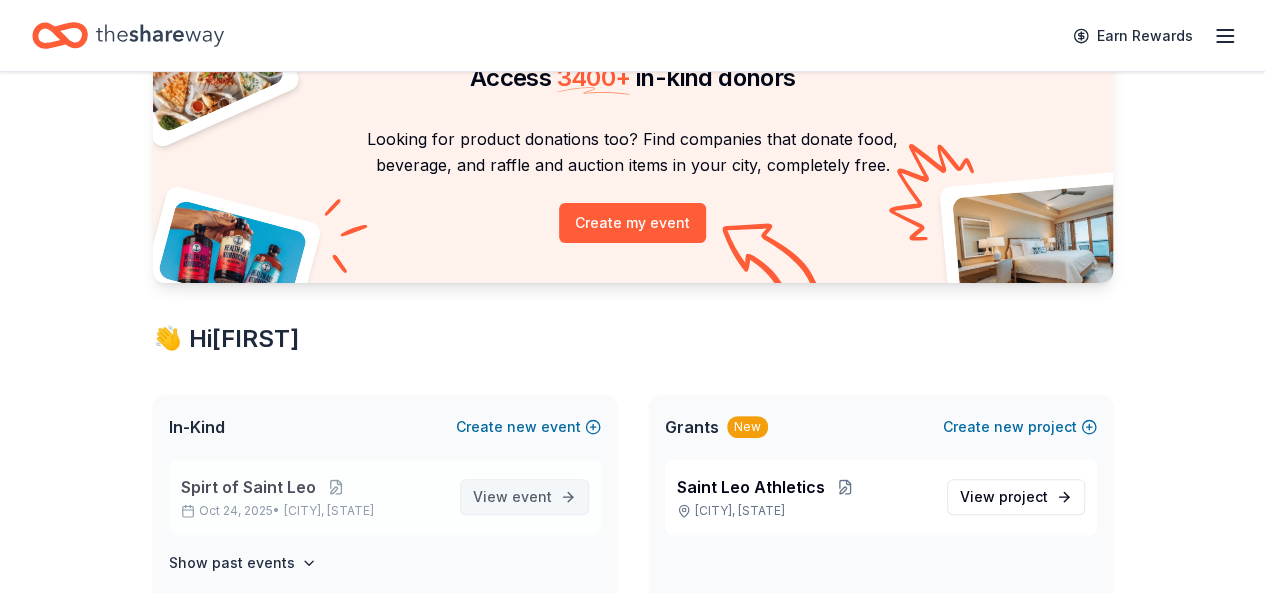 click on "View   event" at bounding box center [512, 497] 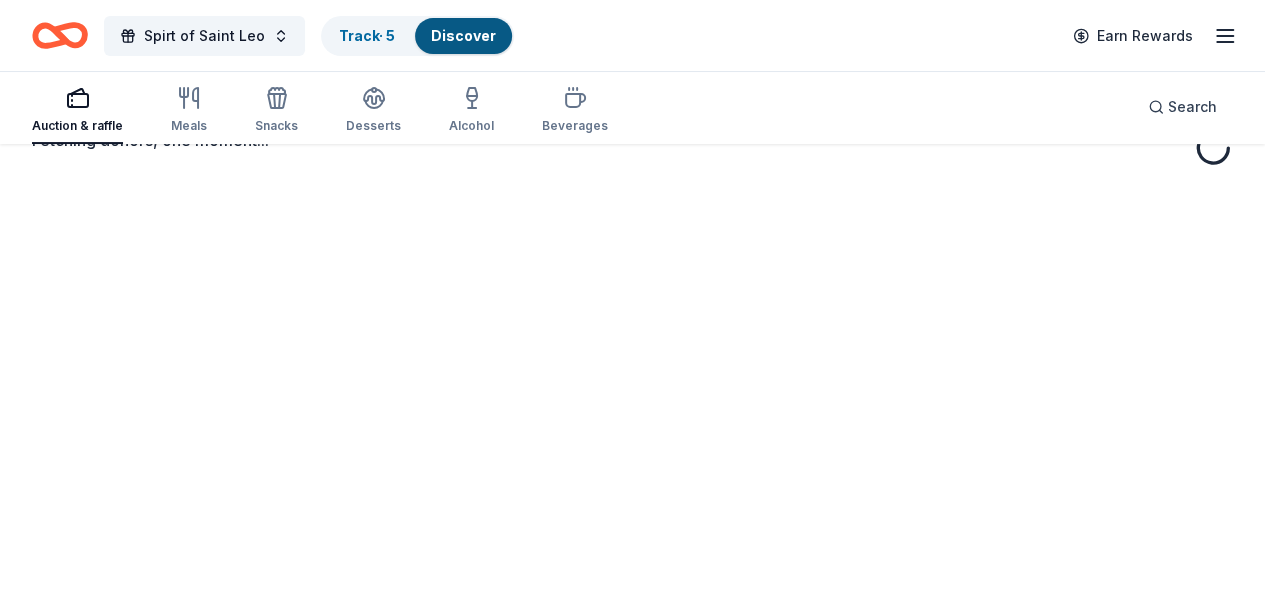 scroll, scrollTop: 0, scrollLeft: 0, axis: both 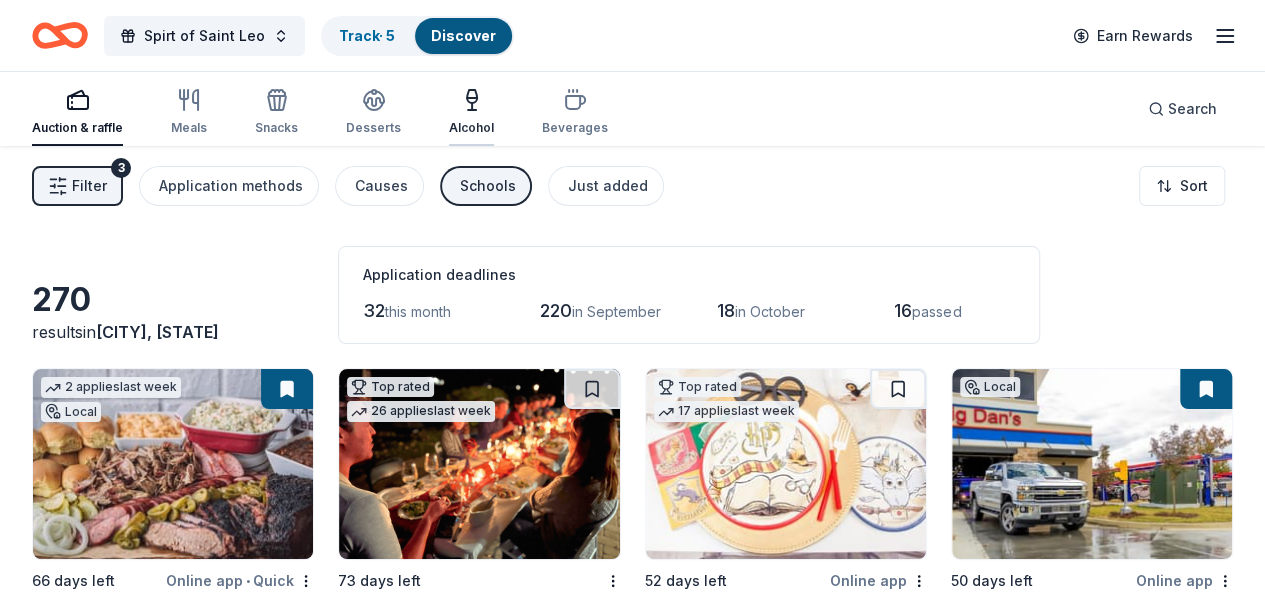 click 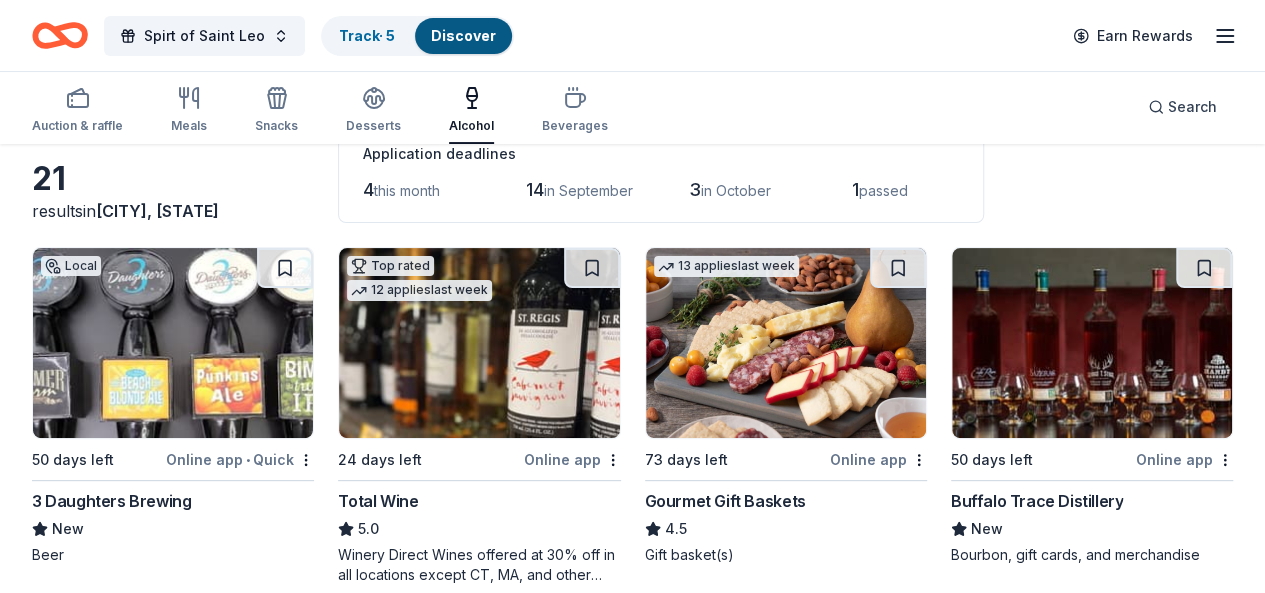 scroll, scrollTop: 122, scrollLeft: 0, axis: vertical 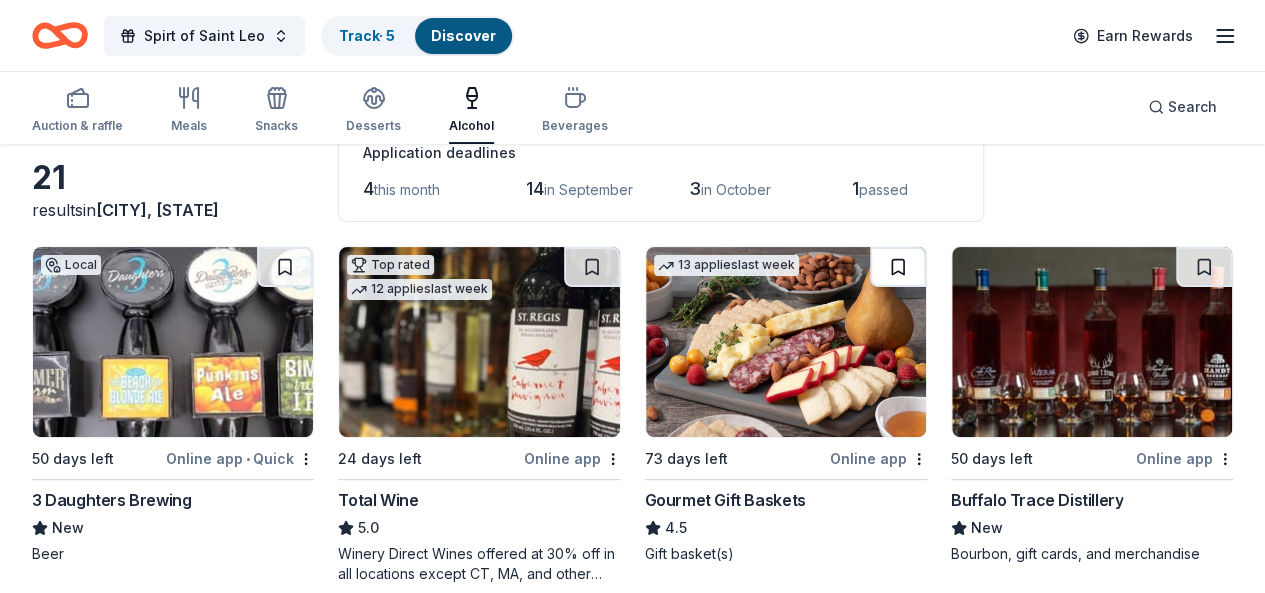 click at bounding box center (898, 267) 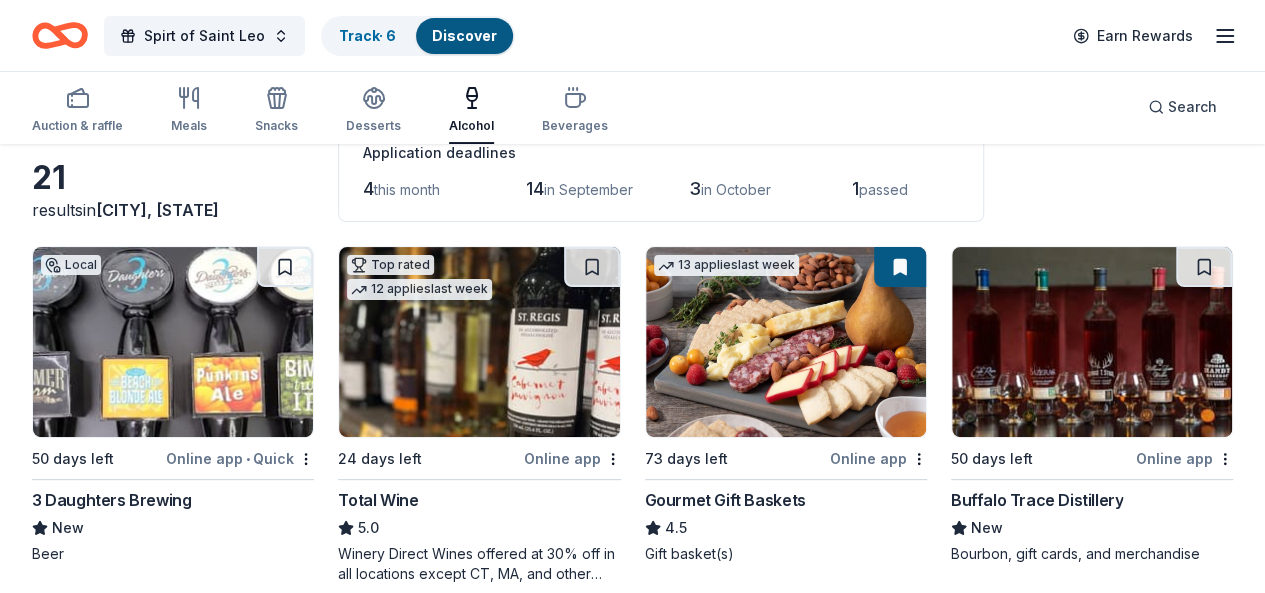 click at bounding box center (900, 267) 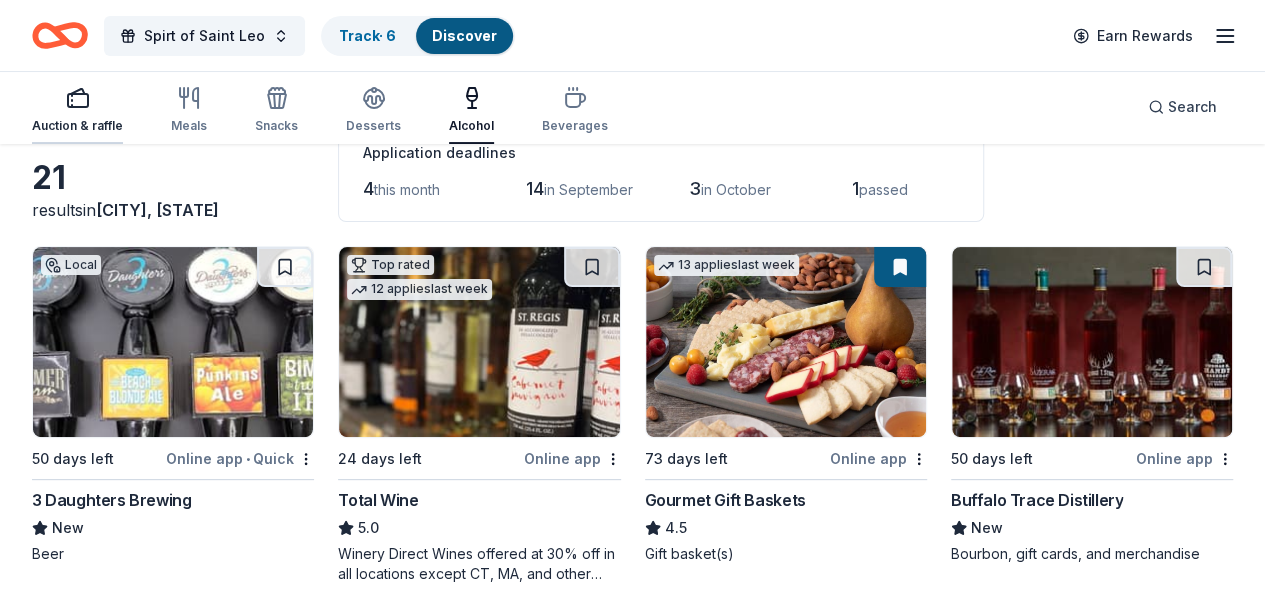 click on "Auction & raffle" at bounding box center [77, 110] 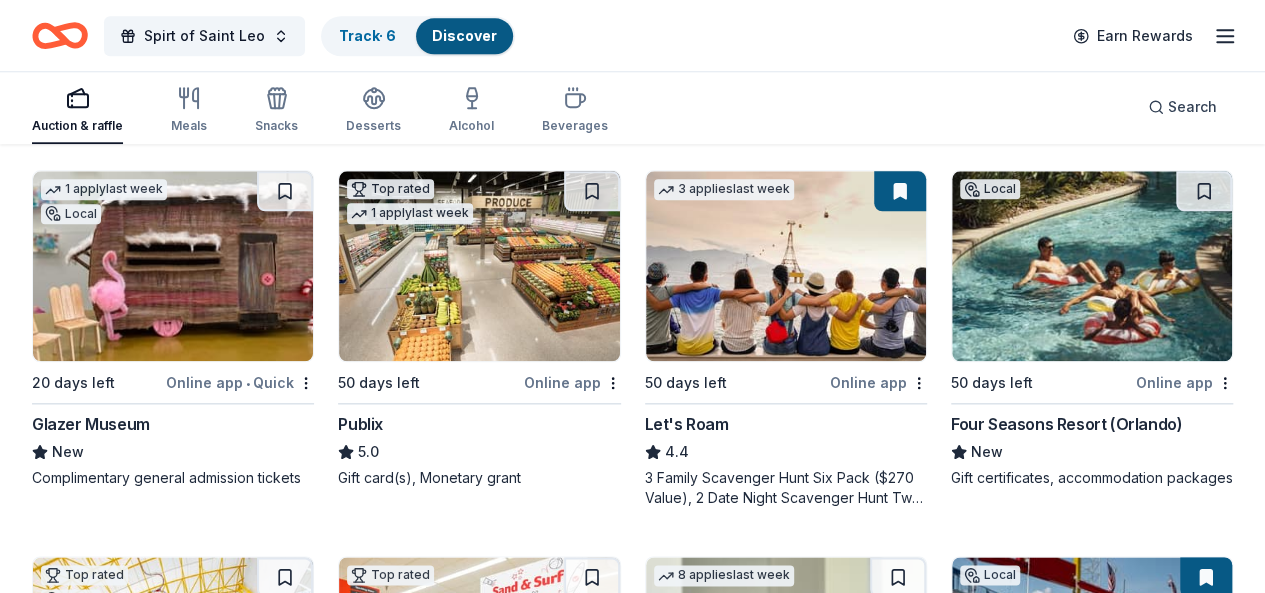 scroll, scrollTop: 952, scrollLeft: 0, axis: vertical 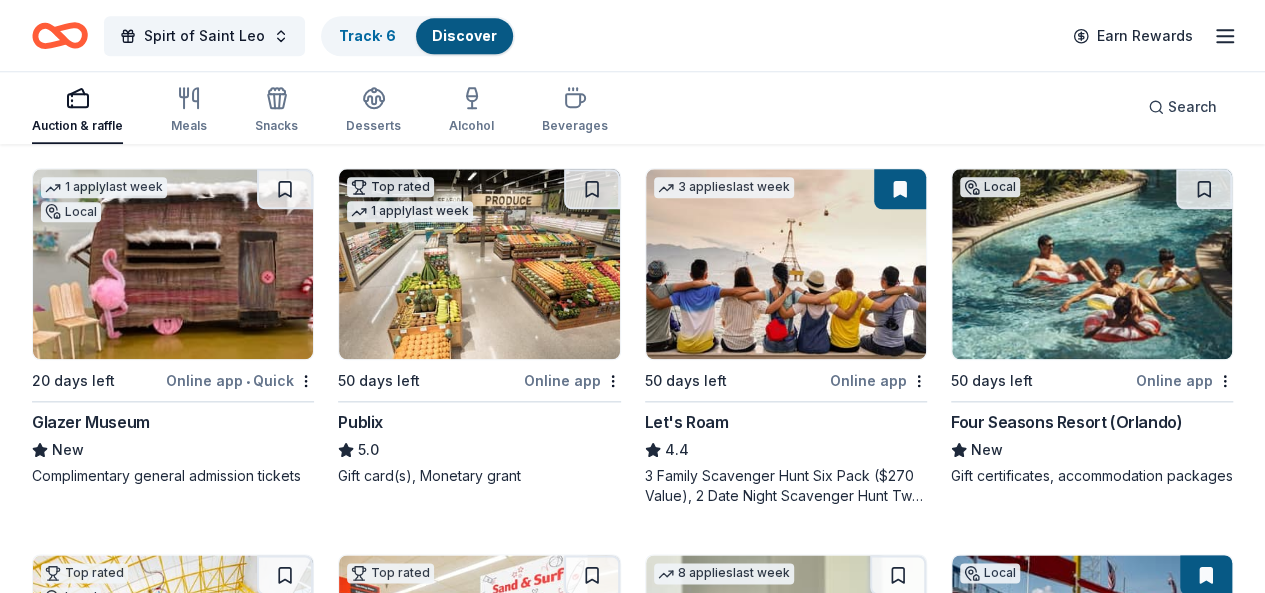 click at bounding box center (1092, 264) 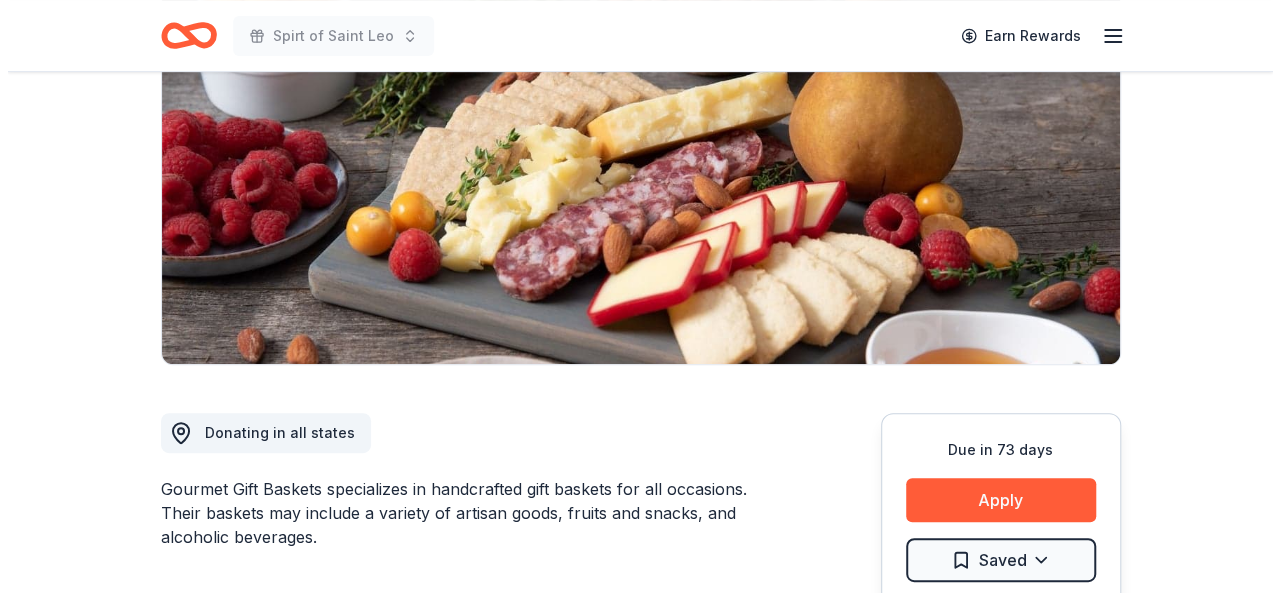 scroll, scrollTop: 244, scrollLeft: 0, axis: vertical 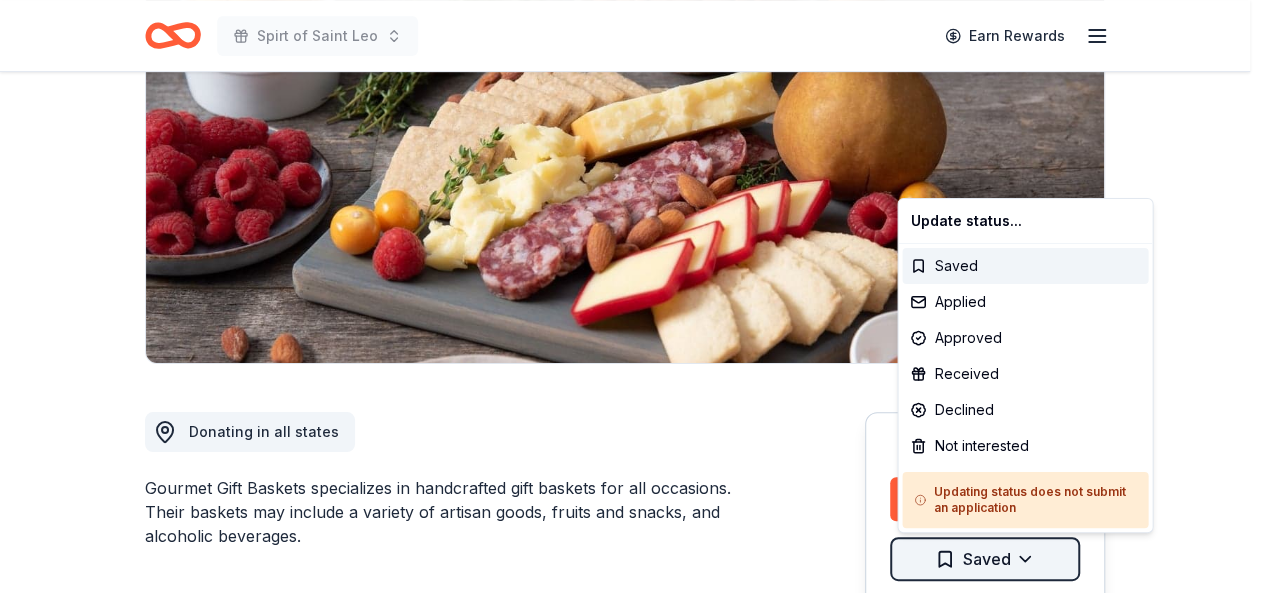 click on "Spirt of Saint Leo Earn Rewards Due in 73 days Share Gourmet Gift Baskets 4.5 • 25 reviews 13 applies last week approval rate donation value Share Donating in all states Gourmet Gift Baskets specializes in handcrafted gift baskets for all occasions. Their baskets may include a variety of artisan goods, fruits and snacks, and alcoholic beverages. What they donate Gift basket(s) Alcohol Beverages Desserts Auction & raffle Snacks Who they donate to Preferred 501(c)(3) preferred Due in 73 days Apply Saved Application takes 10 min Usually responds in a few weeks Updated about 2 months ago Report a mistake approval rate 20% approved 30% declined 50% no response donation value (average) 20% 70% 0% 10% $xx - $xx $xx - $xx $xx - $xx $xx - $xx Upgrade to Pro to view approval rates and average donation values 4.5 • 25 reviews See all 25 reviews The Confidence Campaign [MONTH] [YEAR] • Approved The process was easy and they were very generous. Great company to work with! Mater Dei Catholic School [MONTH] [YEAR]" at bounding box center [632, 52] 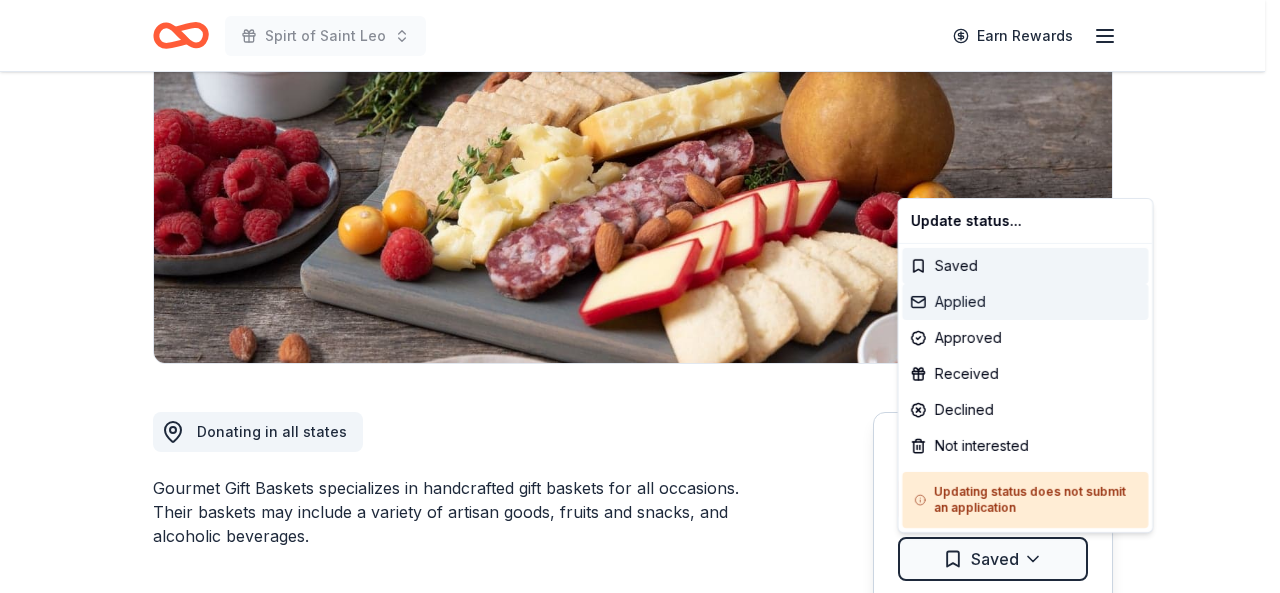 click on "Applied" at bounding box center (1025, 302) 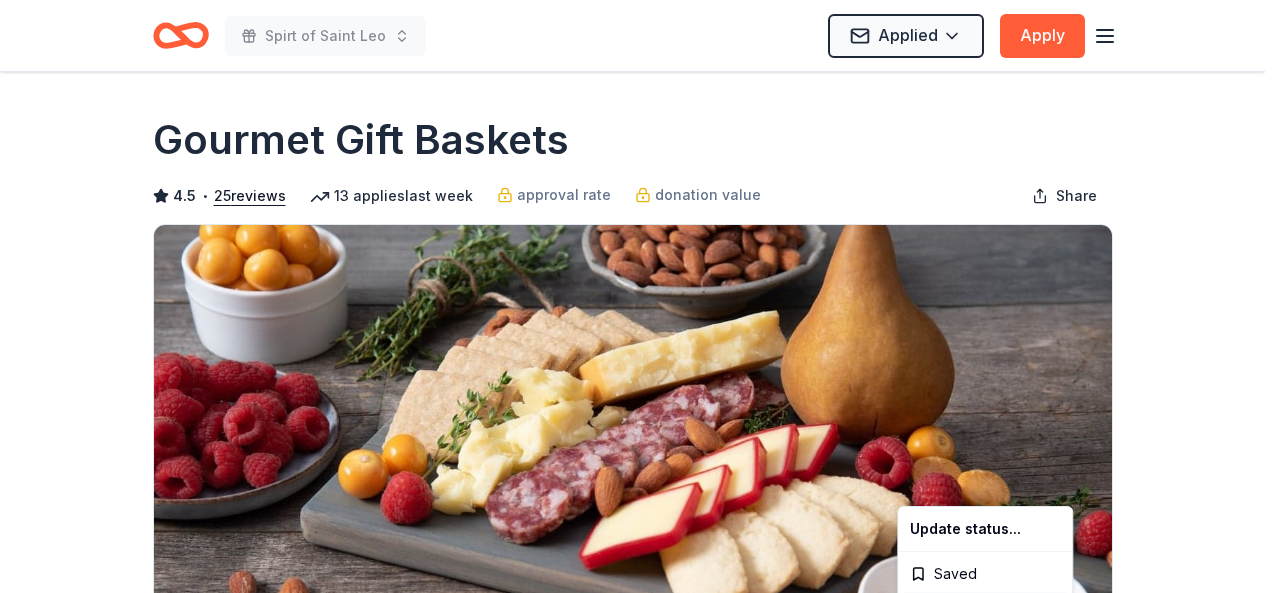 scroll, scrollTop: 0, scrollLeft: 0, axis: both 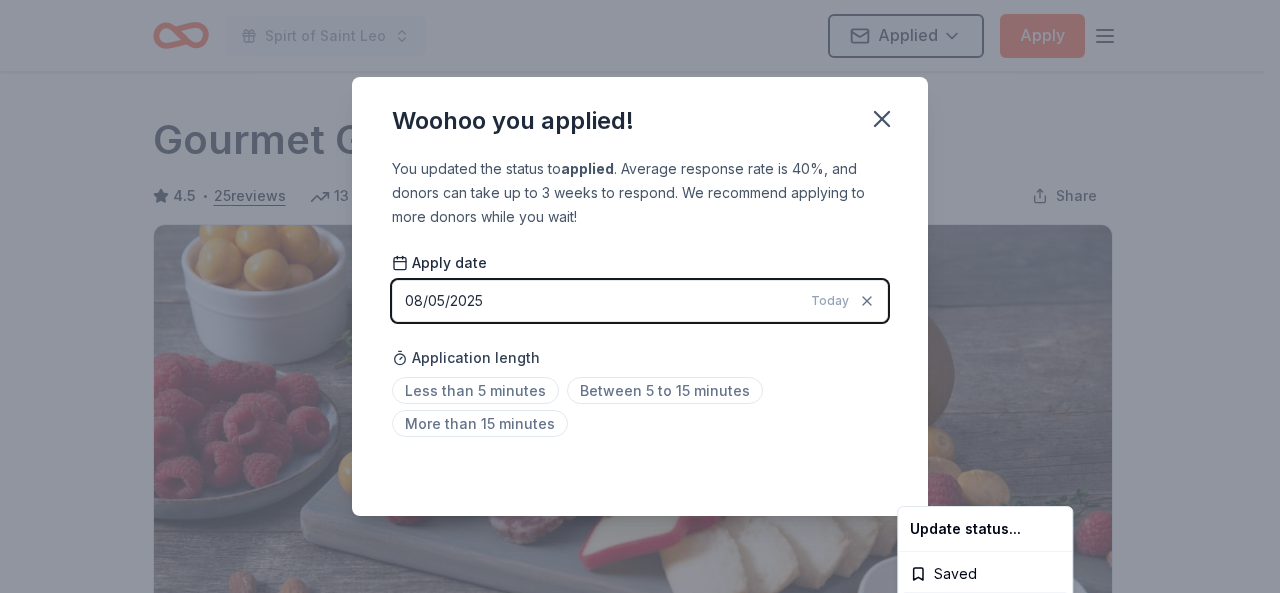 click on "Spirt of Saint Leo Applied Apply Due in 73 days Share Gourmet Gift Baskets 4.5 • 25  reviews 13   applies  last week approval rate donation value Share Donating in all states Gourmet Gift Baskets specializes in handcrafted gift baskets for all occasions. Their baskets may include a variety of artisan goods, fruits and snacks, and alcoholic beverages. What they donate Gift basket(s) Alcohol Beverages Desserts Auction & raffle Snacks Who they donate to  Preferred 501(c)(3) preferred Due in 73 days Apply Applied Application takes 10 min Usually responds in  a few weeks Updated  about 2 months  ago Report a mistake approval rate 20 % approved 30 % declined 50 % no response donation value (average) 20% 70% 0% 10% $xx - $xx $xx - $xx $xx - $xx $xx - $xx Upgrade to Pro to view approval rates and average donation values 4.5 • 25  reviews See all  25  reviews The Confidence Campaign July 2025 • Approved The process was easy and they were very generous. Great company to work with! Mater Dei Catholic School • 25" at bounding box center (640, 296) 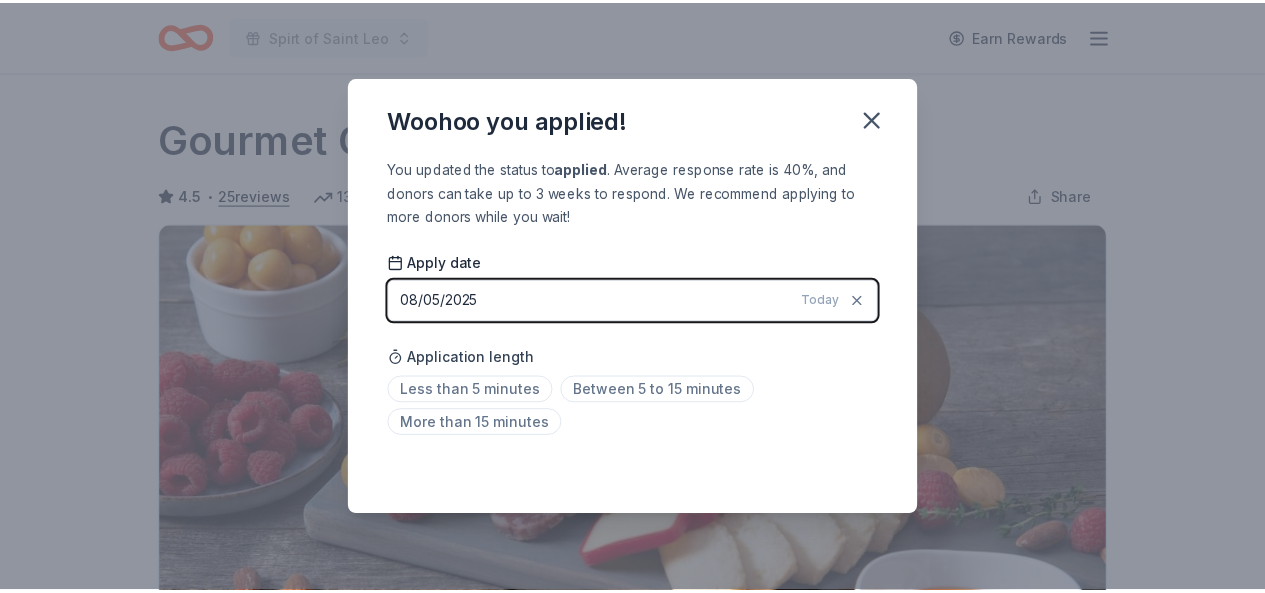 scroll, scrollTop: 506, scrollLeft: 0, axis: vertical 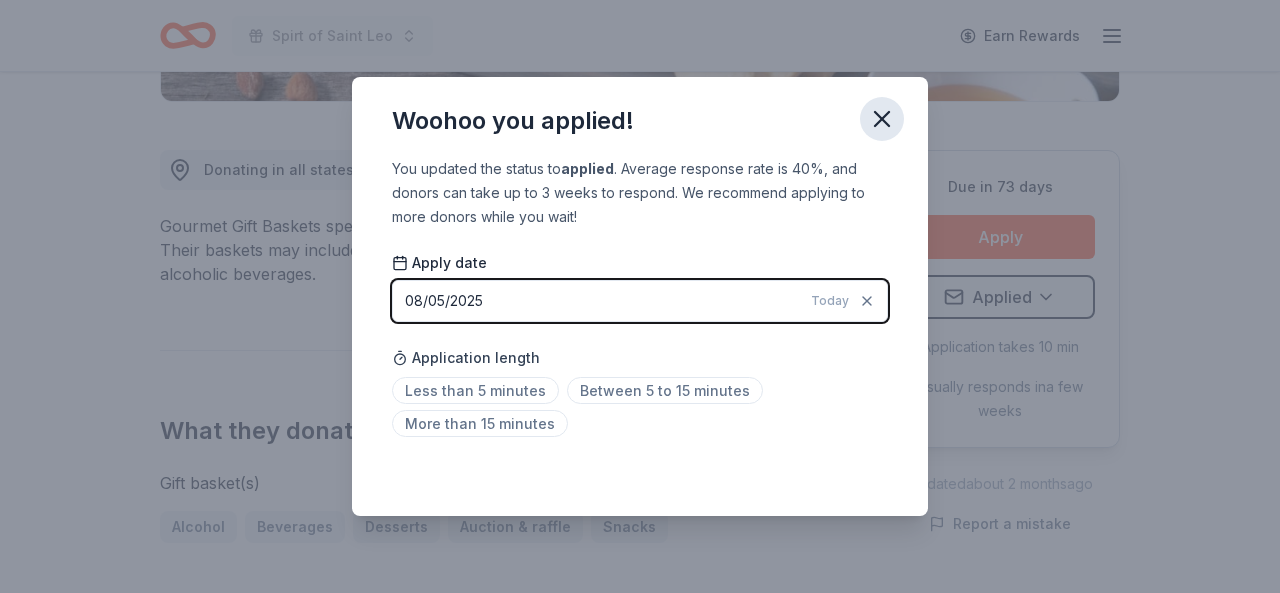 click 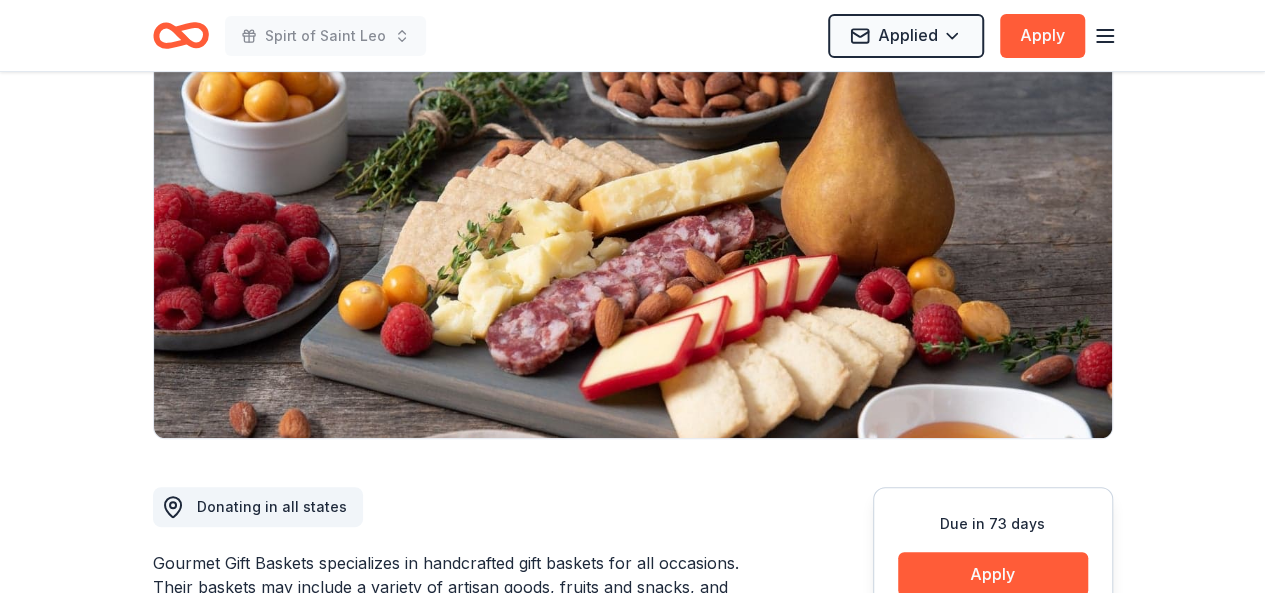 scroll, scrollTop: 0, scrollLeft: 0, axis: both 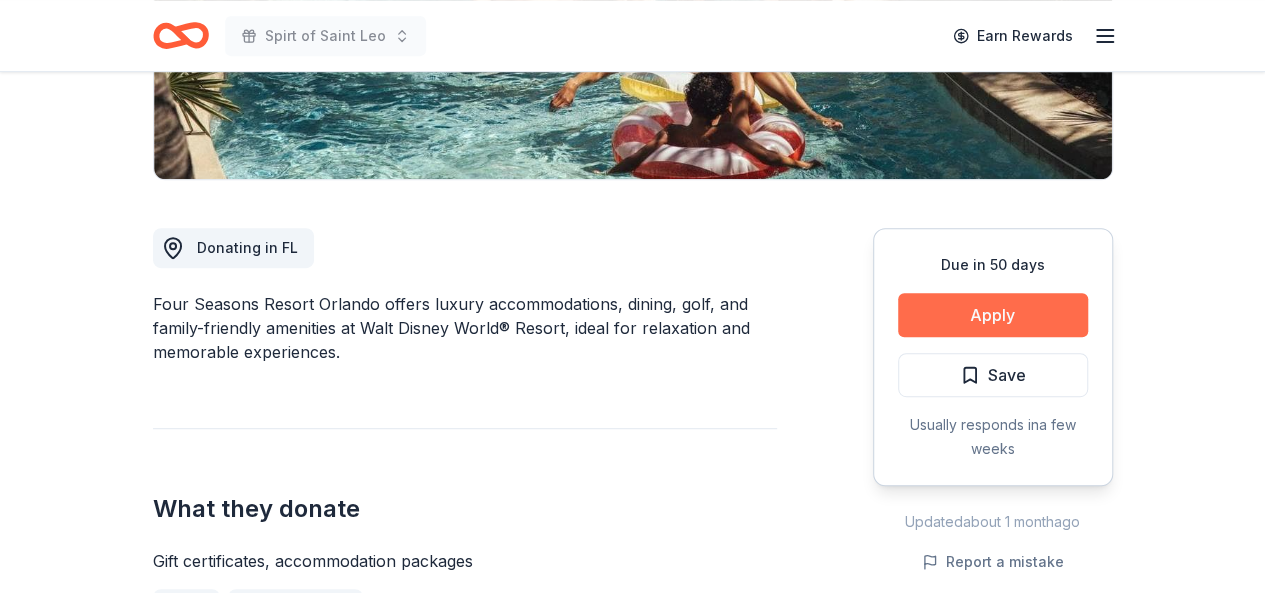 click on "Apply" at bounding box center (993, 315) 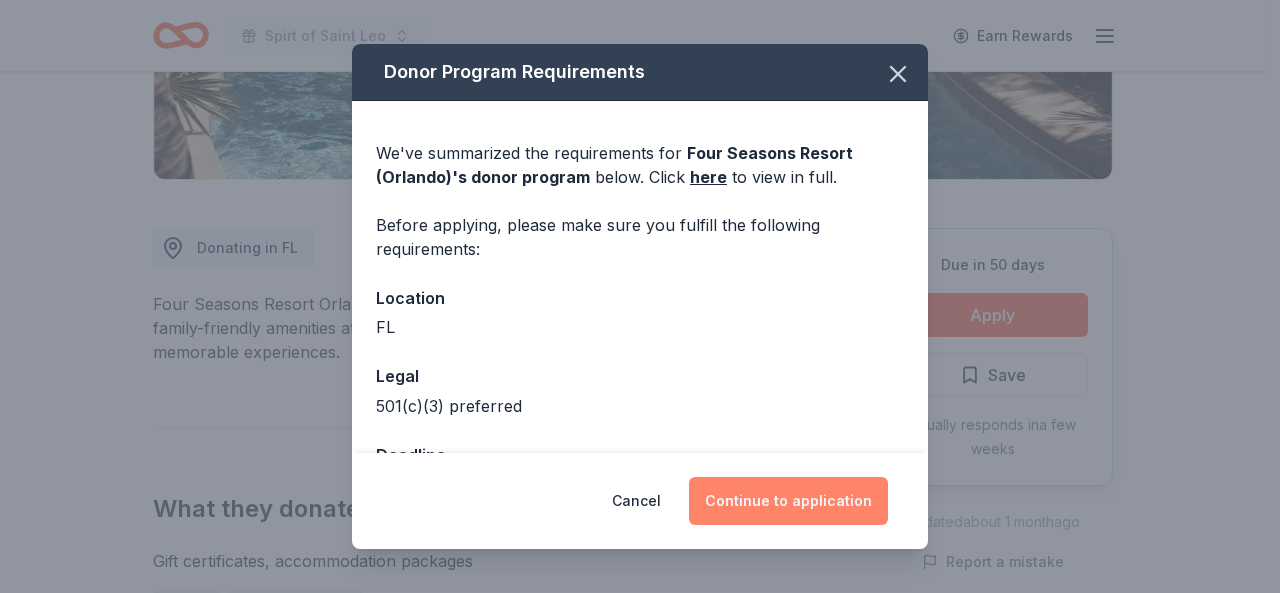 click on "Continue to application" at bounding box center (788, 501) 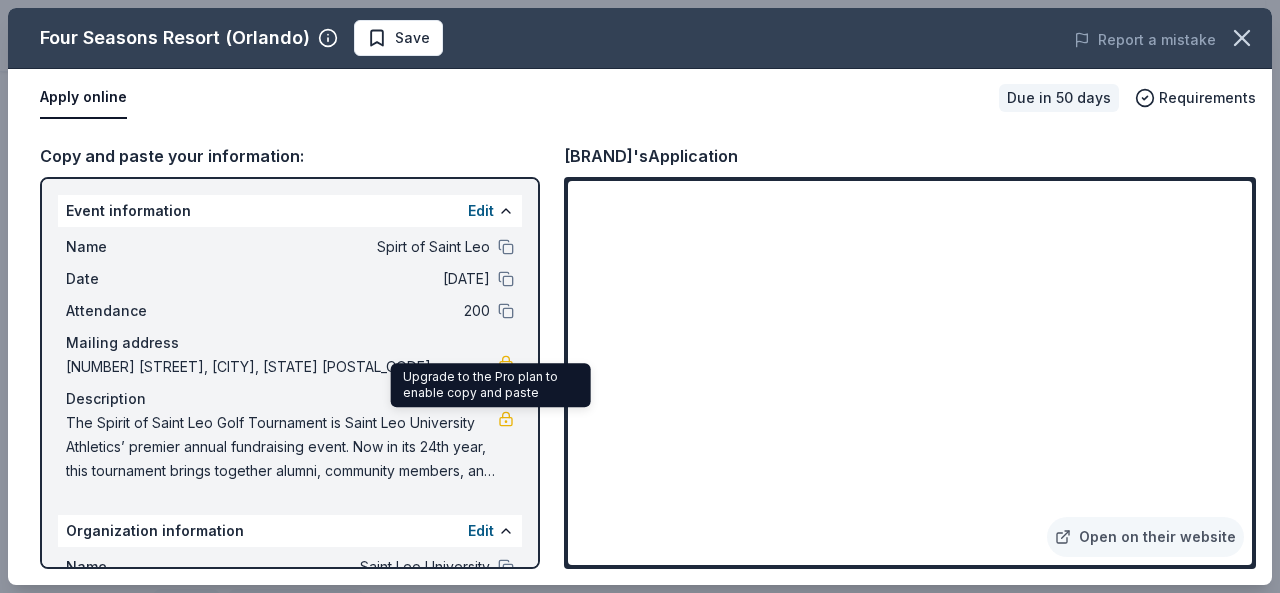 scroll, scrollTop: 204, scrollLeft: 0, axis: vertical 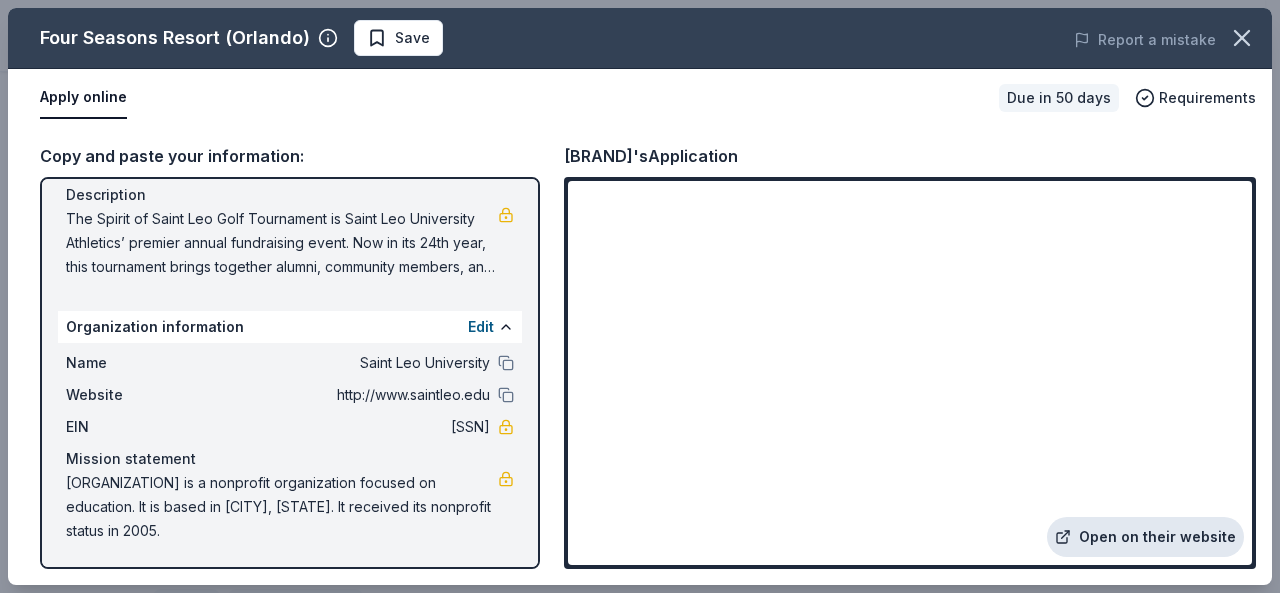 click on "Open on their website" at bounding box center [1145, 537] 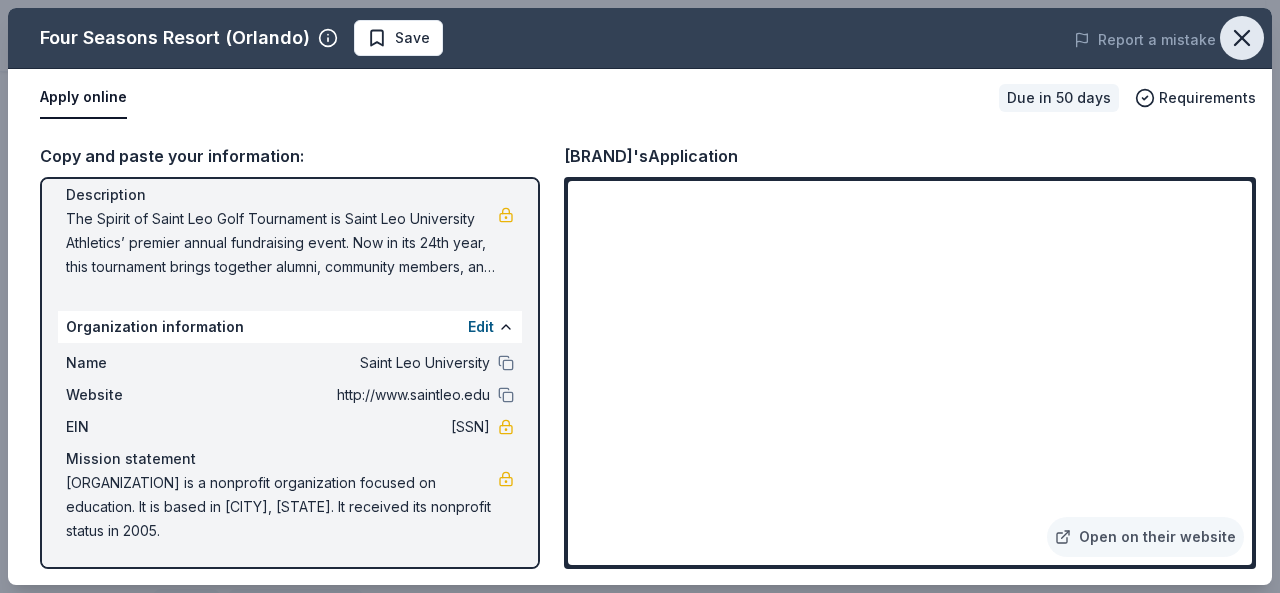 click 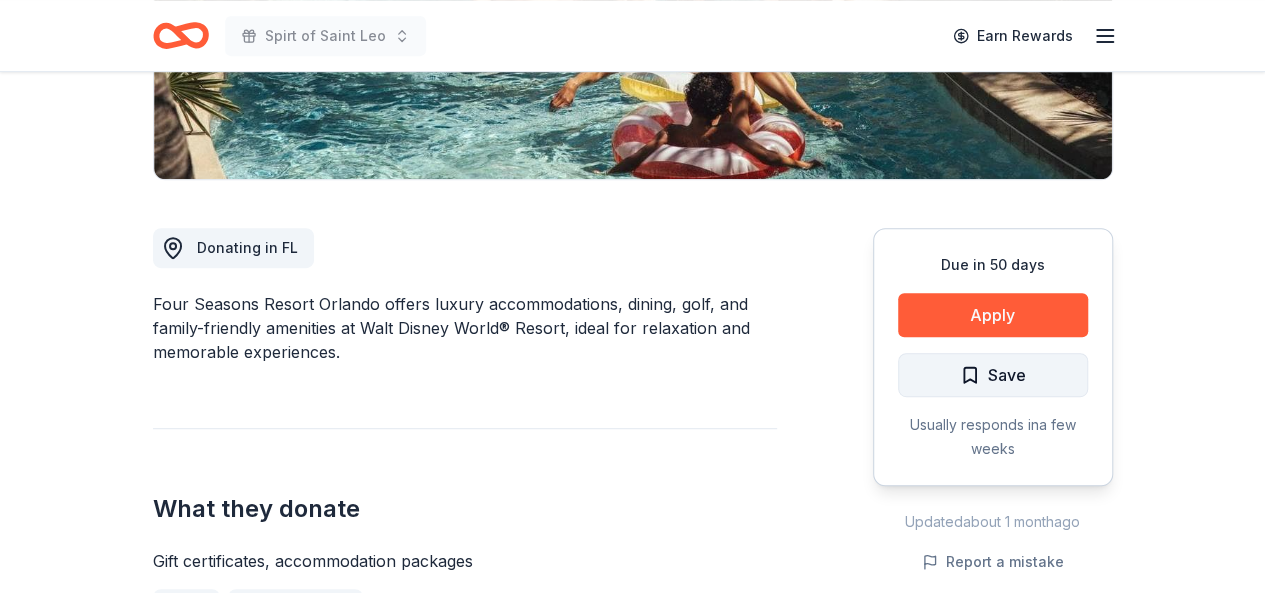 click on "Save" at bounding box center [993, 375] 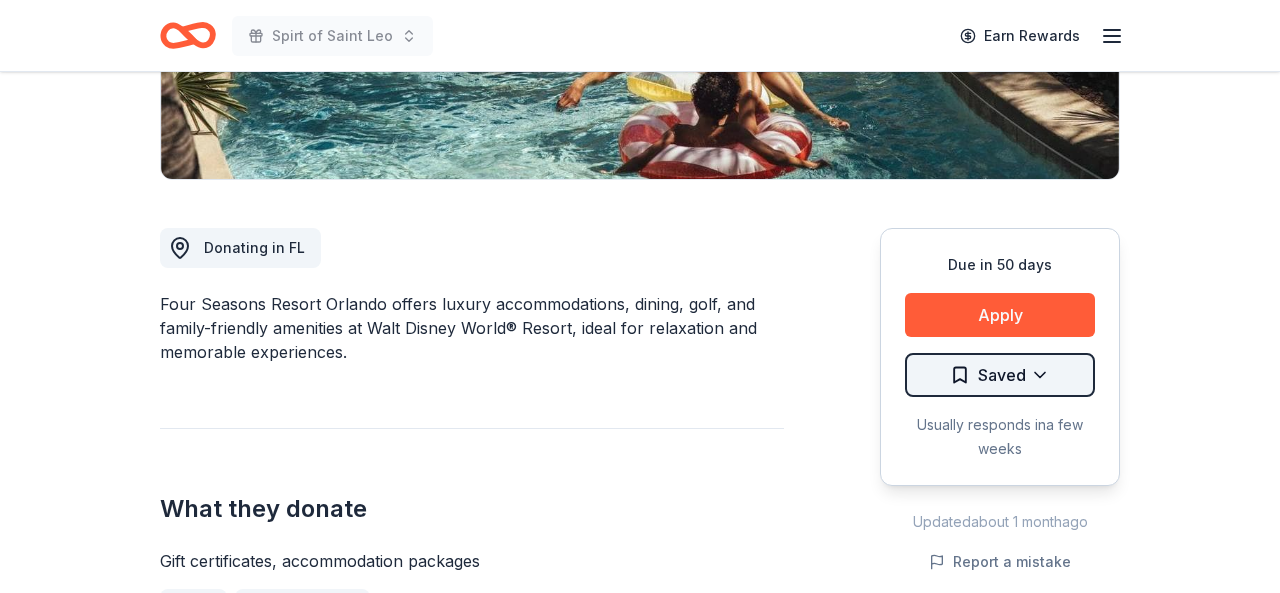click on "Spirt of Saint Leo Earn Rewards Due in 50 days Share Four Seasons Resort (Orlando) New Share Donating in FL Four Seasons Resort Orlando offers luxury accommodations, dining, golf, and family-friendly amenities at Walt Disney World® Resort, ideal for relaxation and memorable experiences. What they donate Gift certificates, accommodation packages Meals Auction & raffle Donation is small & easy to send to guests Who they donate to  Preferred 501(c)(3) preferred Upgrade to Pro to view approval rates and average donation values Due in 50 days Apply Saved Usually responds in  a few weeks Updated  about 1 month  ago Report a mistake New Be the first to review this company! Leave a review Similar donors 8   applies  last week 50 days left Online app Freddy's Frozen Custard & Steakburgers 4.6 Gift basket(s), gift card(s), food Local 50 days left Online app Duffy's Sports Grill New Gift cards Local 35 days left Online app Chick-fil-A (Greenacres) New Food, gift card(s) Local 50 days left Online app New Local New Local" at bounding box center [640, -132] 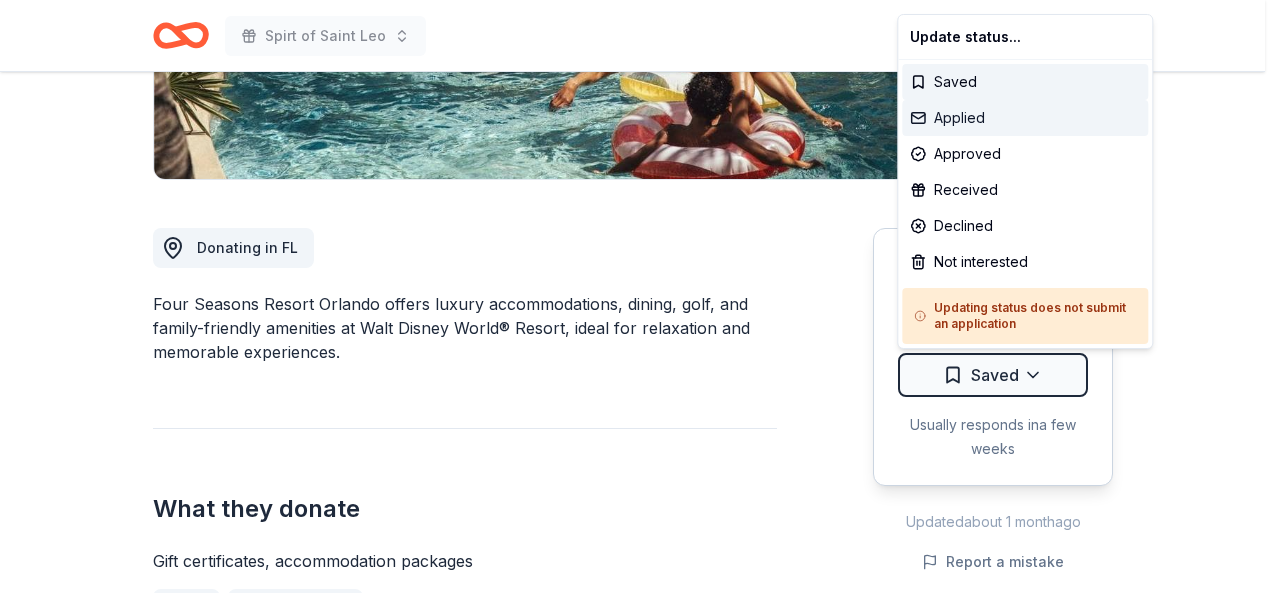 click on "Applied" at bounding box center (1025, 118) 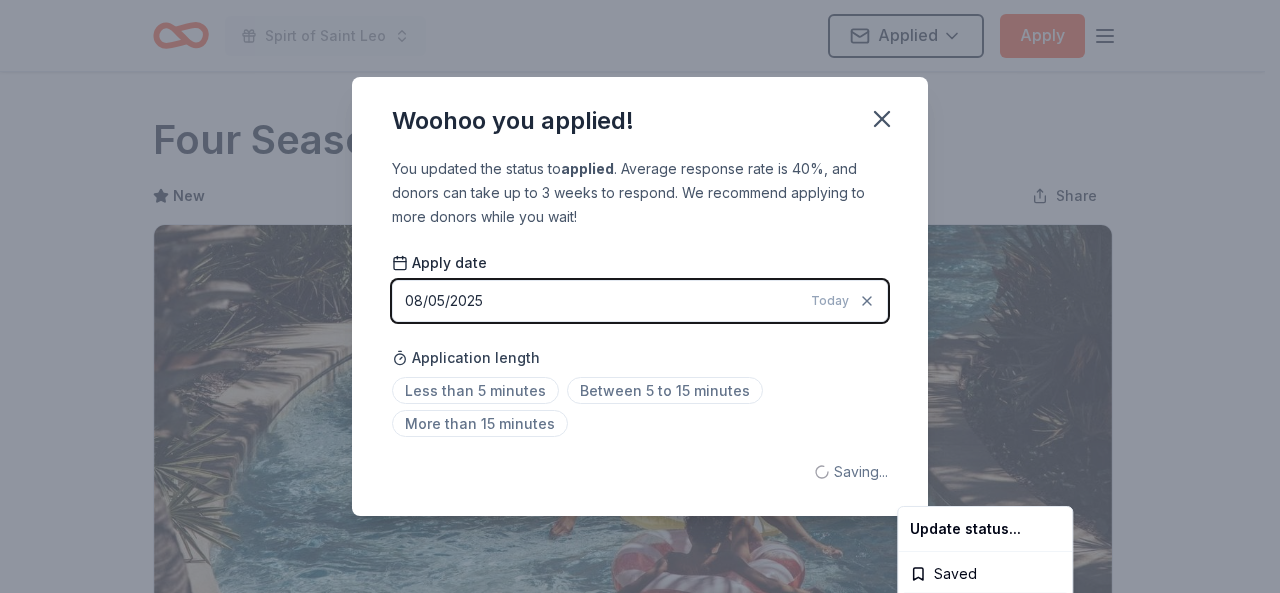scroll, scrollTop: 0, scrollLeft: 0, axis: both 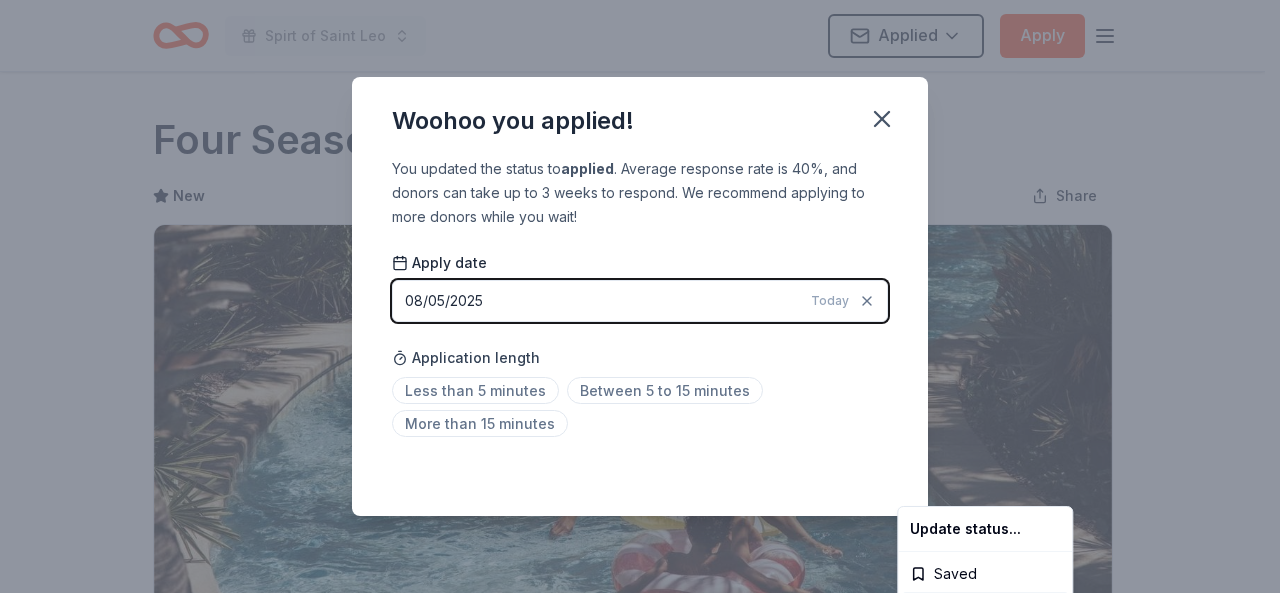click on "Spirt of Saint Leo Applied Apply Due in 50 days Share Four Seasons Resort (Orlando) New Share Donating in FL Four Seasons Resort Orlando offers luxury accommodations, dining, golf, and family-friendly amenities at Walt Disney World® Resort, ideal for relaxation and memorable experiences. What they donate Gift certificates, accommodation packages Meals Auction & raffle Donation is small & easy to send to guests Who they donate to  Preferred 501(c)(3) preferred Upgrade to Pro to view approval rates and average donation values Due in 50 days Apply Applied Usually responds in  a few weeks Updated  about 1 month  ago Report a mistake New Be the first to review this company! Leave a review Similar donors 8   applies  last week 50 days left Online app Freddy's Frozen Custard & Steakburgers 4.6 Gift basket(s), gift card(s), food Local 50 days left Online app Duffy's Sports Grill New Gift cards Local 35 days left Online app Chick-fil-A (Greenacres) New Food, gift card(s) Local 50 days left Online app New Local New 2" at bounding box center (640, 296) 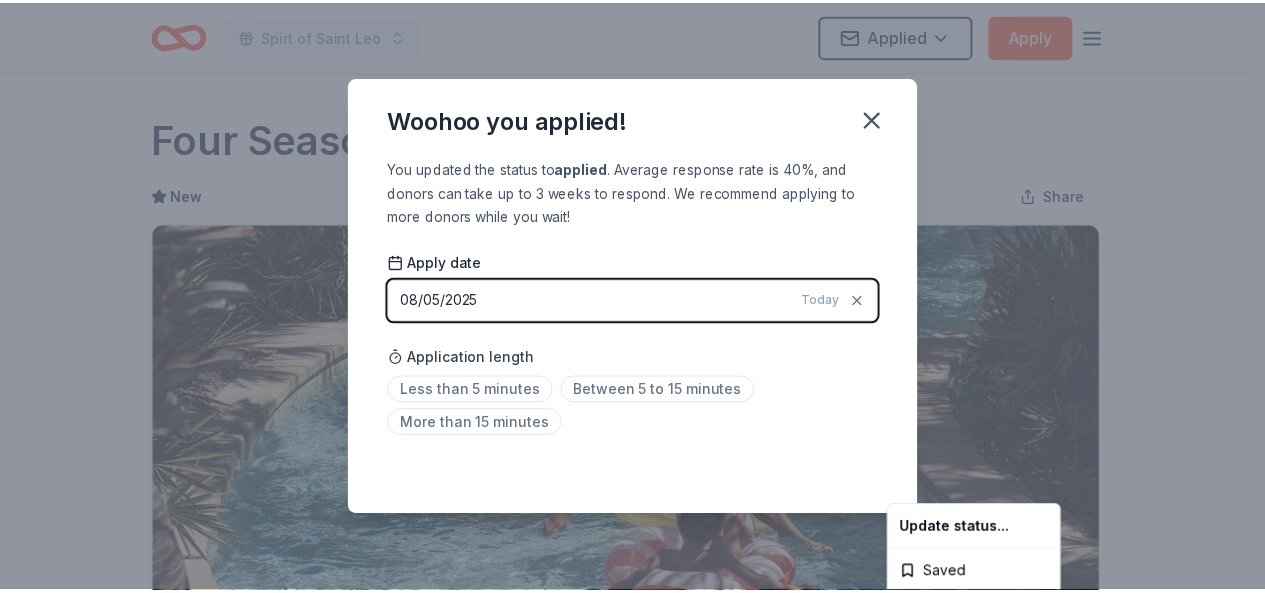 scroll, scrollTop: 506, scrollLeft: 0, axis: vertical 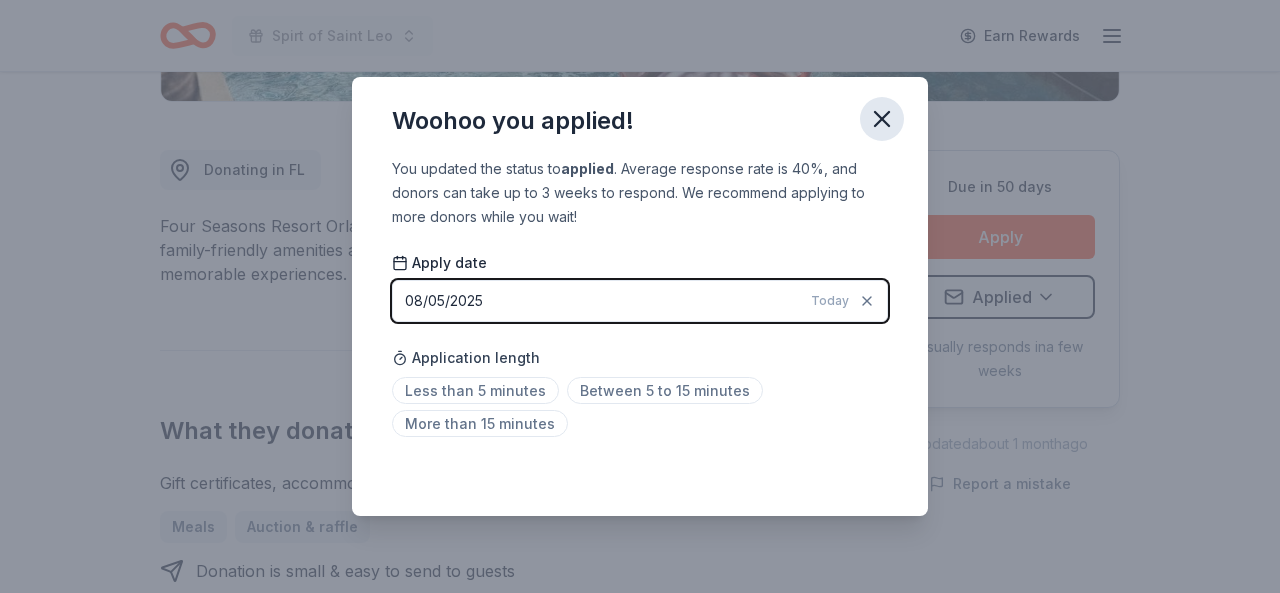 click 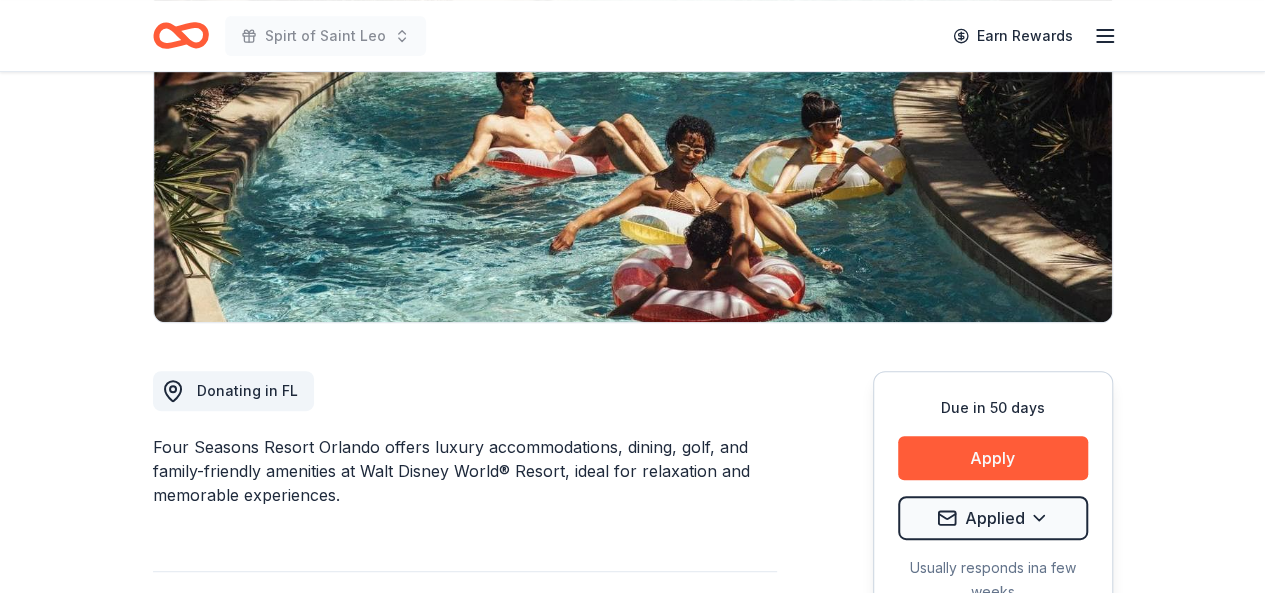 scroll, scrollTop: 280, scrollLeft: 0, axis: vertical 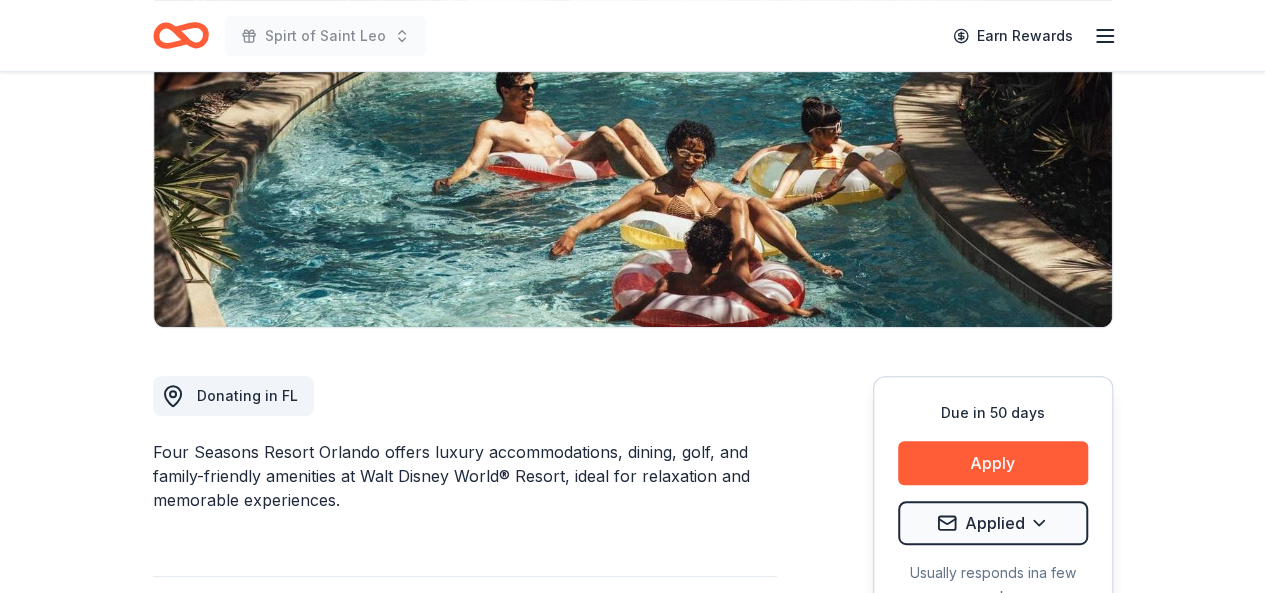 click 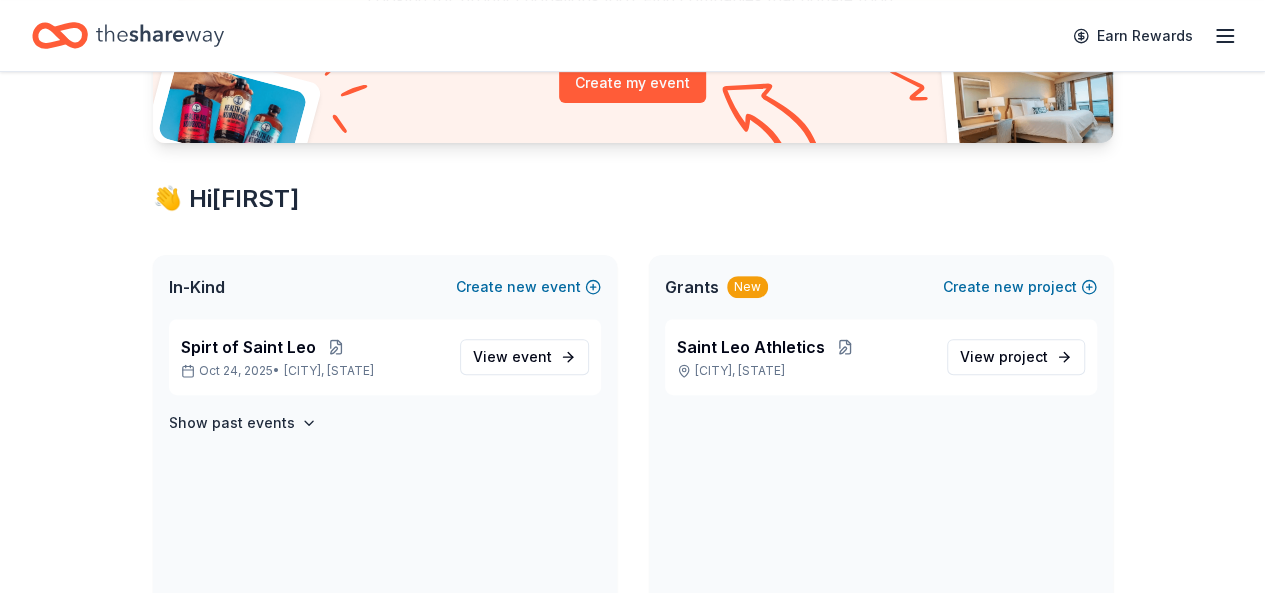 scroll, scrollTop: 259, scrollLeft: 0, axis: vertical 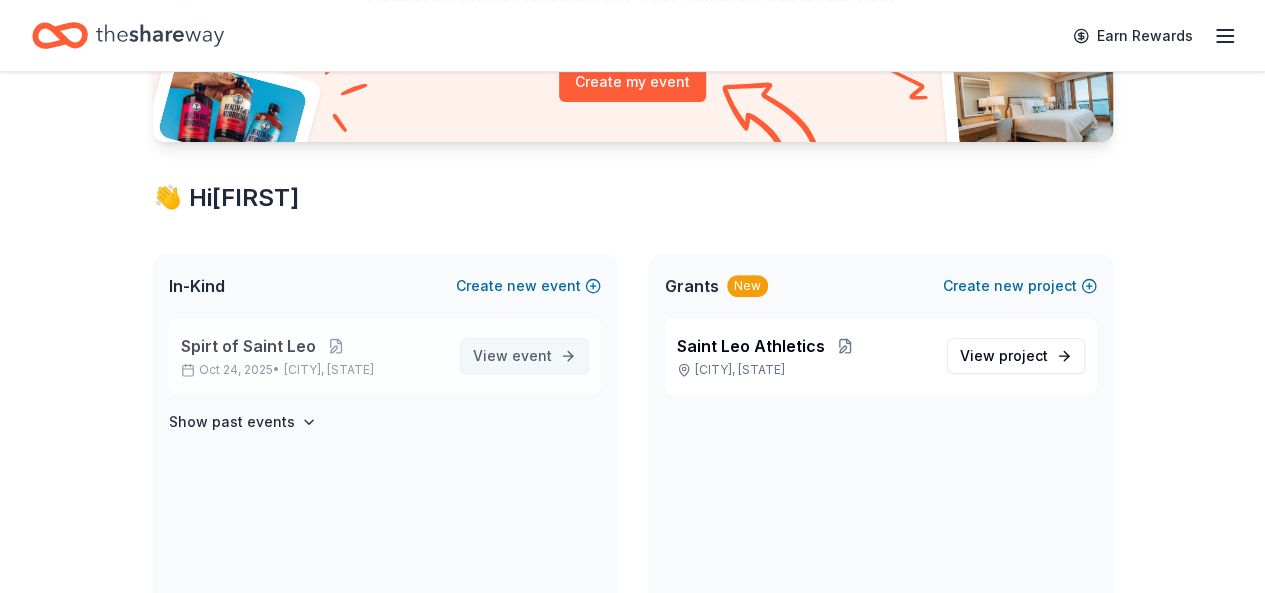 click on "View   event" at bounding box center [512, 356] 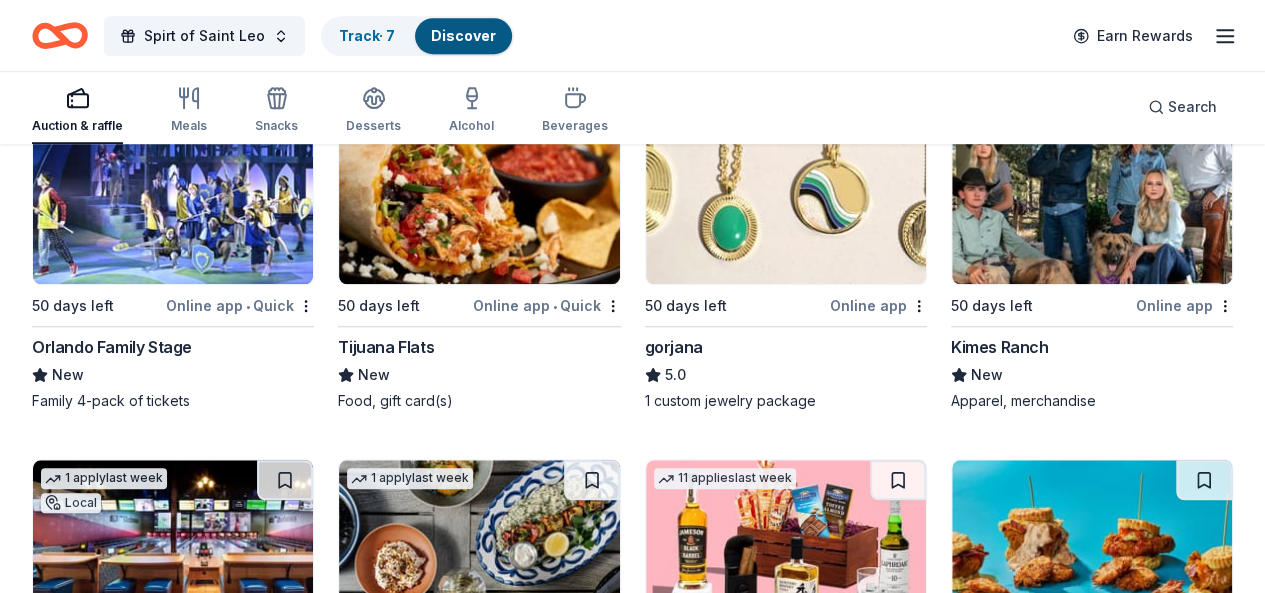 scroll, scrollTop: 4462, scrollLeft: 0, axis: vertical 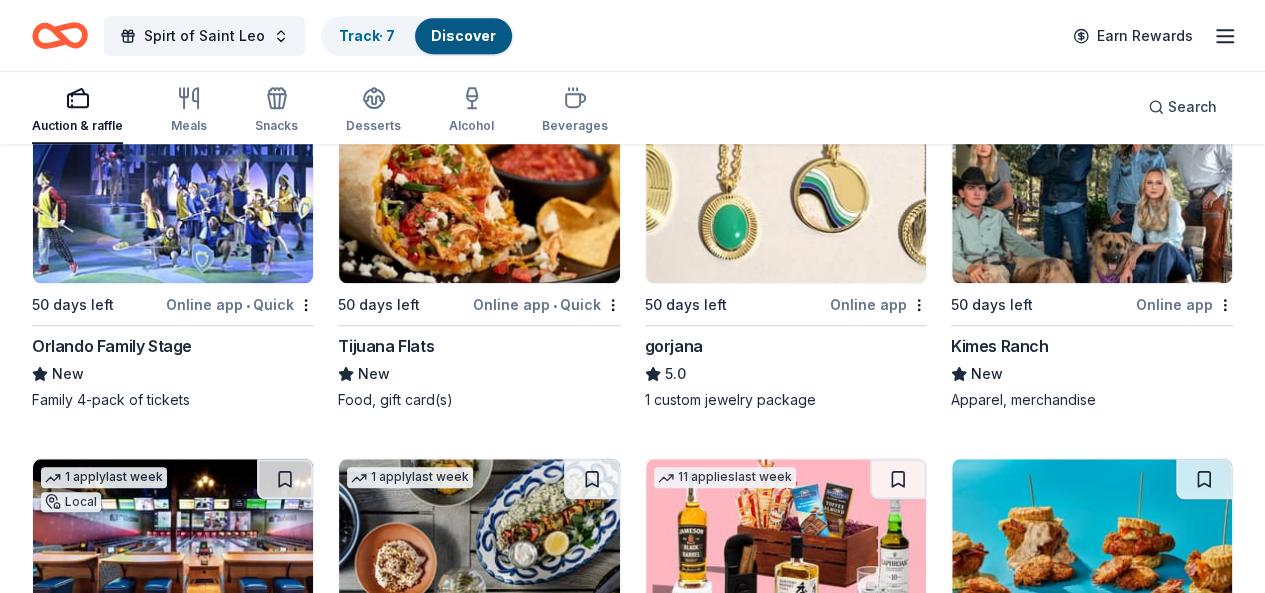 click at bounding box center (173, 1306) 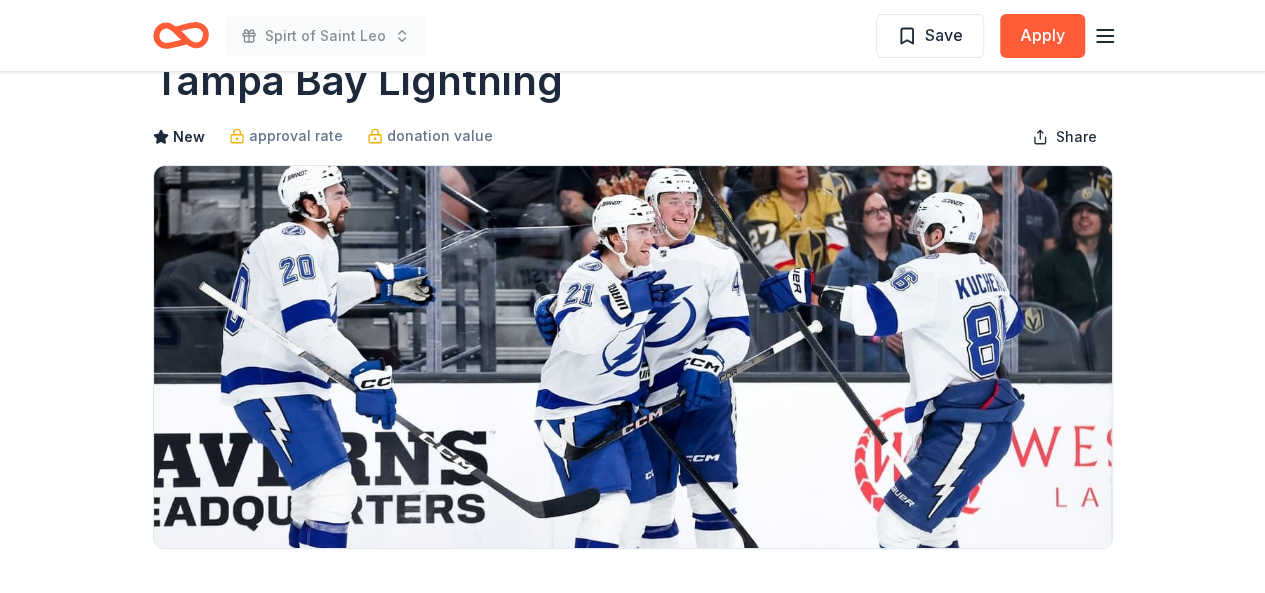 scroll, scrollTop: 58, scrollLeft: 0, axis: vertical 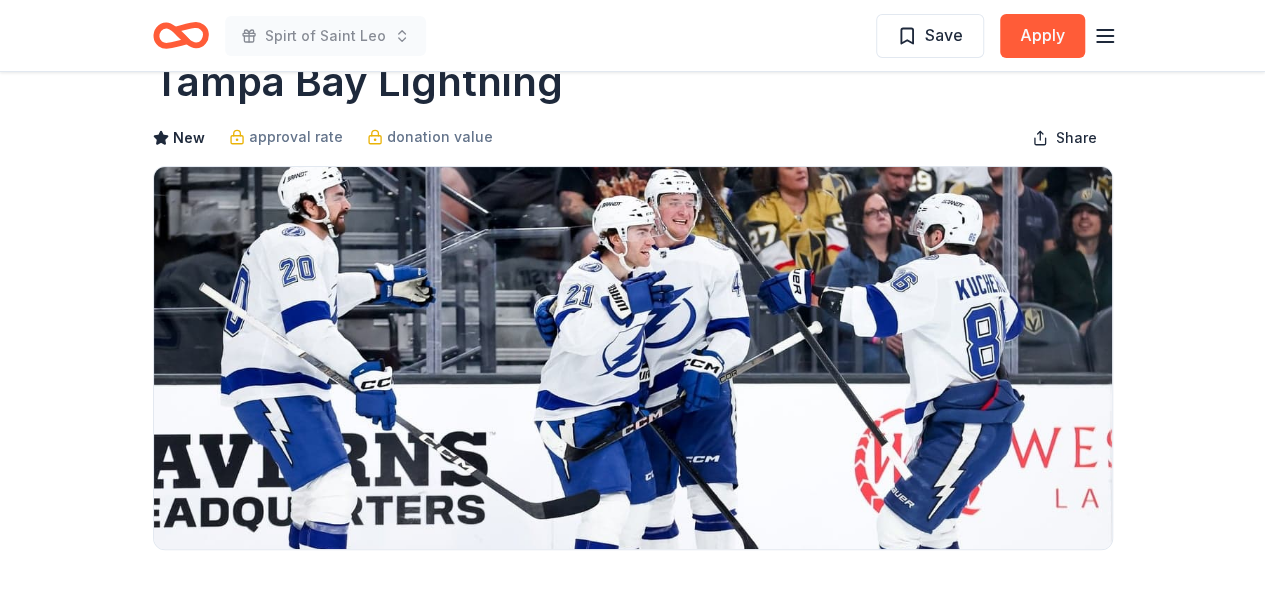 click 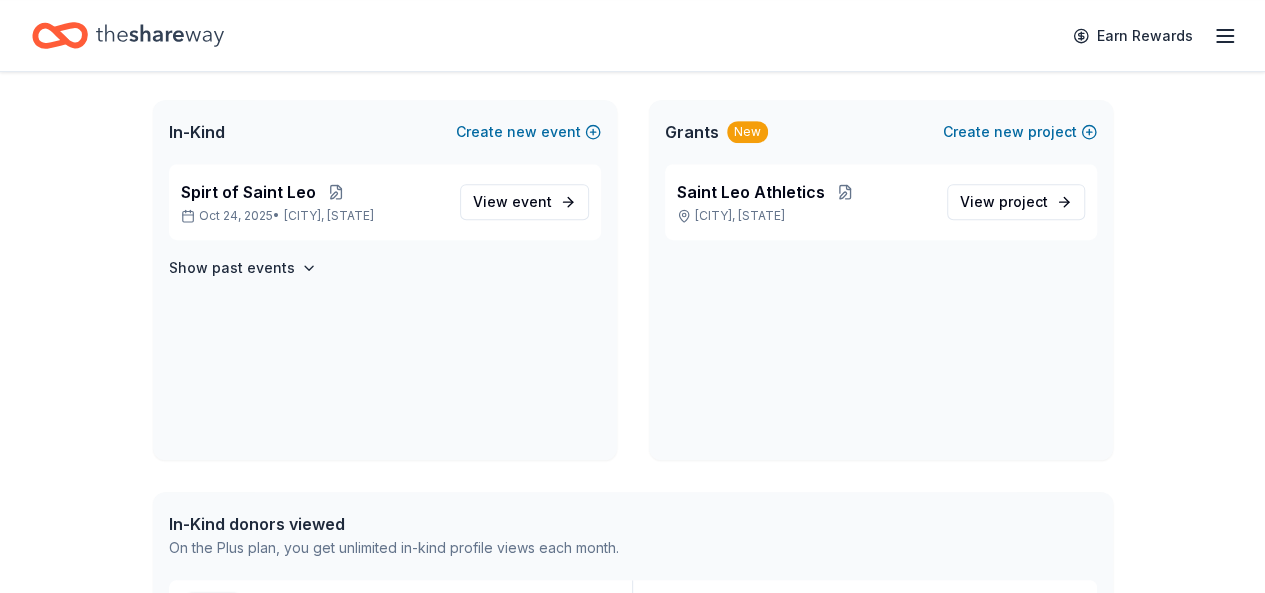 scroll, scrollTop: 414, scrollLeft: 0, axis: vertical 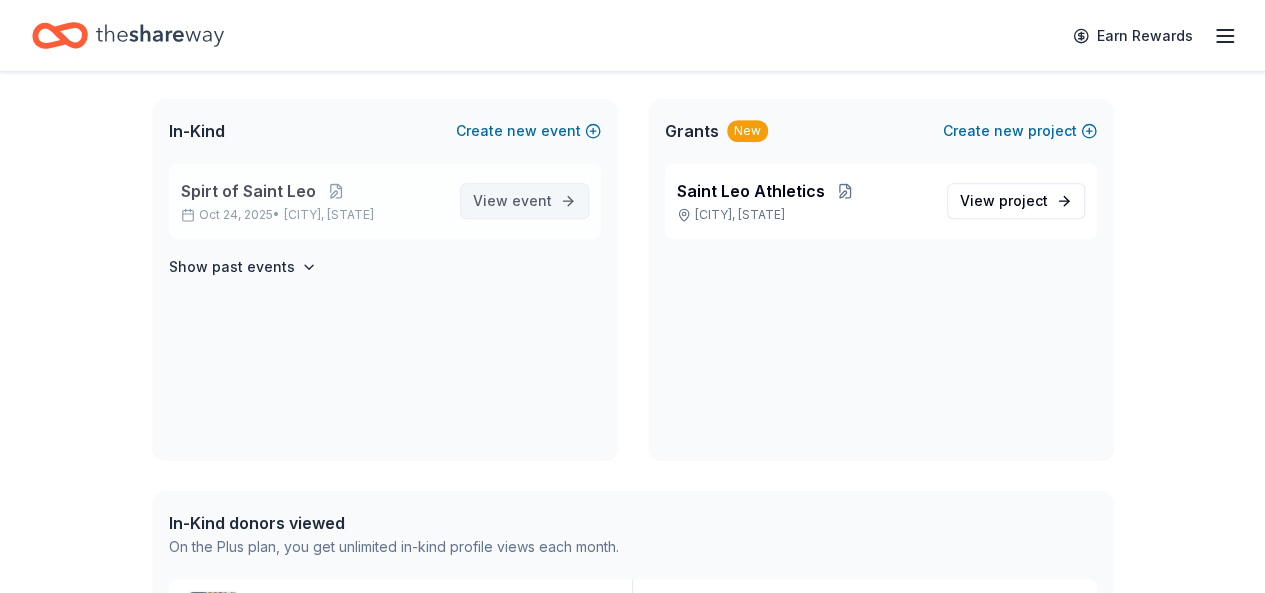 click on "View   event" at bounding box center [512, 201] 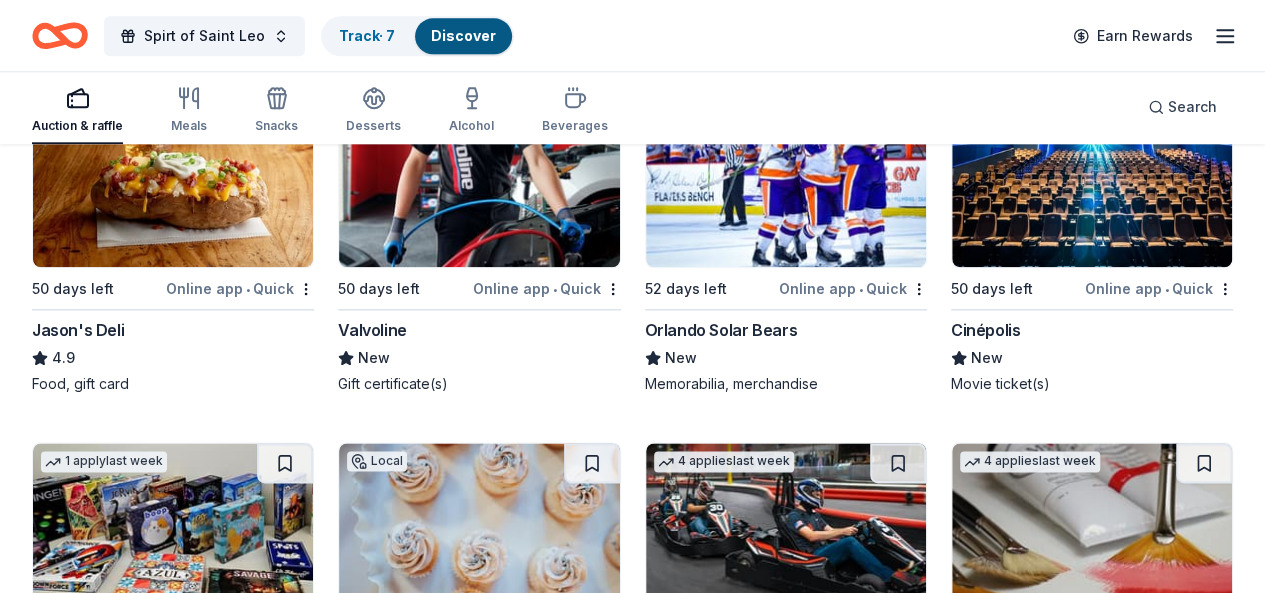 scroll, scrollTop: 8645, scrollLeft: 0, axis: vertical 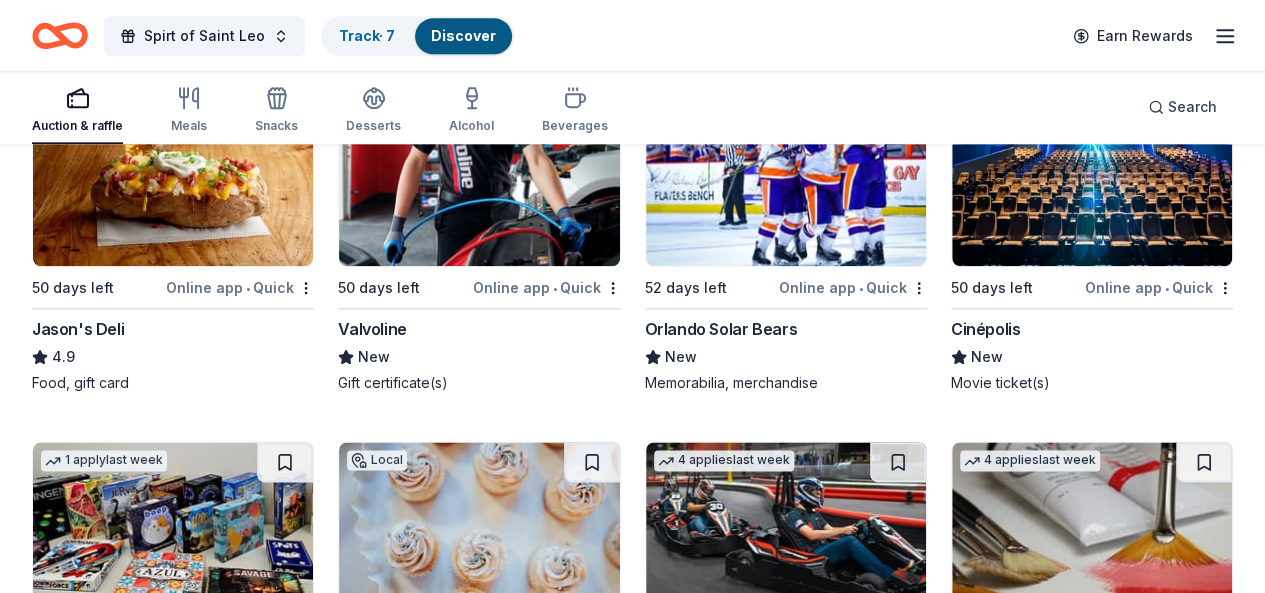 click at bounding box center [479, 2447] 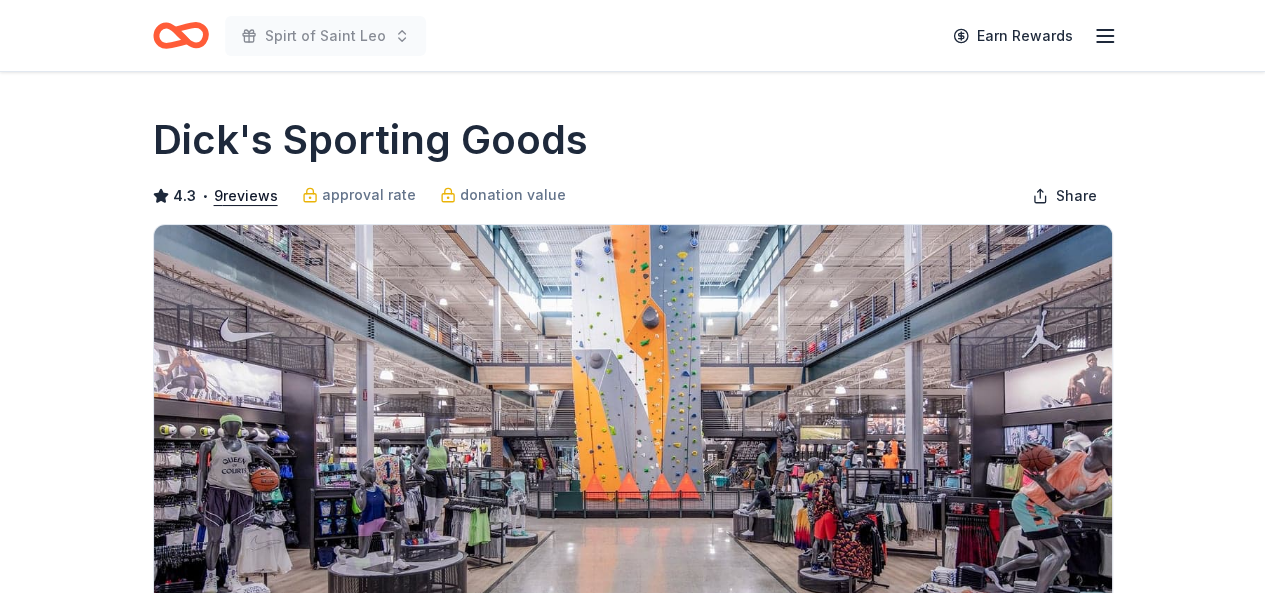 scroll, scrollTop: 366, scrollLeft: 0, axis: vertical 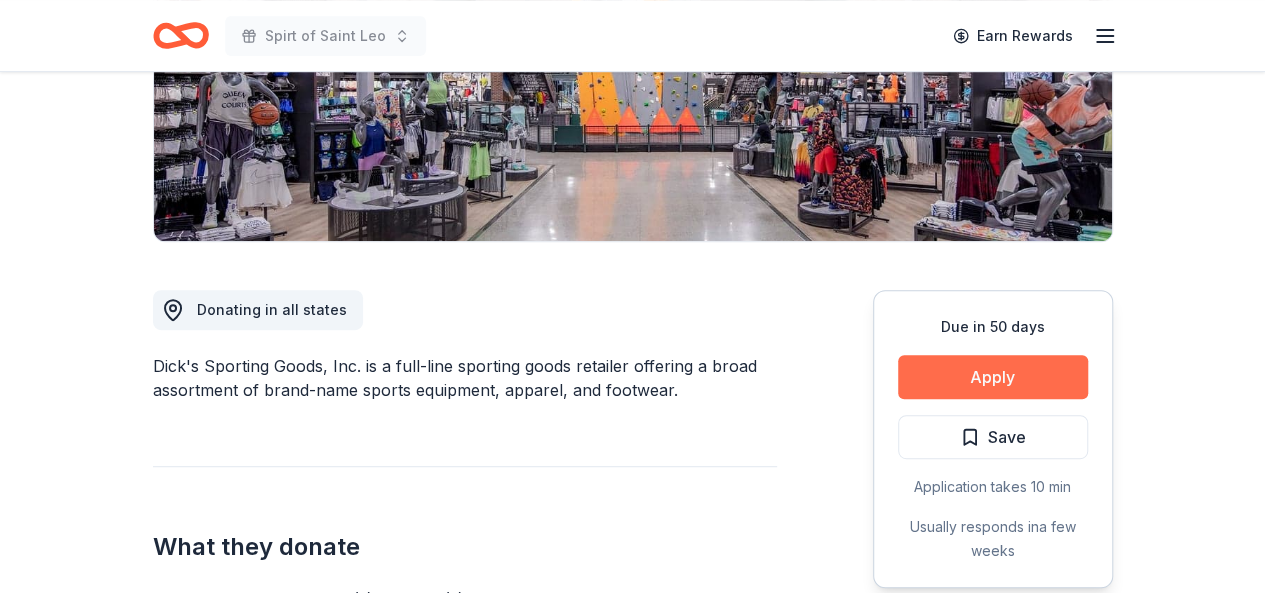click on "Apply" at bounding box center (993, 377) 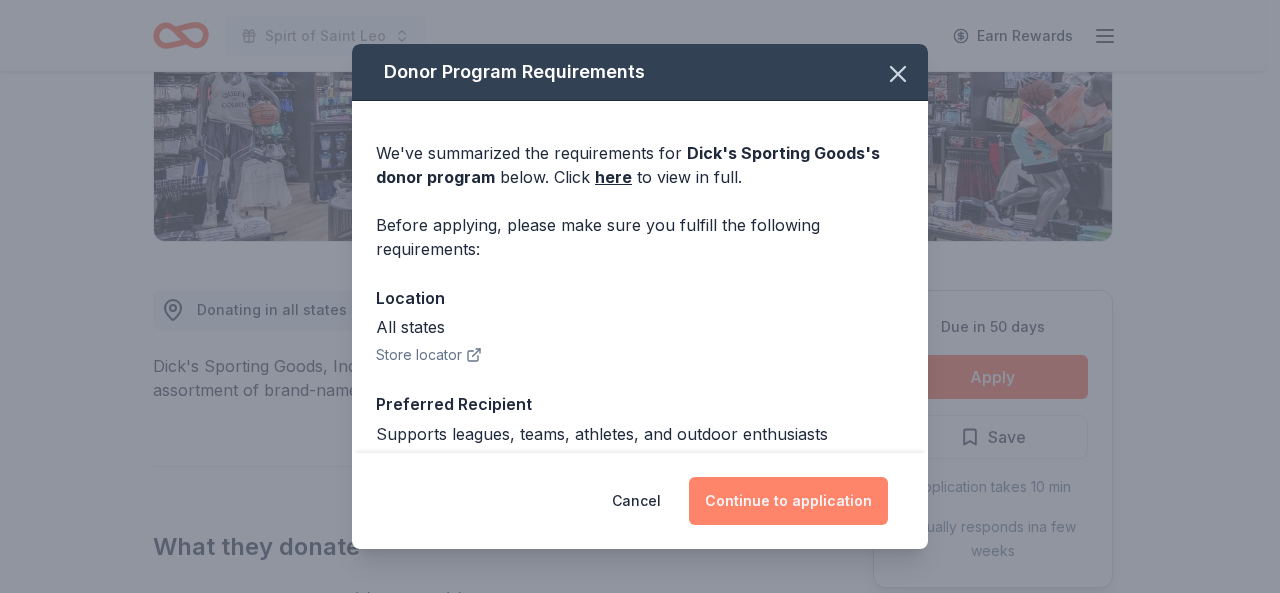 click on "Continue to application" at bounding box center [788, 501] 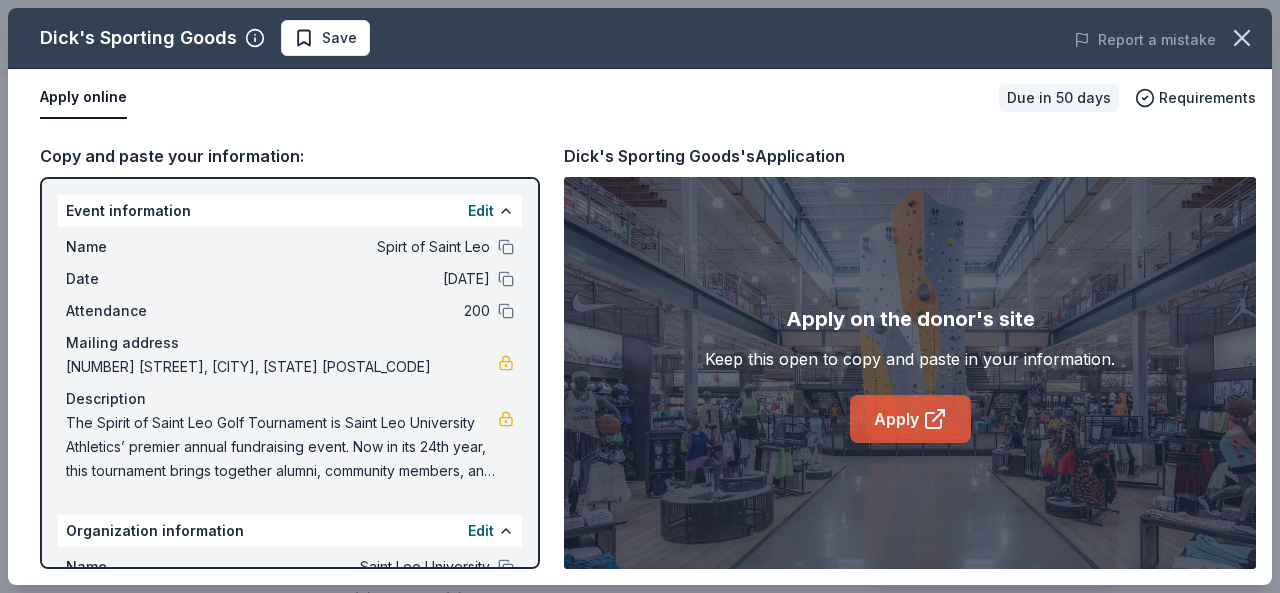 click on "Apply" at bounding box center (910, 419) 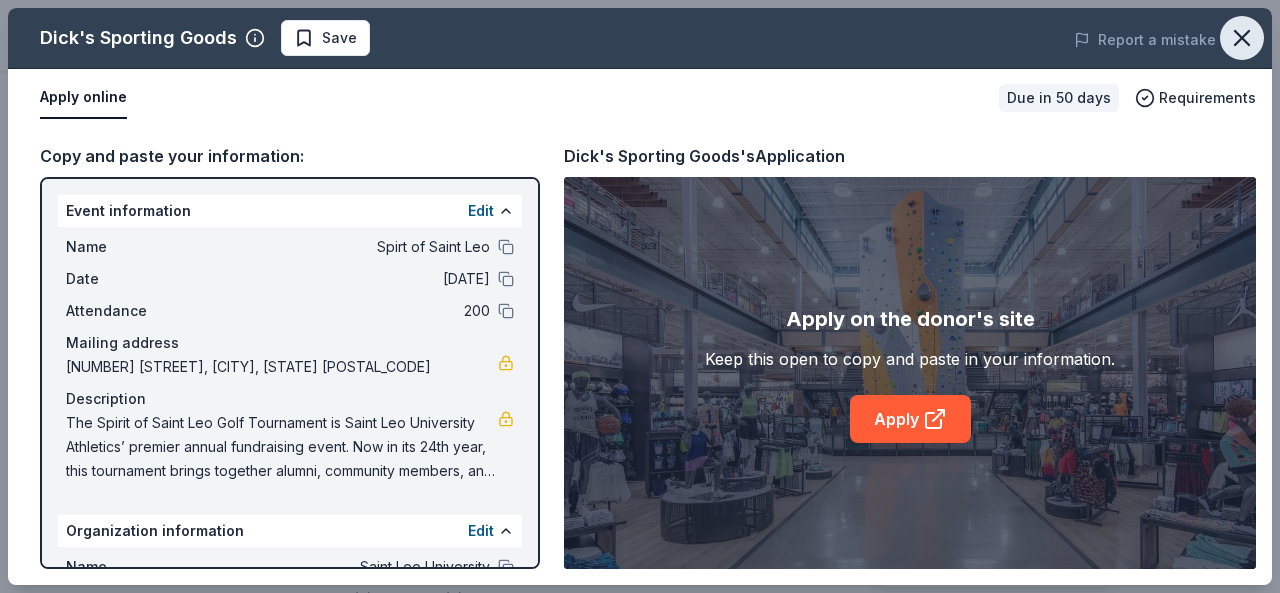click 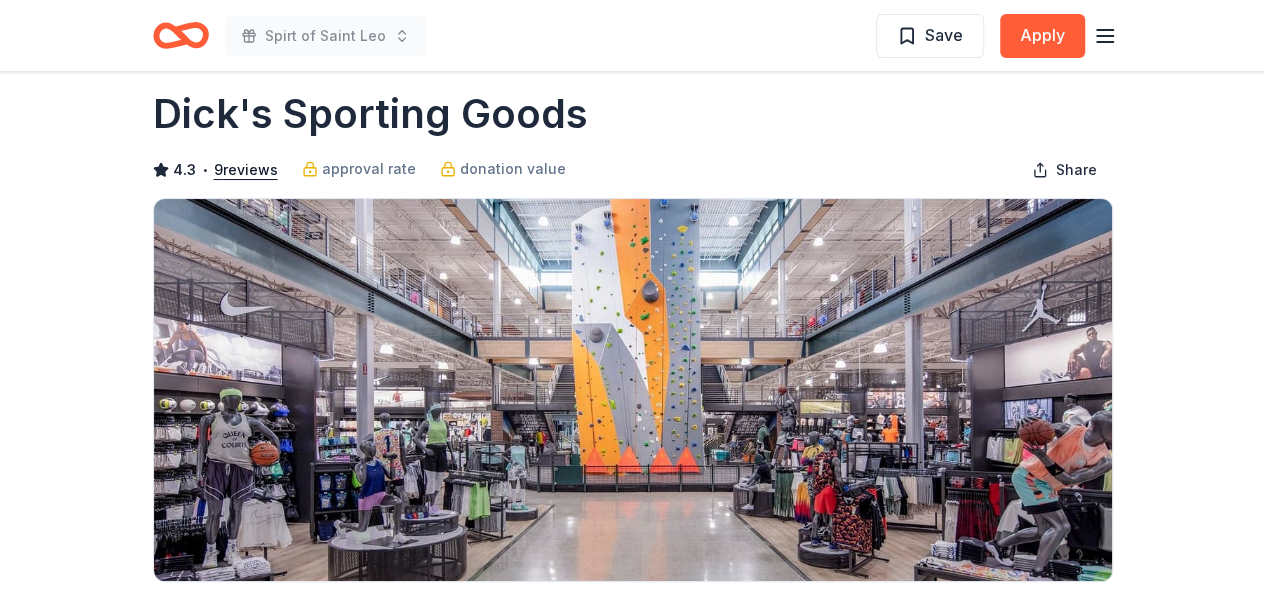 scroll, scrollTop: 0, scrollLeft: 0, axis: both 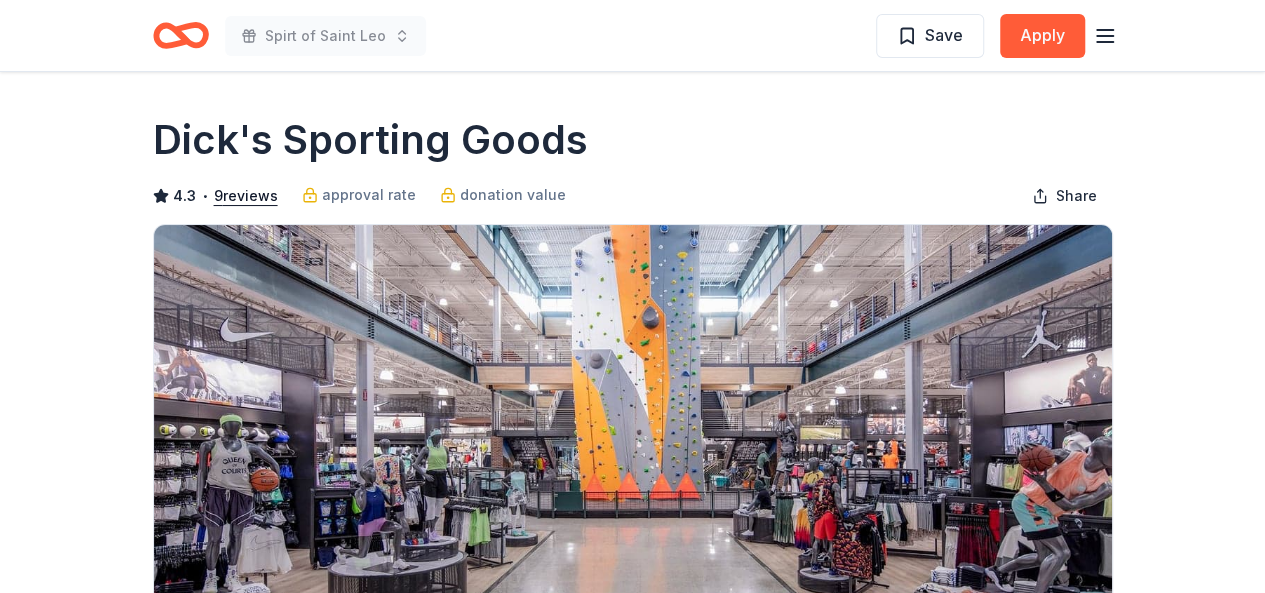 click 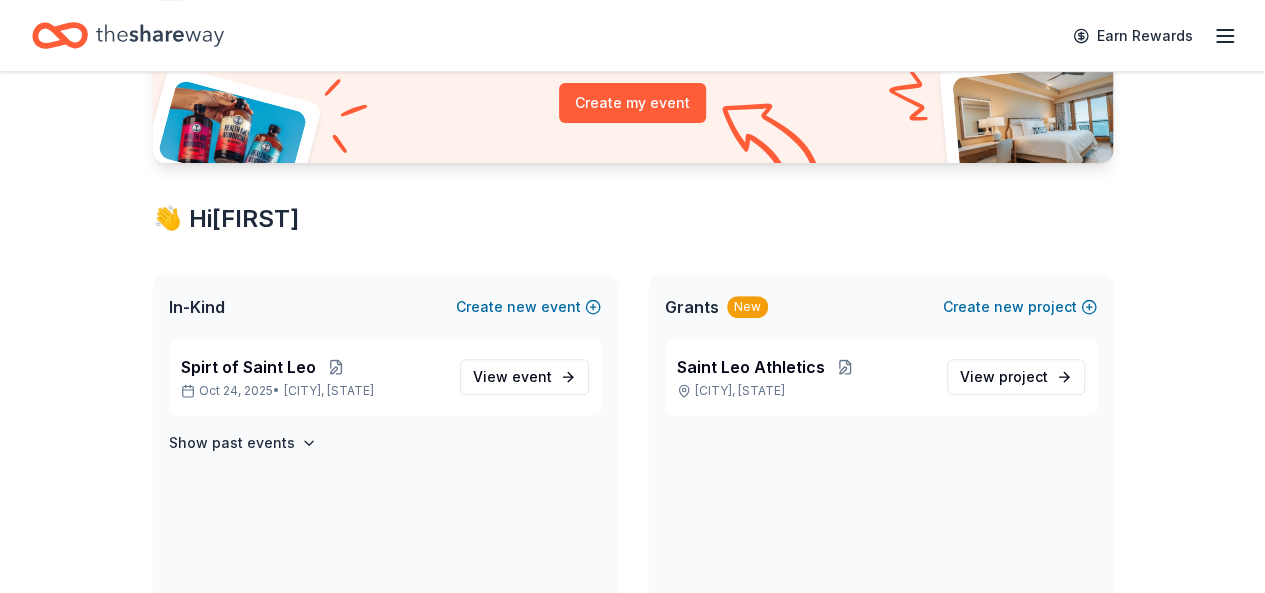 scroll, scrollTop: 238, scrollLeft: 0, axis: vertical 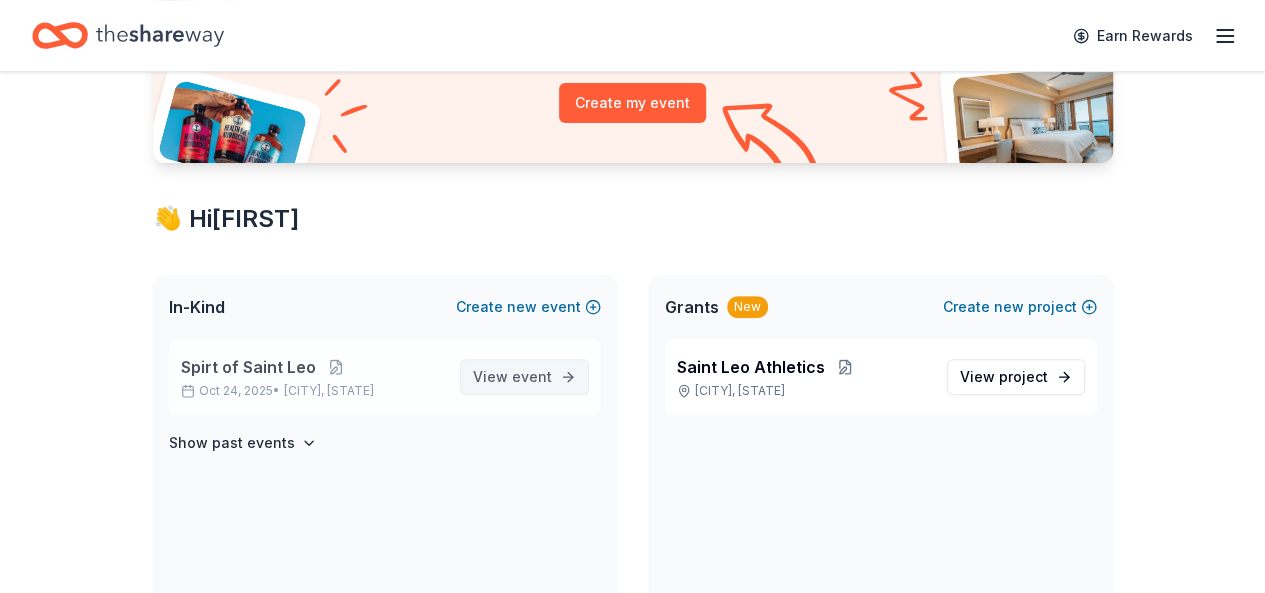 click on "View   event" at bounding box center (512, 377) 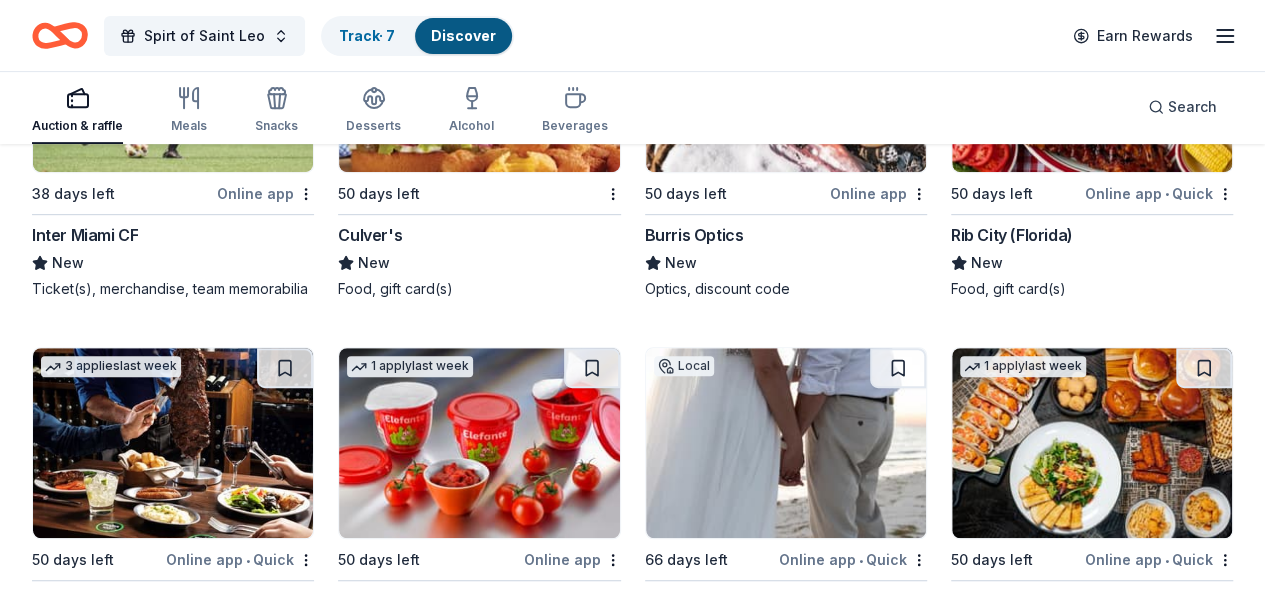 scroll, scrollTop: 11667, scrollLeft: 0, axis: vertical 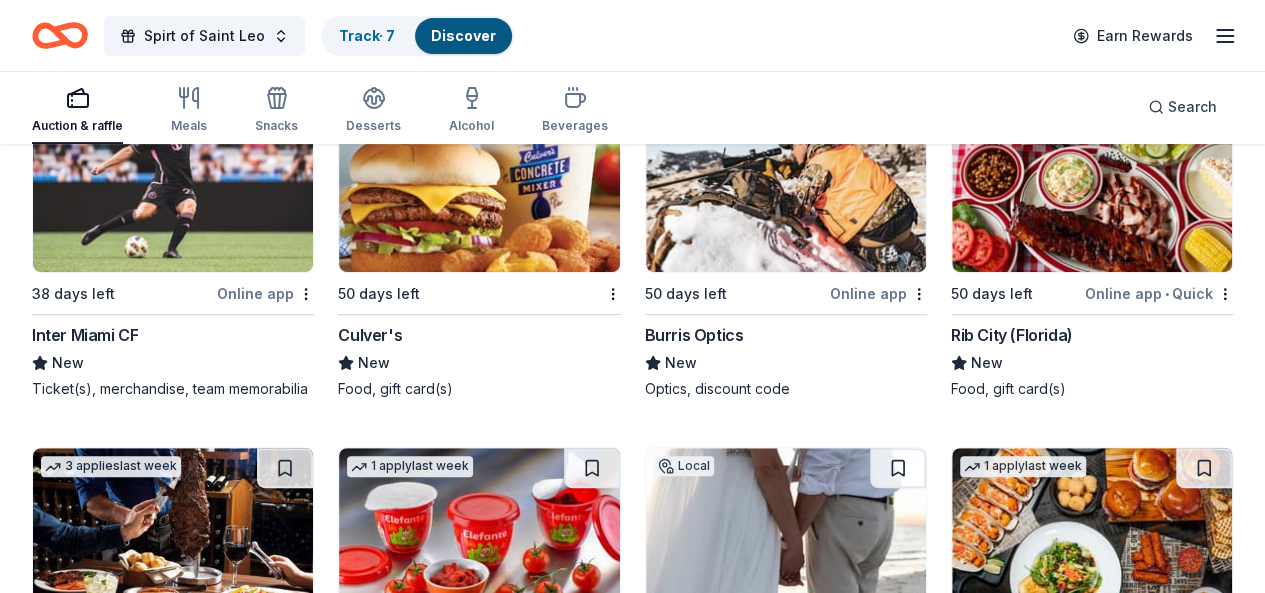 click at bounding box center [786, 3165] 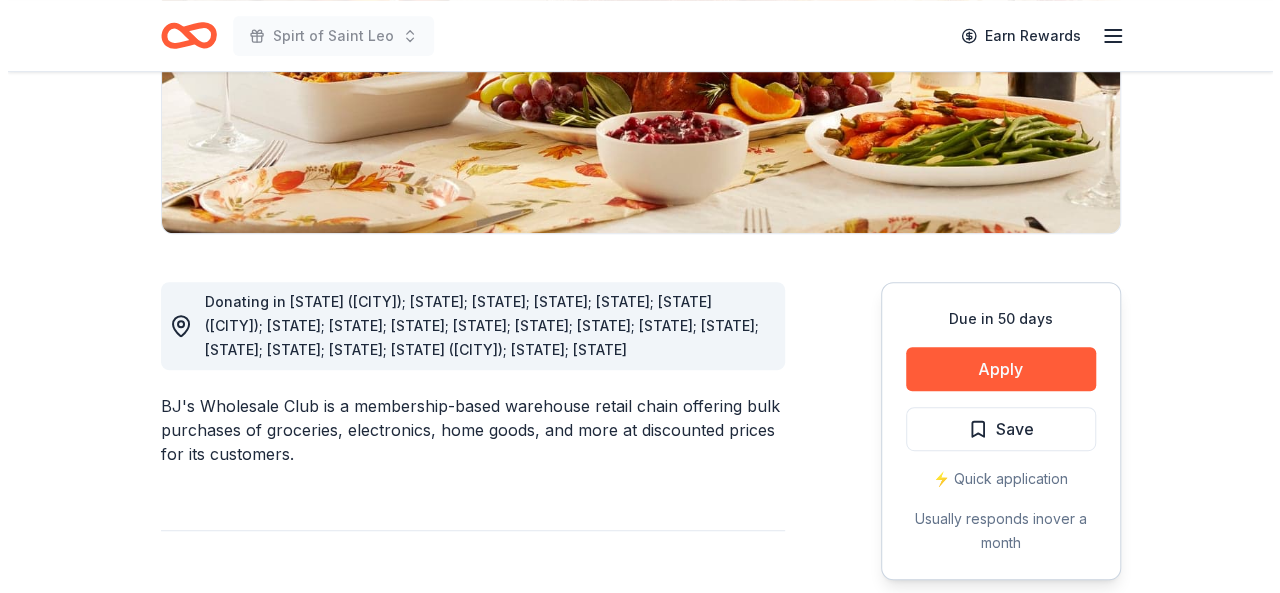 scroll, scrollTop: 392, scrollLeft: 0, axis: vertical 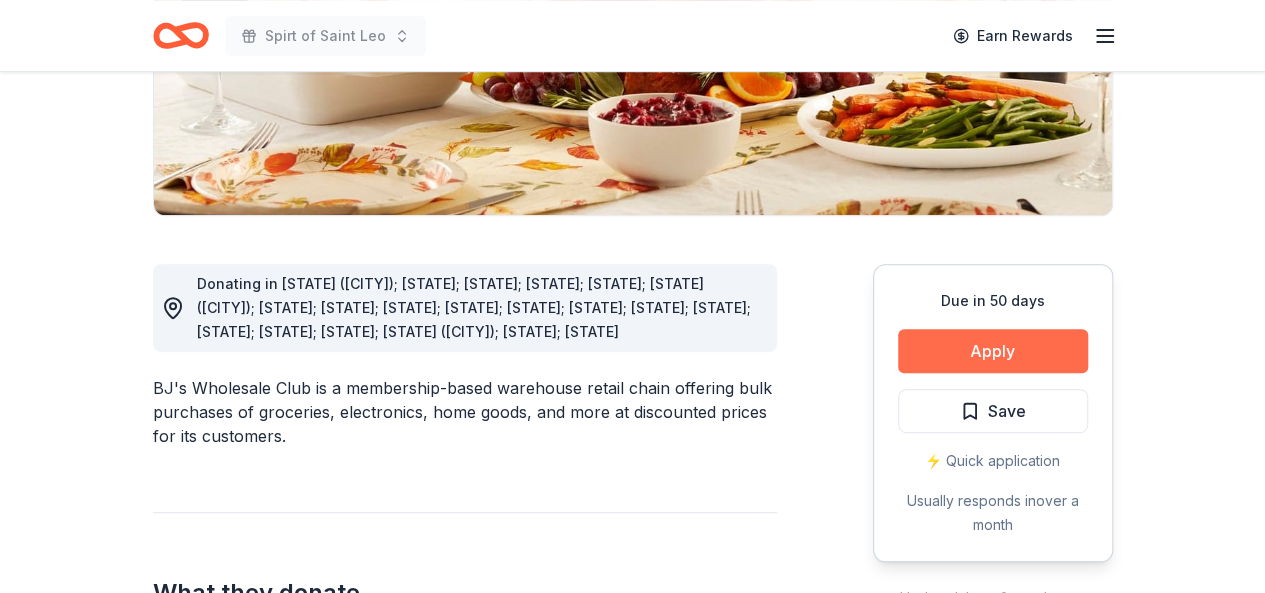 click on "Apply" at bounding box center [993, 351] 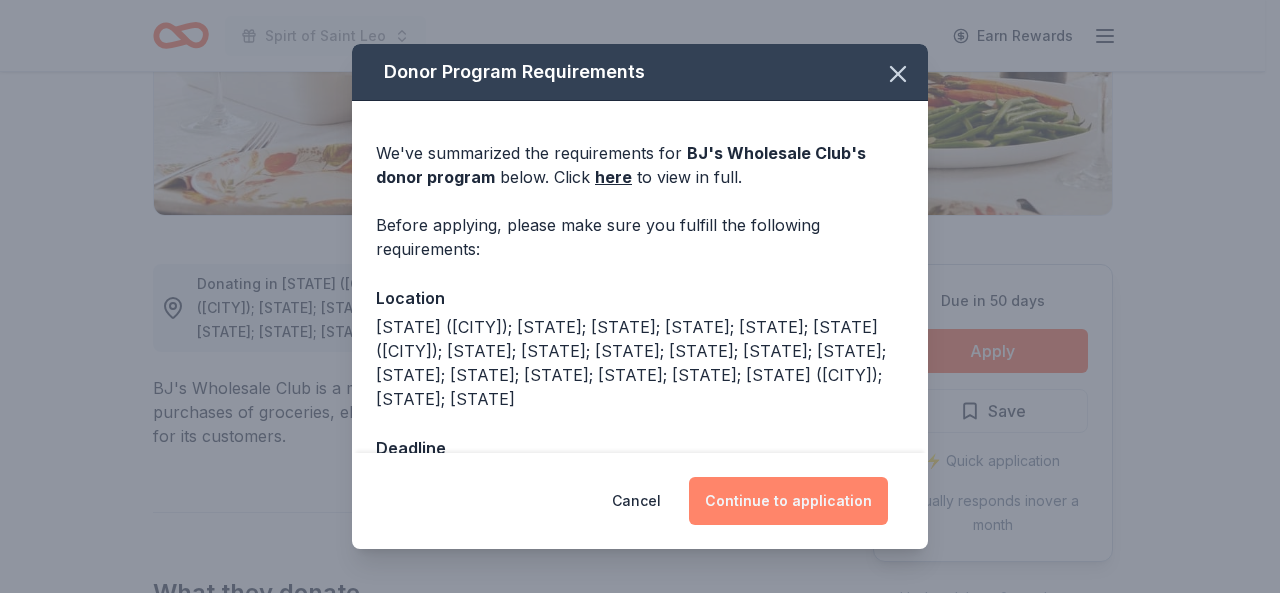 click on "Continue to application" at bounding box center (788, 501) 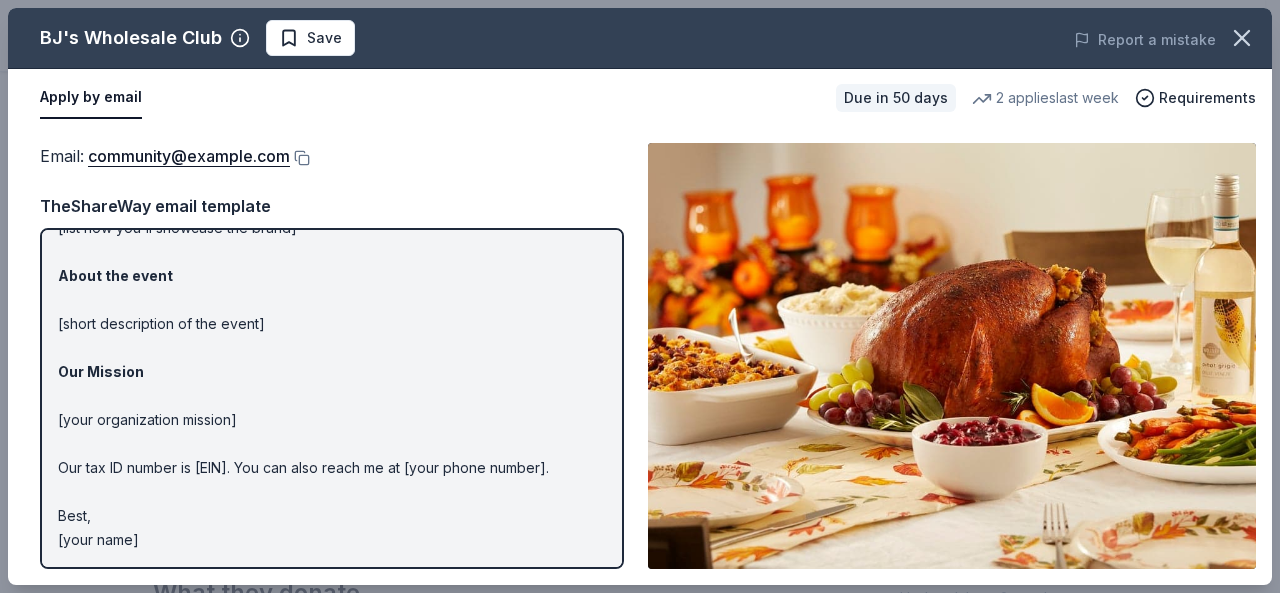scroll, scrollTop: 0, scrollLeft: 0, axis: both 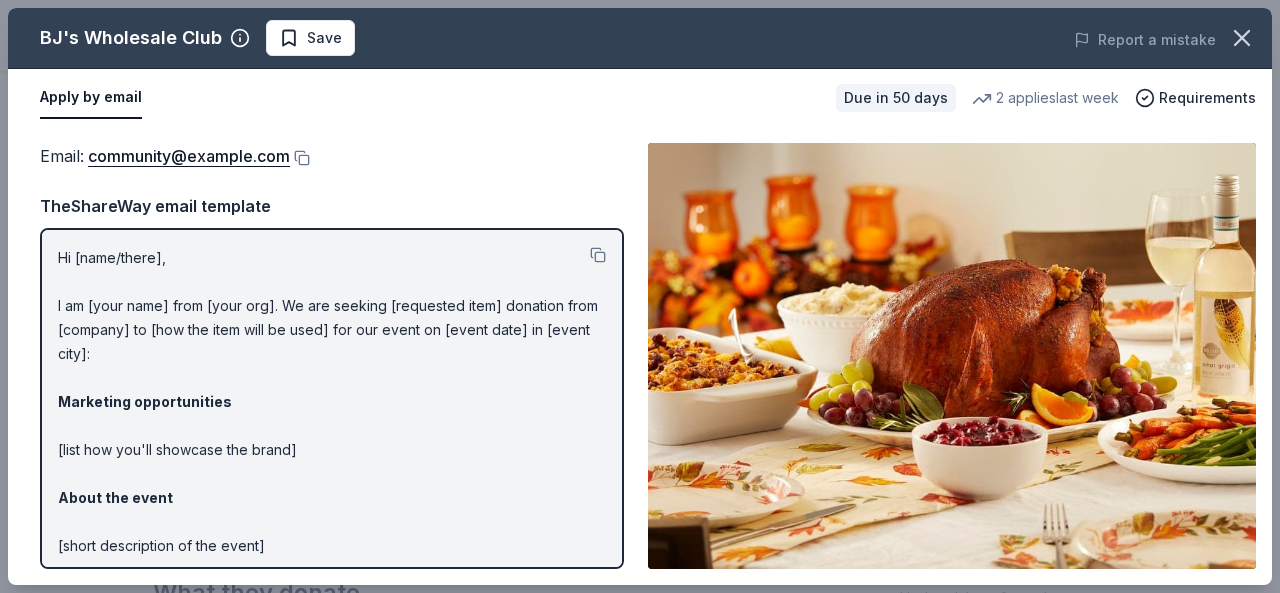 click at bounding box center [952, 356] 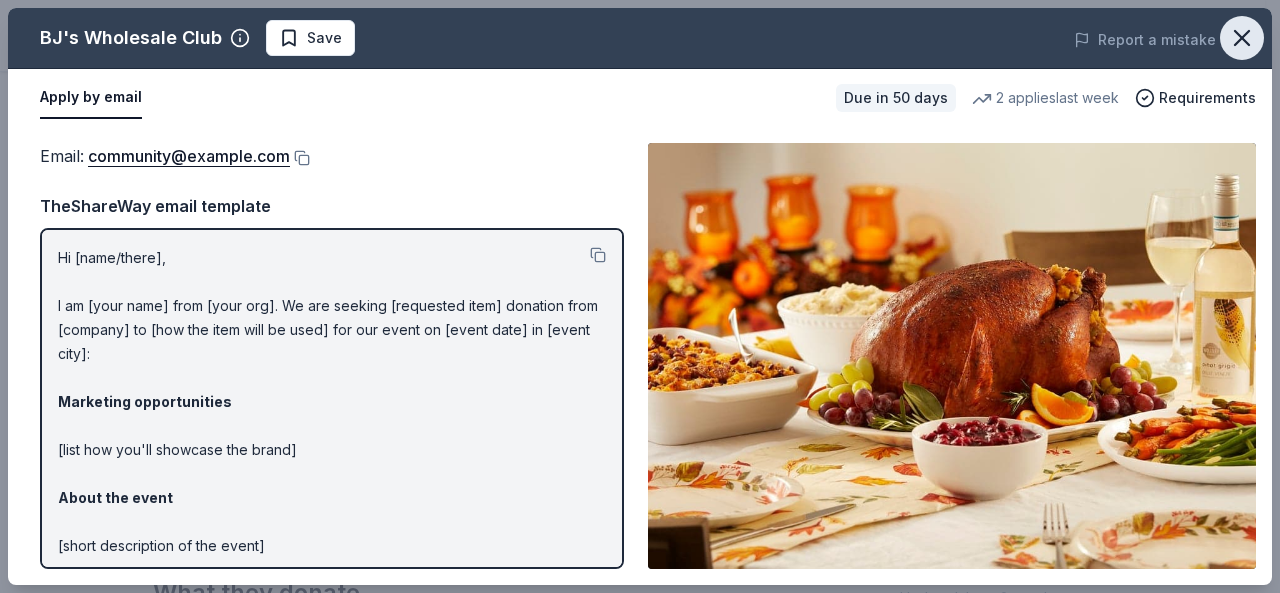 click 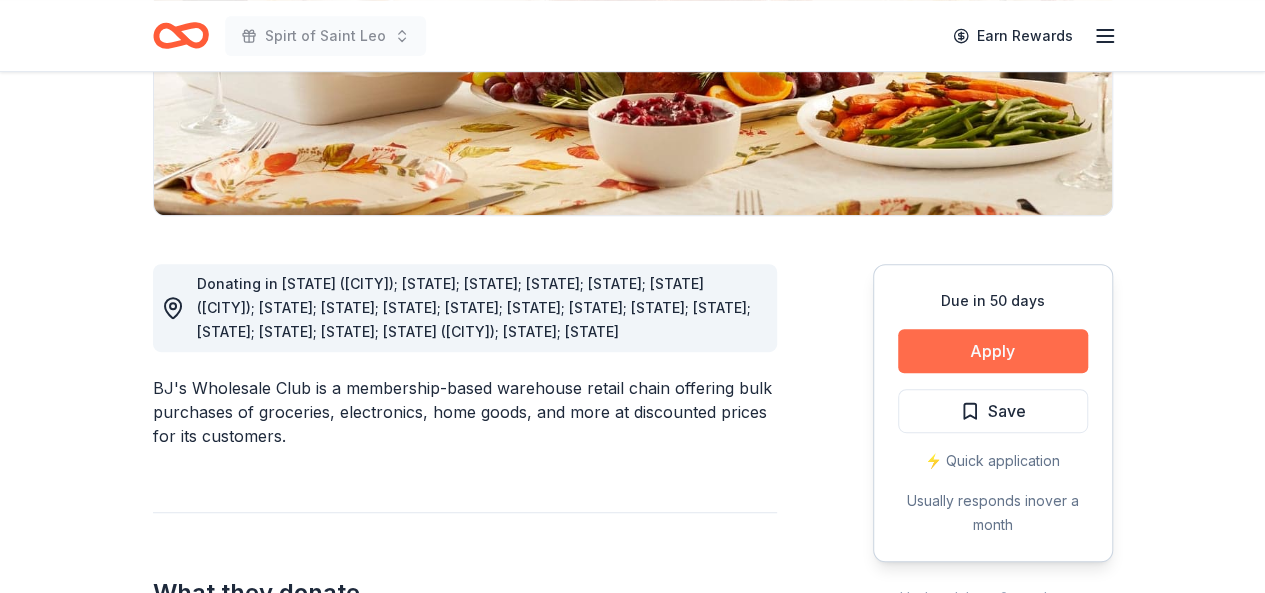 click on "Apply" at bounding box center (993, 351) 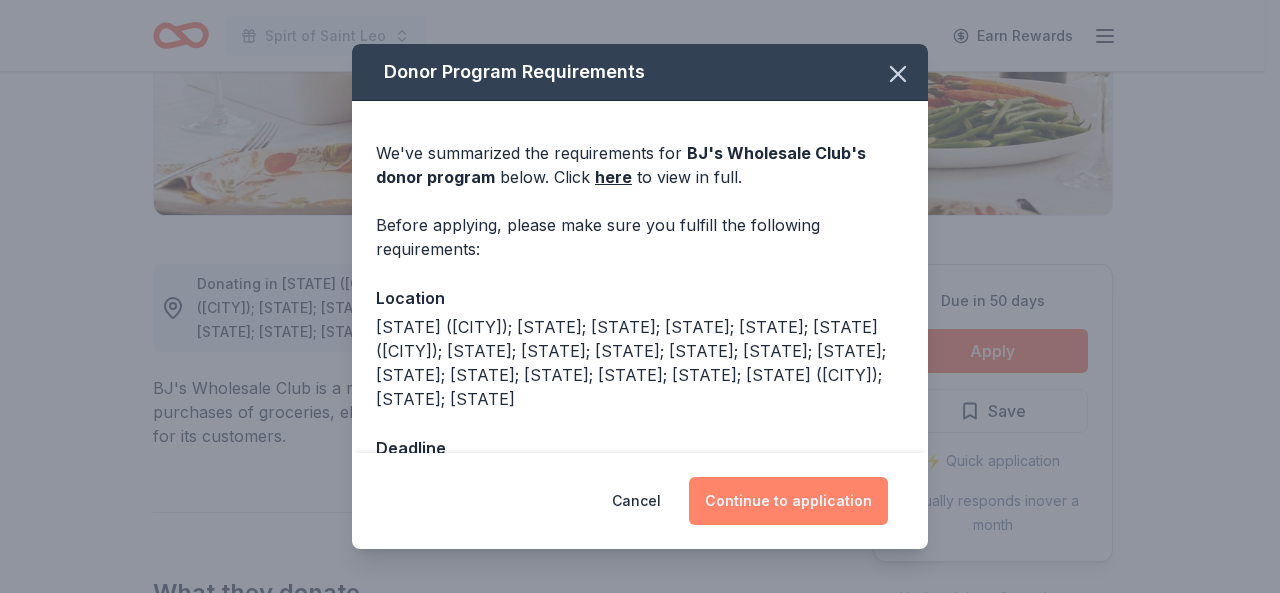 click on "Continue to application" at bounding box center (788, 501) 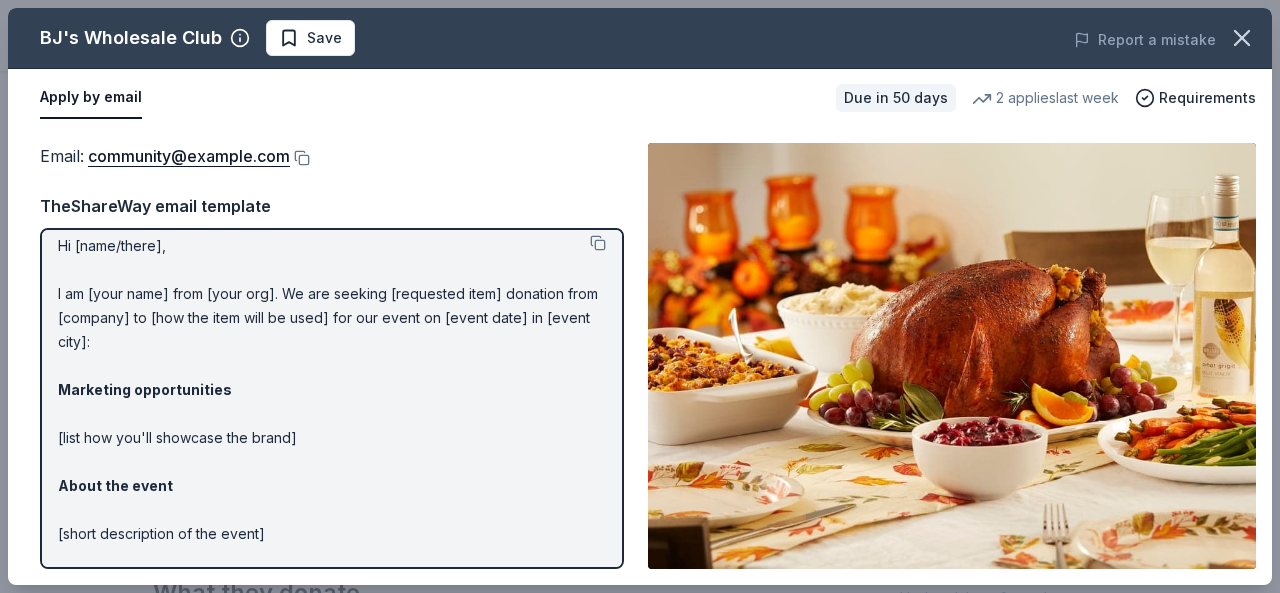 scroll, scrollTop: 0, scrollLeft: 0, axis: both 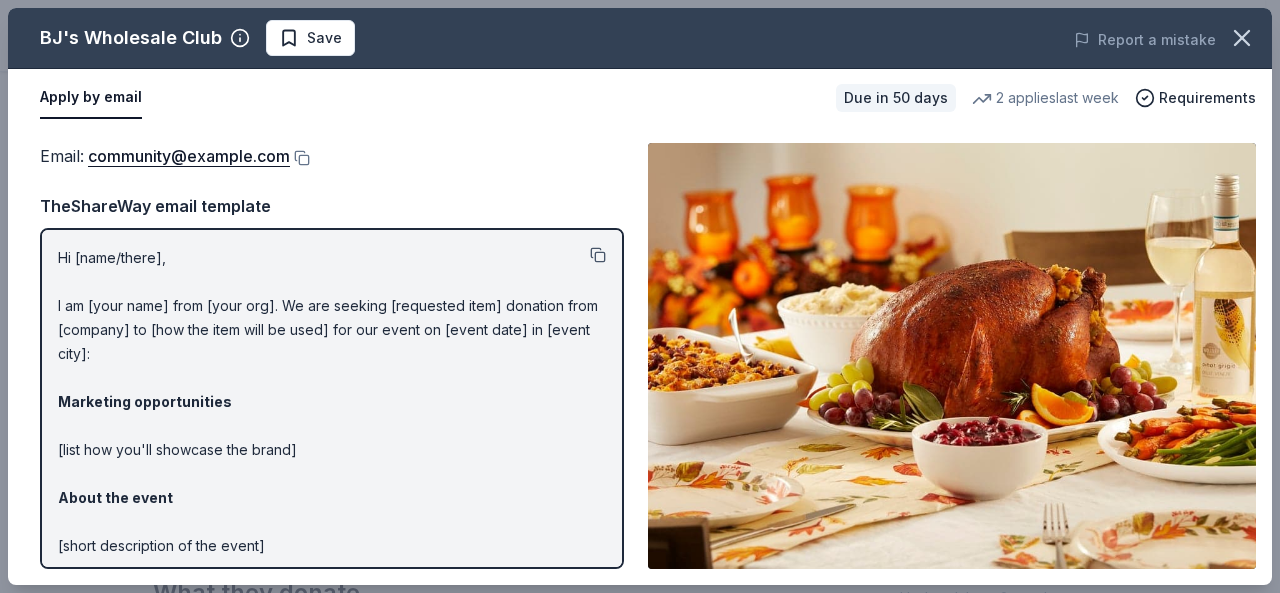 click at bounding box center [598, 255] 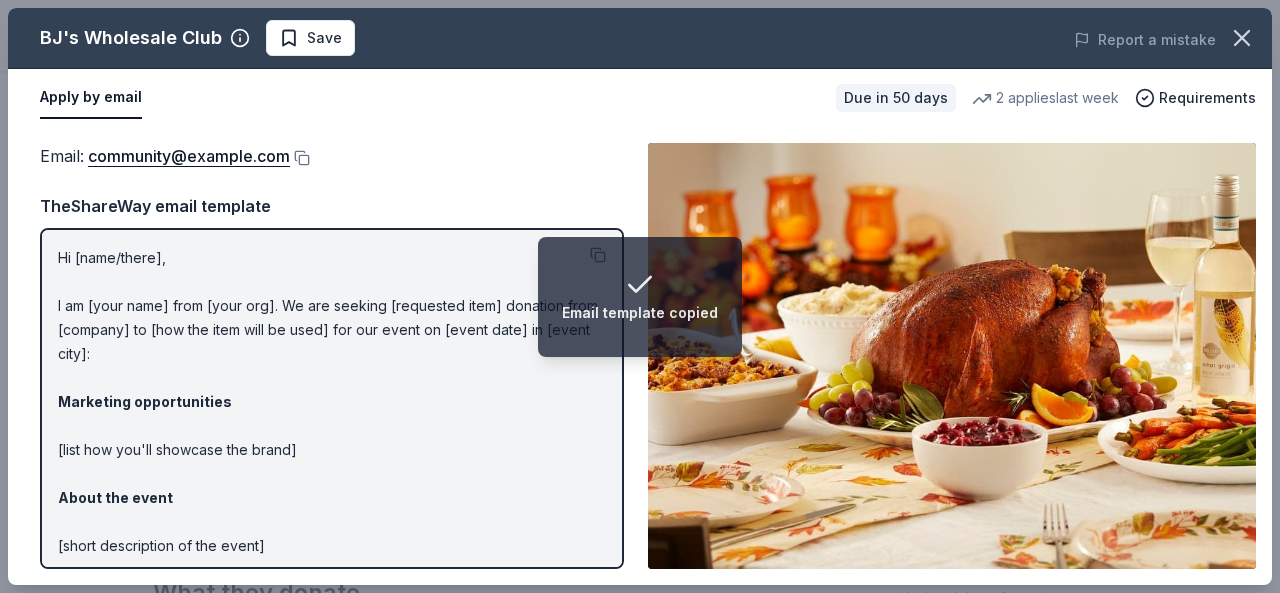 click on "Apply by email" at bounding box center [91, 98] 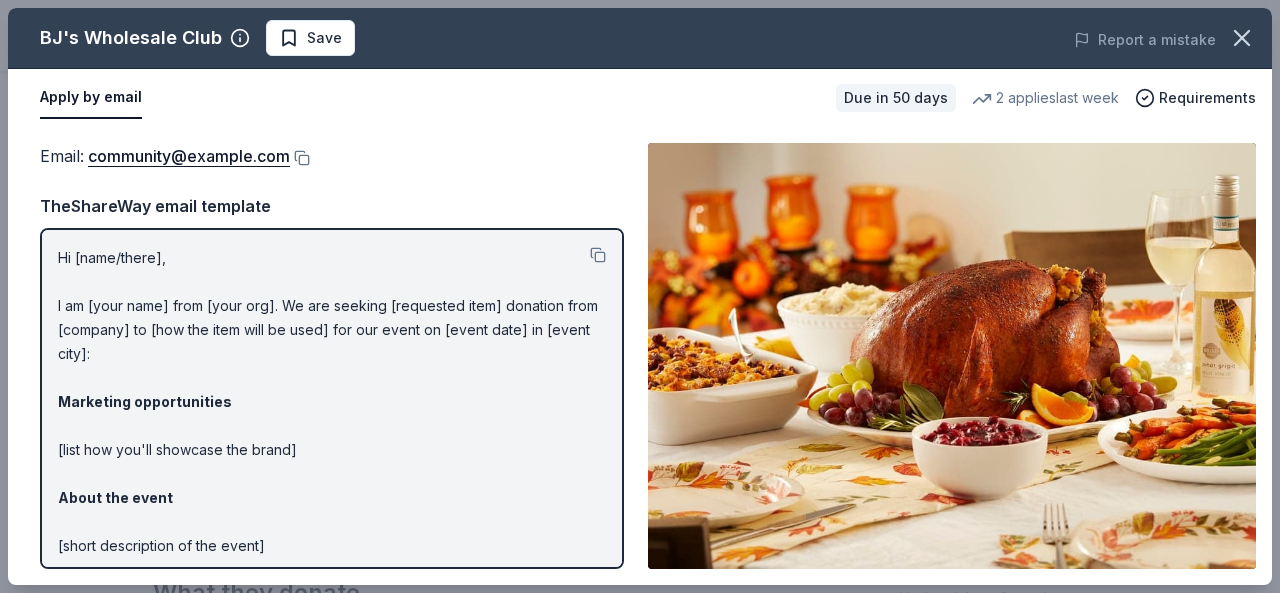 click on "Apply by email" at bounding box center [91, 98] 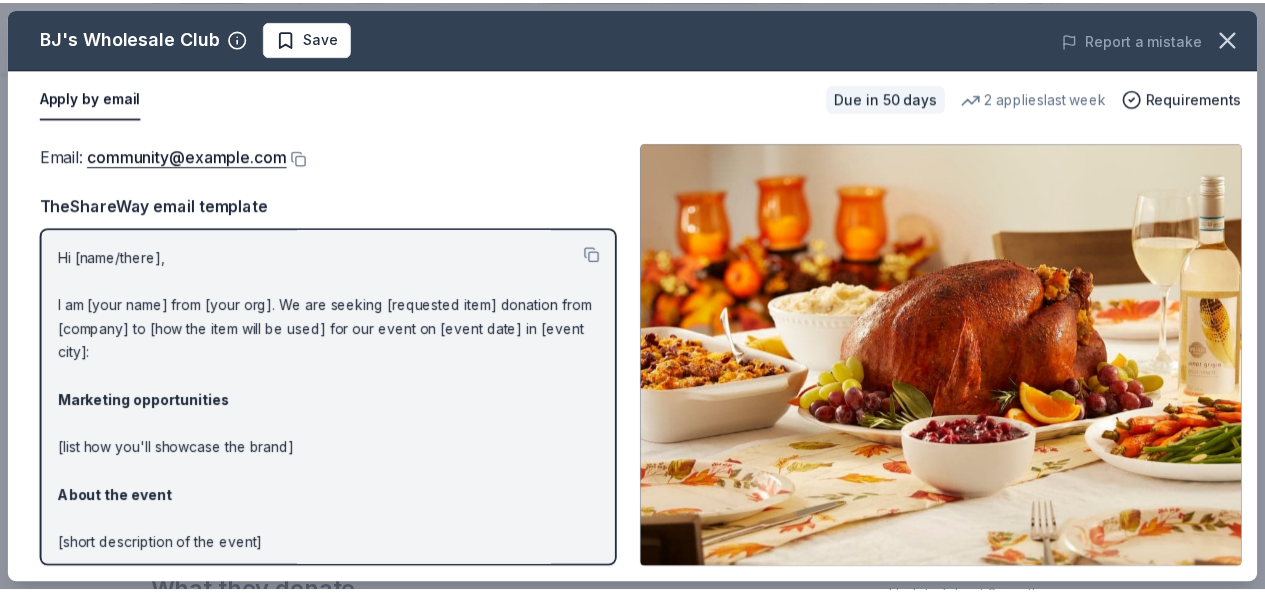 scroll, scrollTop: 222, scrollLeft: 0, axis: vertical 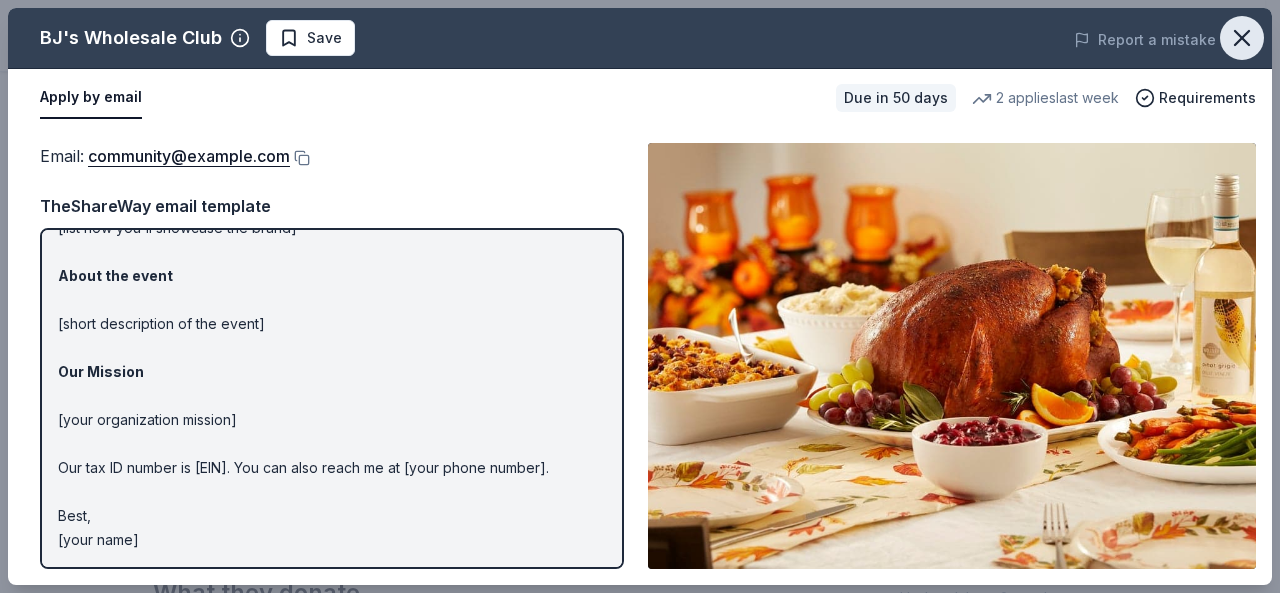 click 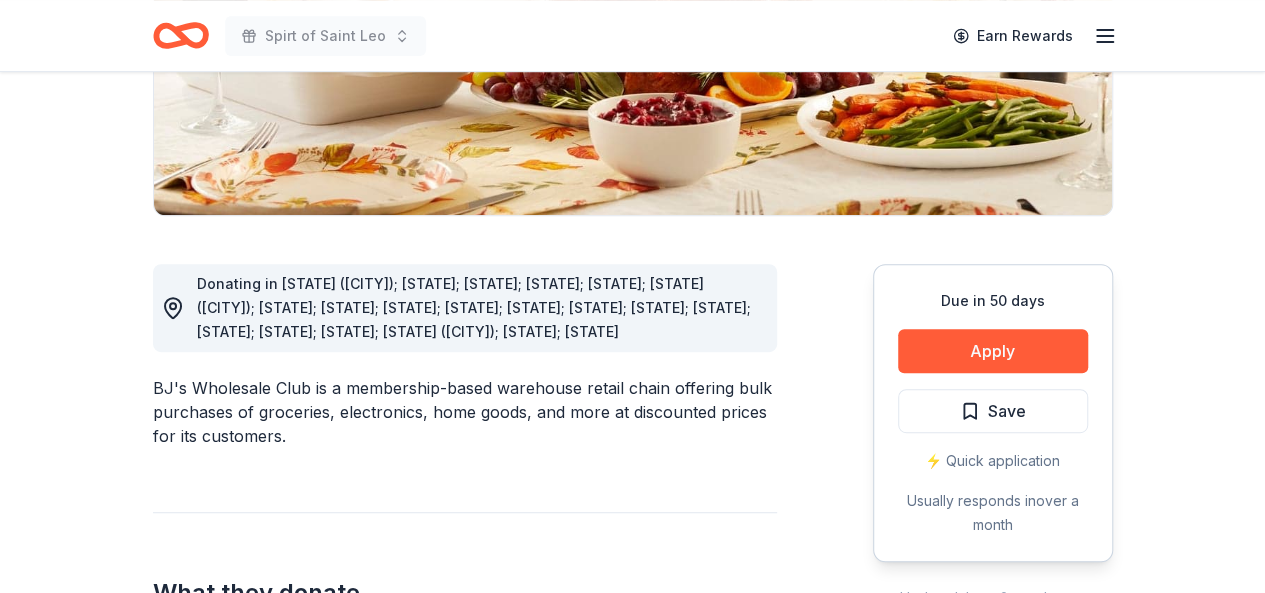 scroll, scrollTop: 0, scrollLeft: 0, axis: both 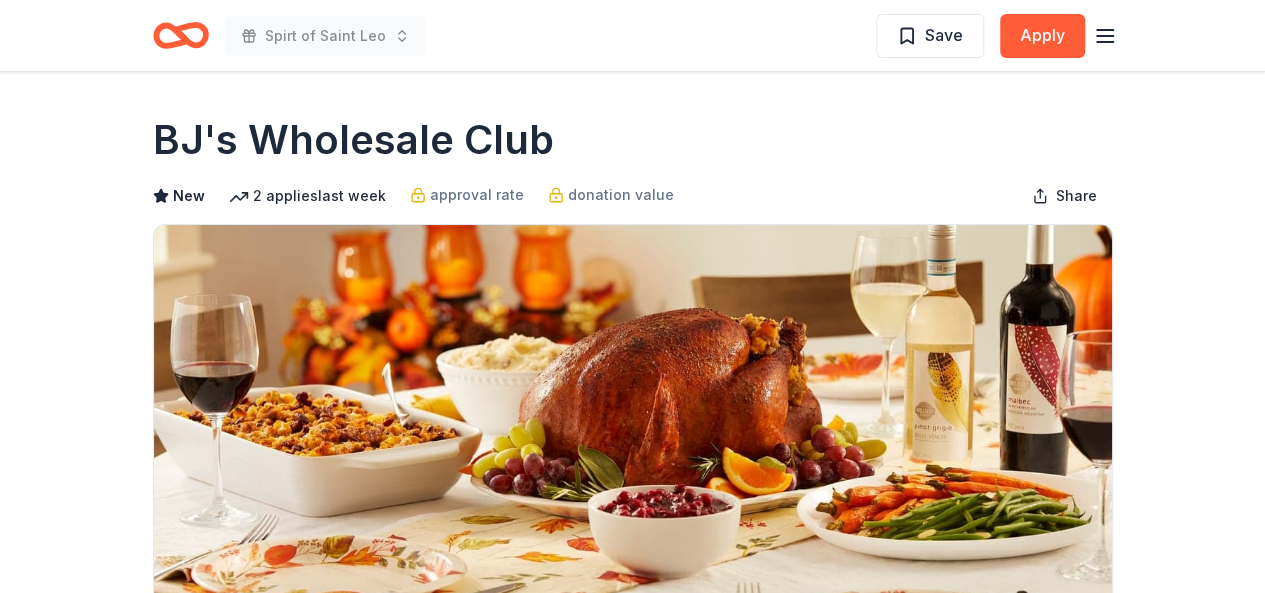 drag, startPoint x: 552, startPoint y: 137, endPoint x: 202, endPoint y: 141, distance: 350.02286 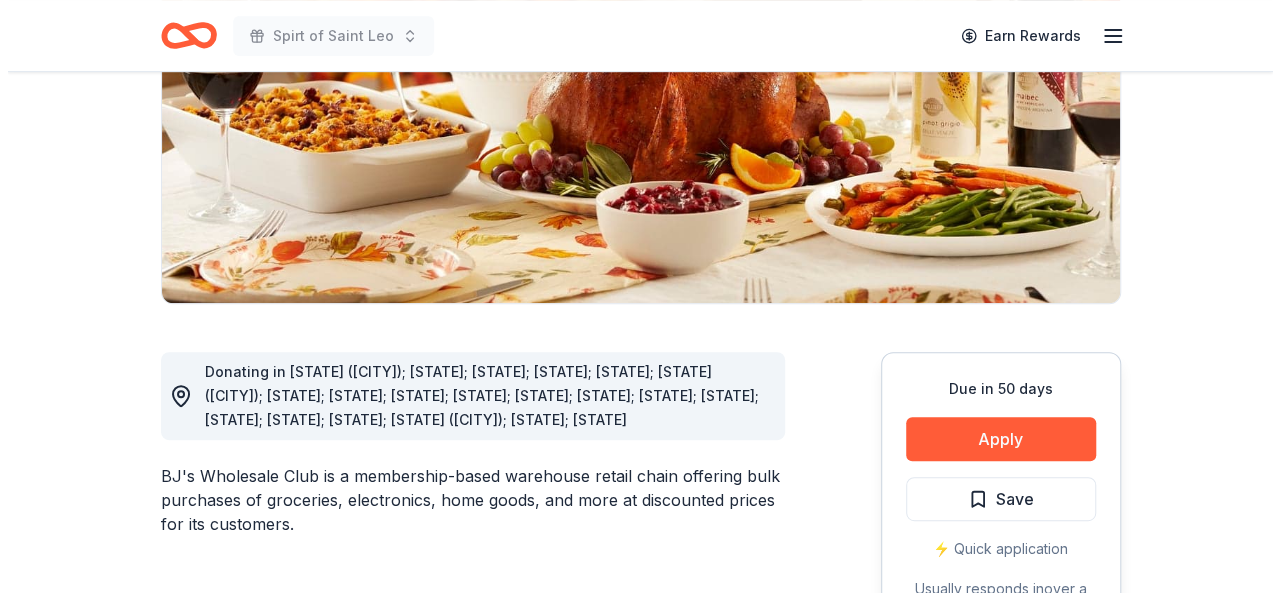 scroll, scrollTop: 338, scrollLeft: 0, axis: vertical 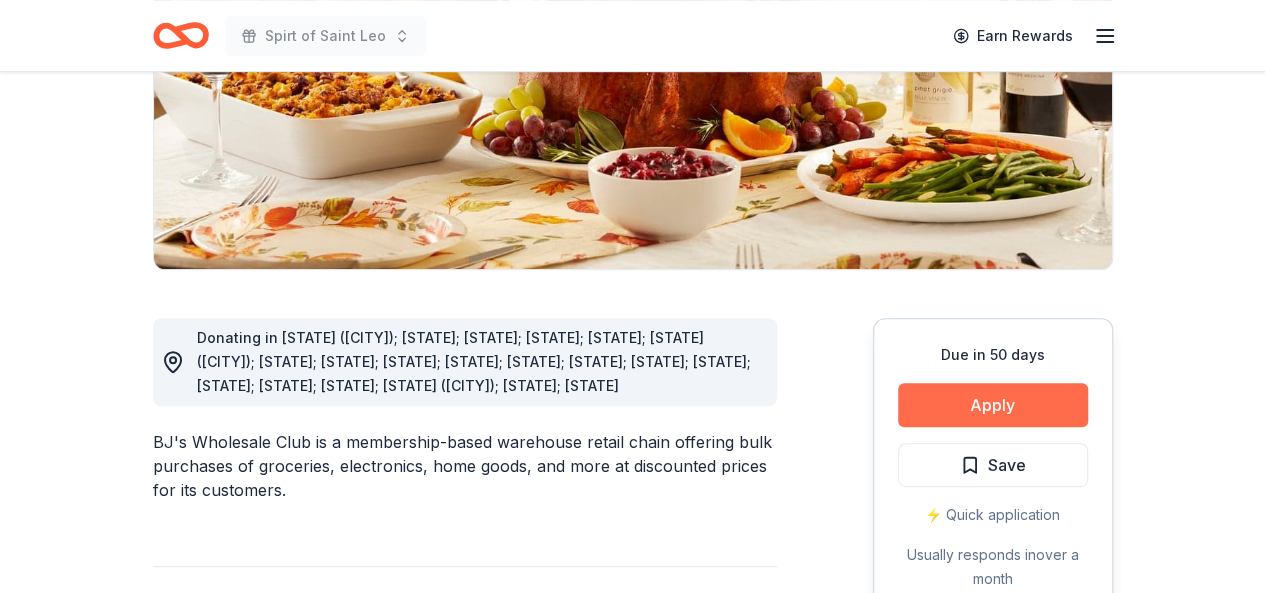 click on "Apply" at bounding box center [993, 405] 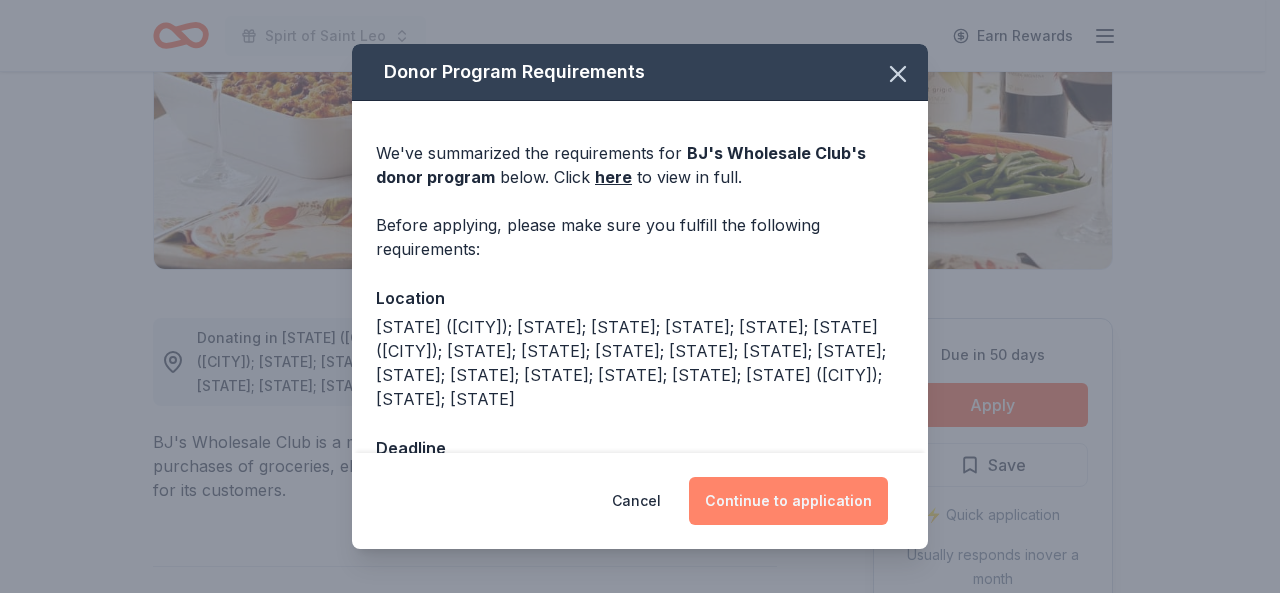 click on "Continue to application" at bounding box center (788, 501) 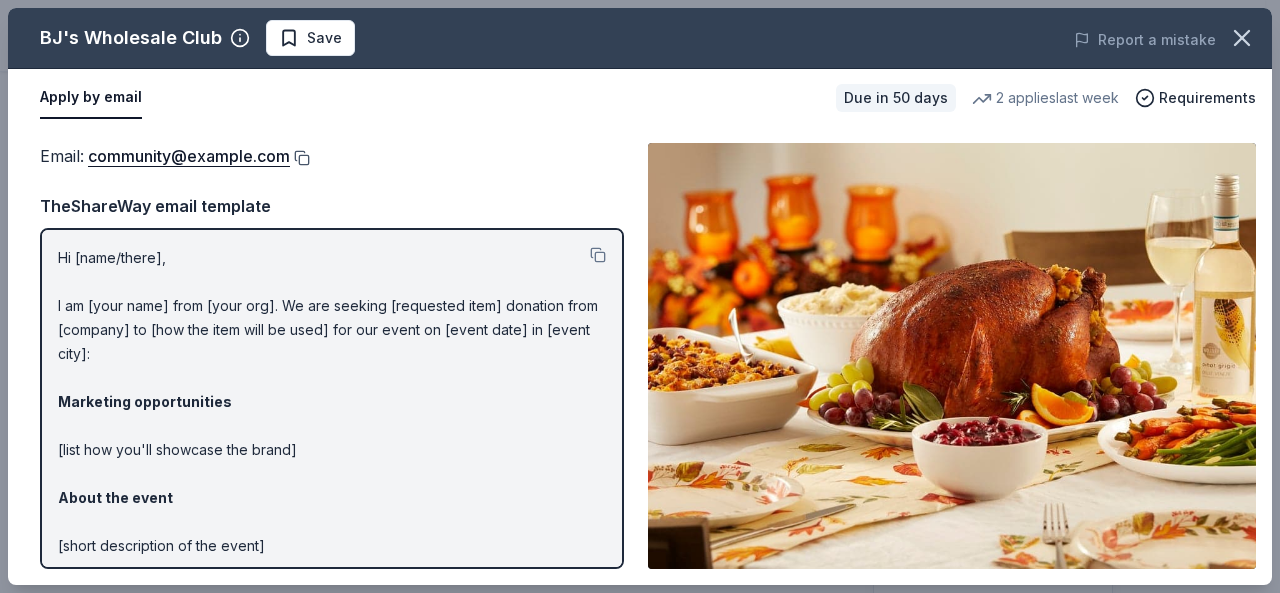 click at bounding box center (300, 158) 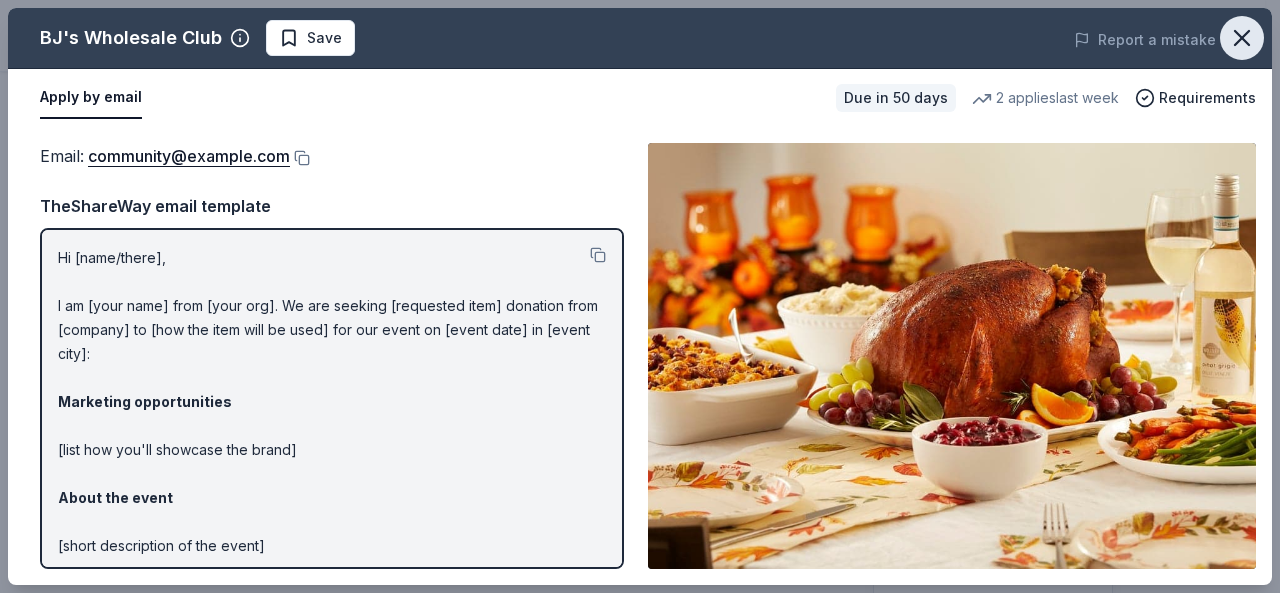 click 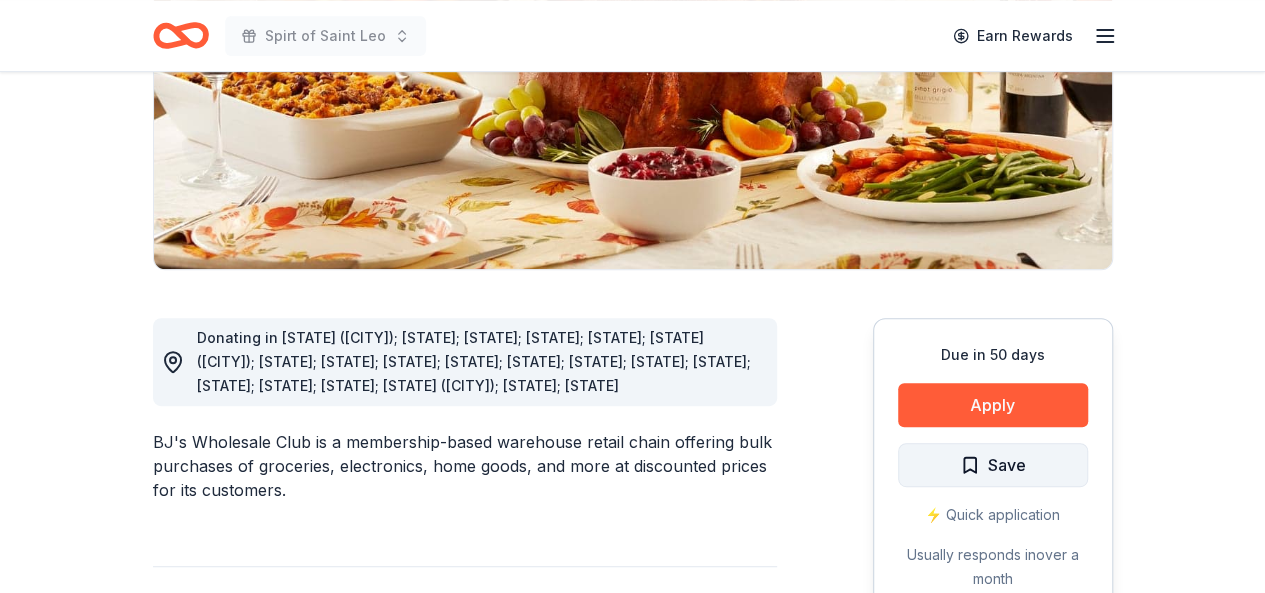click on "Save" at bounding box center (1007, 465) 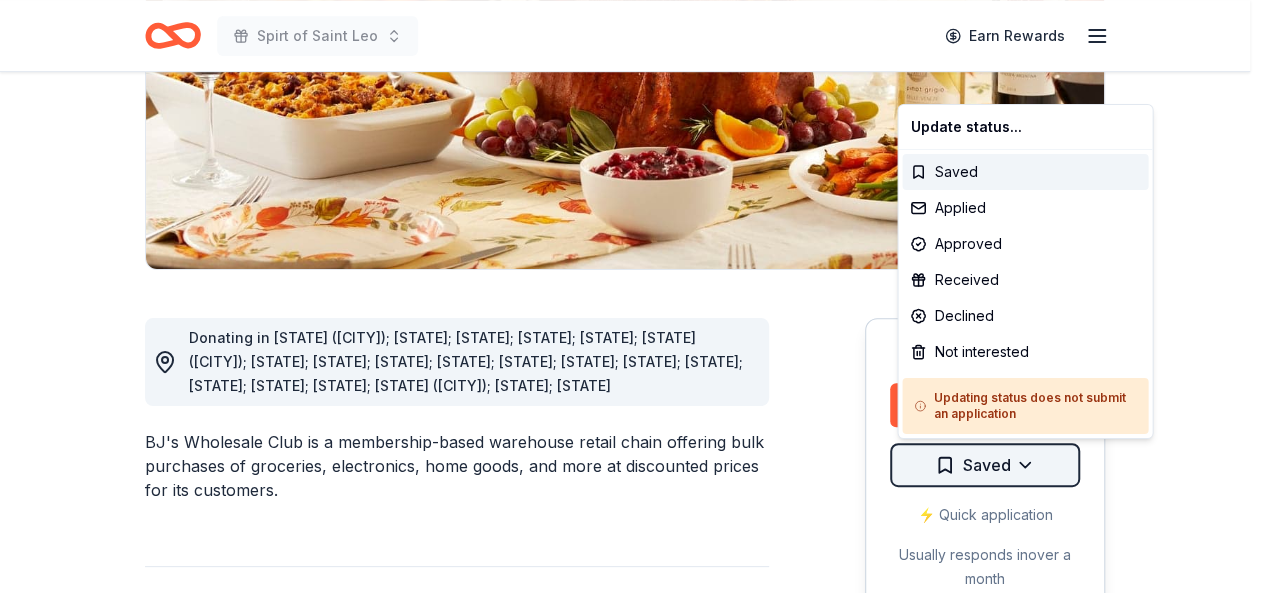 click on "Spirt of Saint Leo Earn Rewards Due in 50 days Share BJ's Wholesale Club New 2   applies  last week approval rate donation value Share Donating in AL (Madison); CT; DE; FL; GA; IN (Noblesville); MA; MD; ME; MI; NC; NH; NJ; NY; OH; PA; RI; SC (Summerville); TN; VA BJ's Wholesale Club is a membership-based warehouse retail chain offering bulk purchases of groceries, electronics, home goods, and more at discounted prices for its customers. What they donate Gift card(s) Beverages Meals Auction & raffle Snacks Donation is small & easy to send to guests Who they donate to BJ's Wholesale Club  hasn ' t listed any preferences or eligibility criteria. Due in 50 days Apply Saved ⚡️ Quick application Usually responds in  over a month Updated  about 2 months  ago Report a mistake approval rate 20 % approved 30 % declined 50 % no response donation value (average) 20% 70% 0% 10% $xx - $xx $xx - $xx $xx - $xx $xx - $xx Upgrade to Pro to view approval rates and average donation values New Leave a review Similar donors 3" at bounding box center [632, -42] 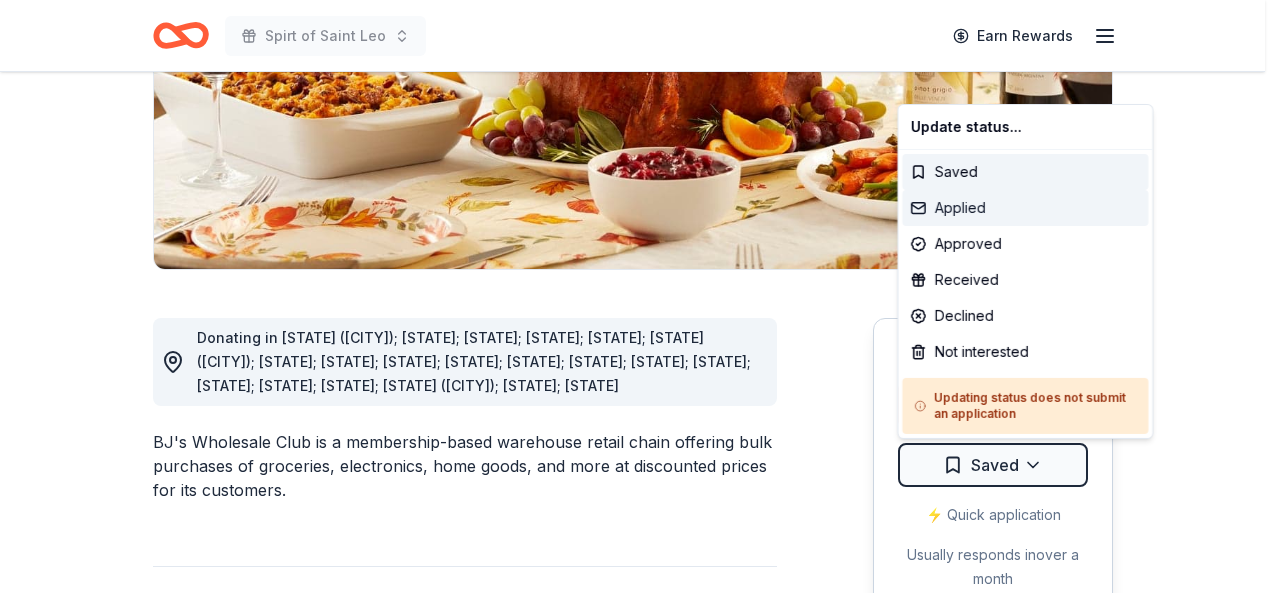 click on "Applied" at bounding box center [1025, 208] 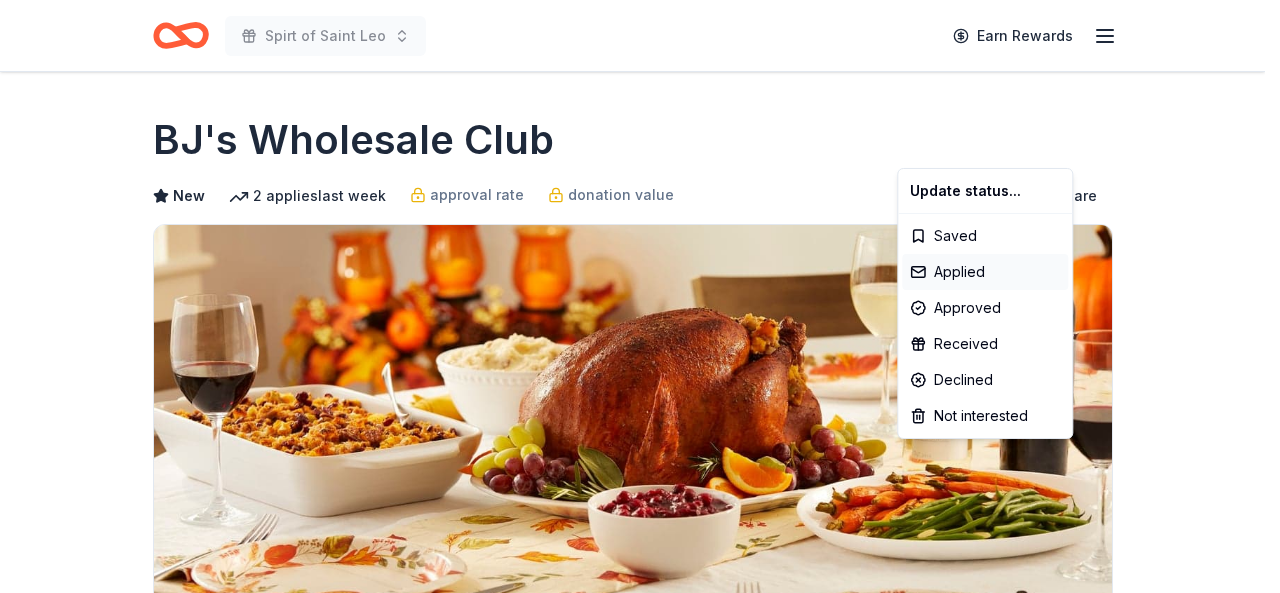 scroll, scrollTop: 0, scrollLeft: 0, axis: both 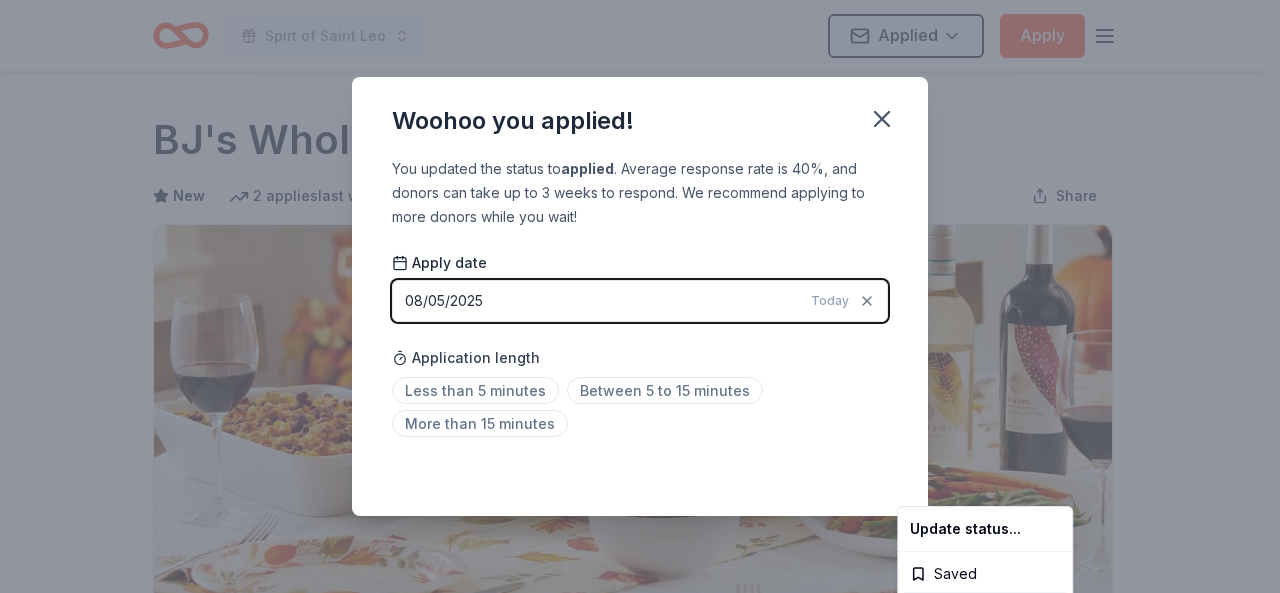 click on "Spirt of Saint Leo Applied Apply Due in 50 days Share BJ's Wholesale Club New 2   applies  last week approval rate donation value Share Donating in AL (Madison); CT; DE; FL; GA; IN (Noblesville); MA; MD; ME; MI; NC; NH; NJ; NY; OH; PA; RI; SC (Summerville); TN; VA BJ's Wholesale Club is a membership-based warehouse retail chain offering bulk purchases of groceries, electronics, home goods, and more at discounted prices for its customers. What they donate Gift card(s) Beverages Meals Auction & raffle Snacks Donation is small & easy to send to guests Who they donate to BJ's Wholesale Club  hasn ' t listed any preferences or eligibility criteria. Due in 50 days Apply Applied ⚡️ Quick application Usually responds in  over a month Updated  about 2 months  ago Report a mistake approval rate 20 % approved 30 % declined 50 % no response donation value (average) 20% 70% 0% 10% $xx - $xx $xx - $xx $xx - $xx $xx - $xx Upgrade to Pro to view approval rates and average donation values New Leave a review Similar donors" at bounding box center [640, 296] 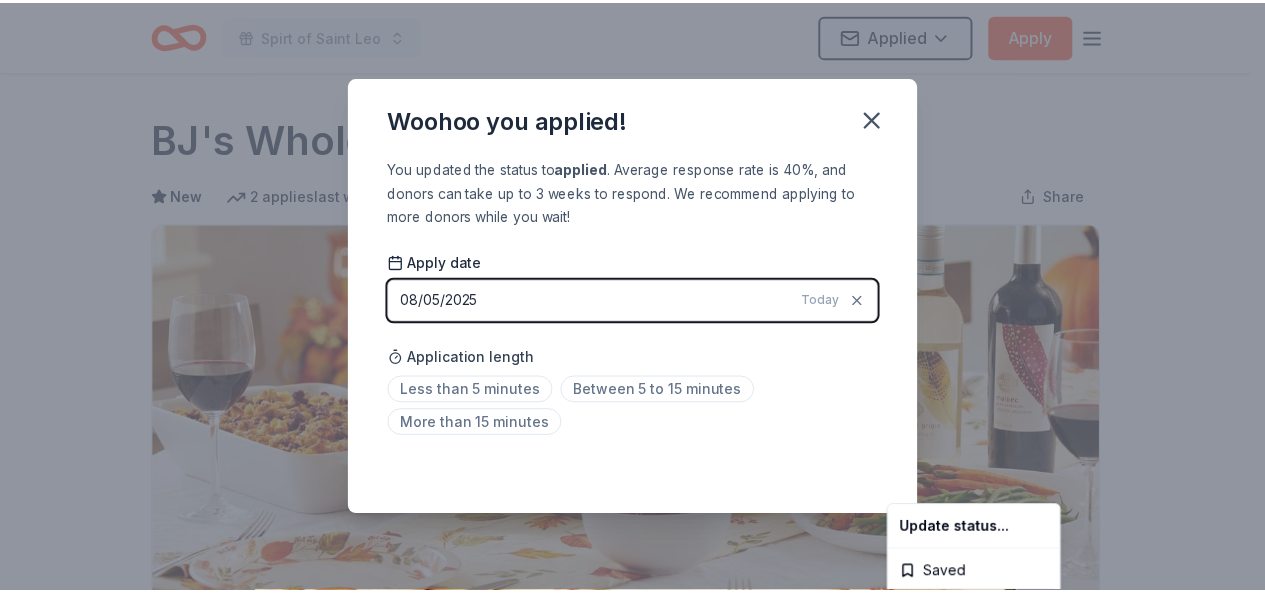 scroll, scrollTop: 506, scrollLeft: 0, axis: vertical 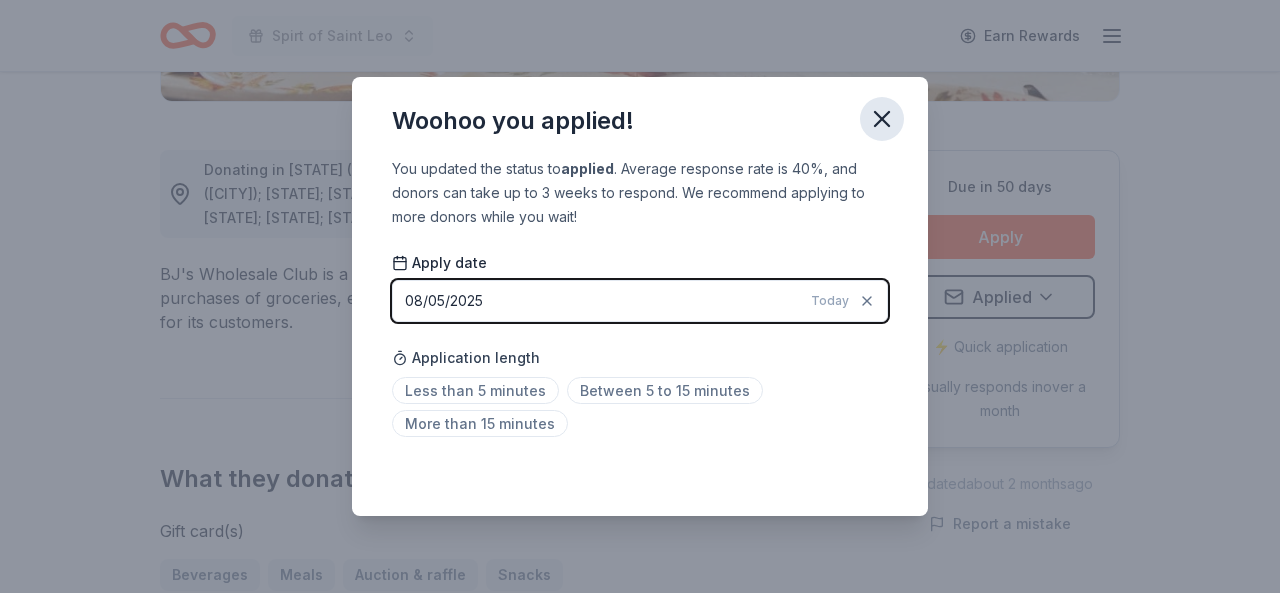 click 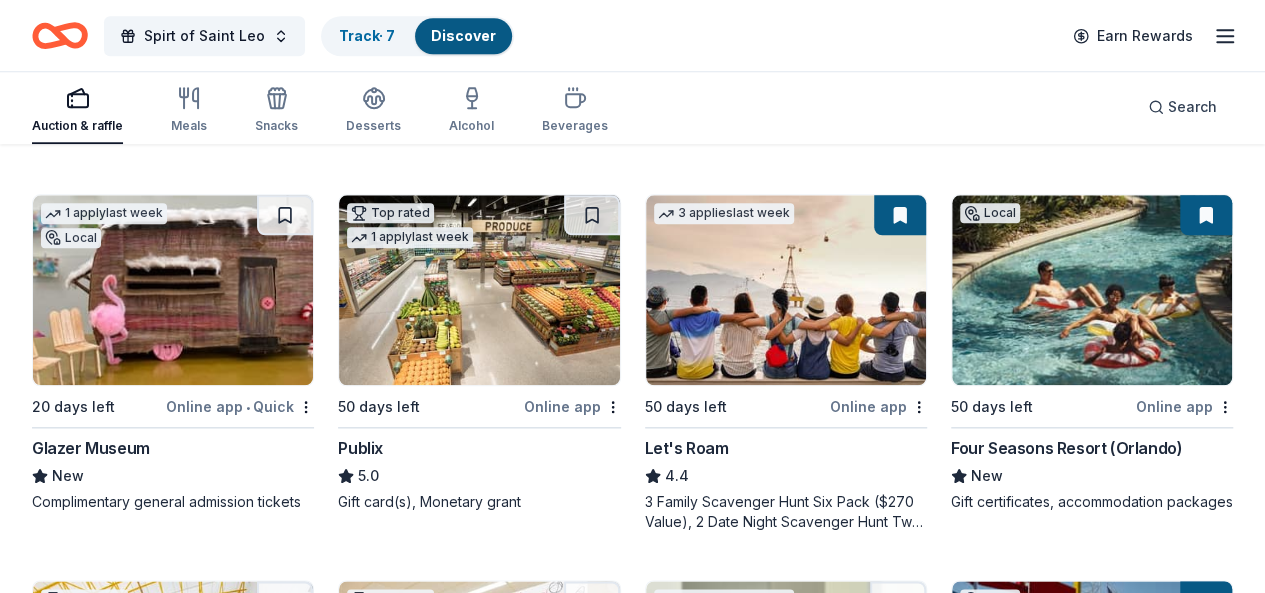 scroll, scrollTop: 917, scrollLeft: 0, axis: vertical 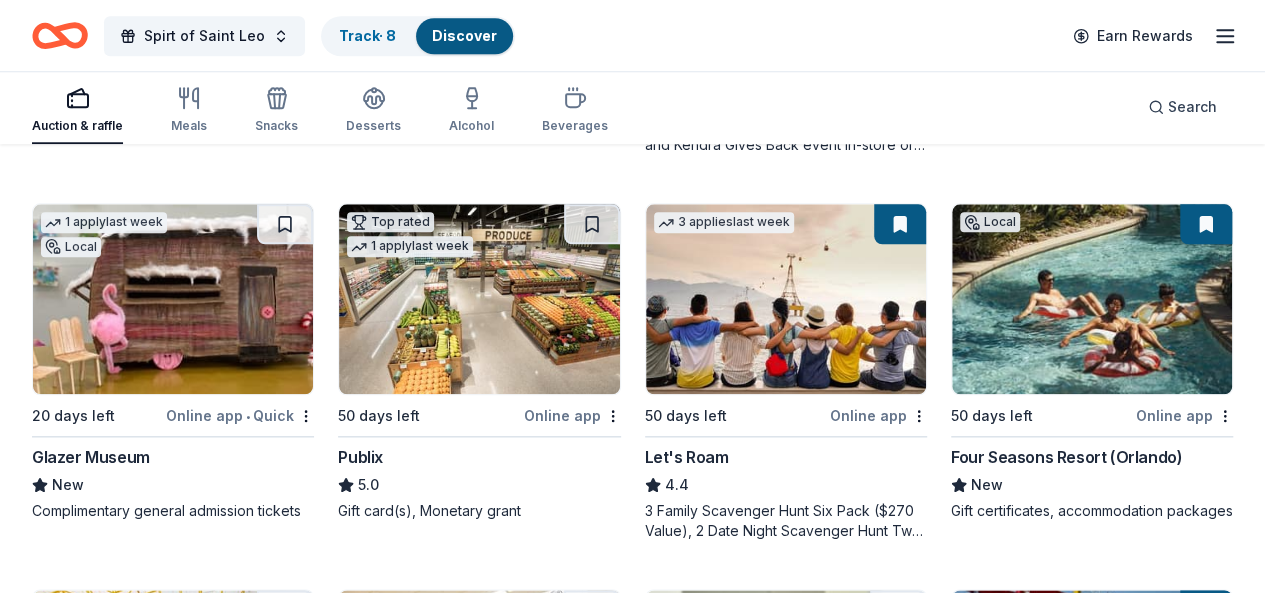 click on "Spirt of Saint Leo Track  · 8 Discover Earn Rewards" at bounding box center (632, 35) 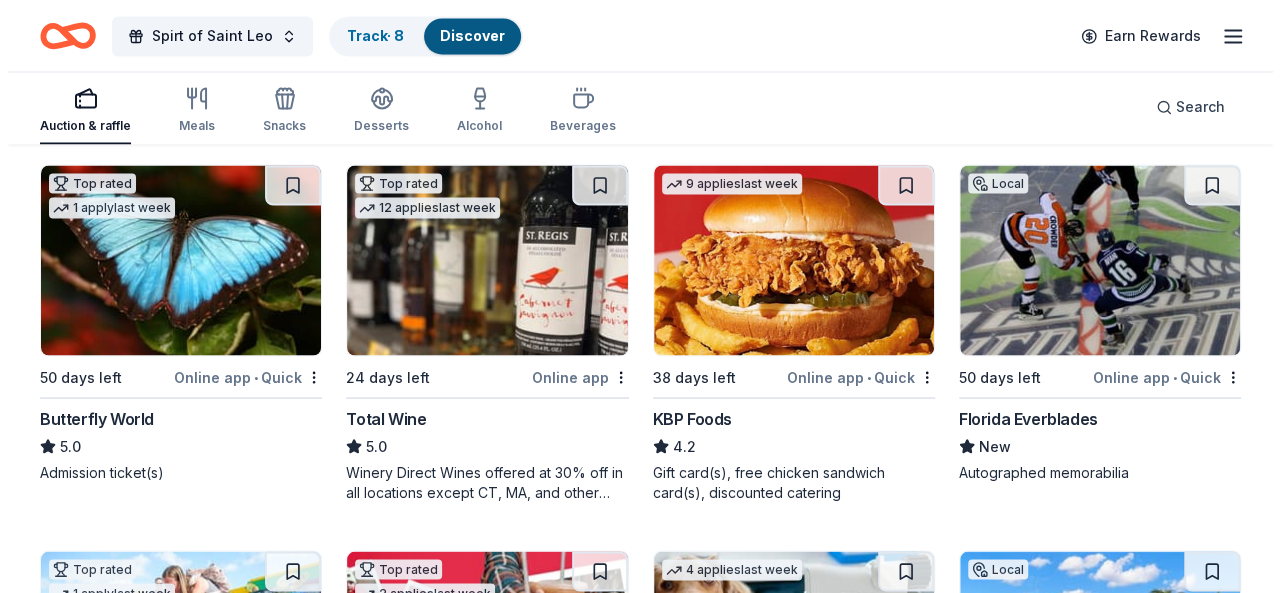 scroll, scrollTop: 1743, scrollLeft: 0, axis: vertical 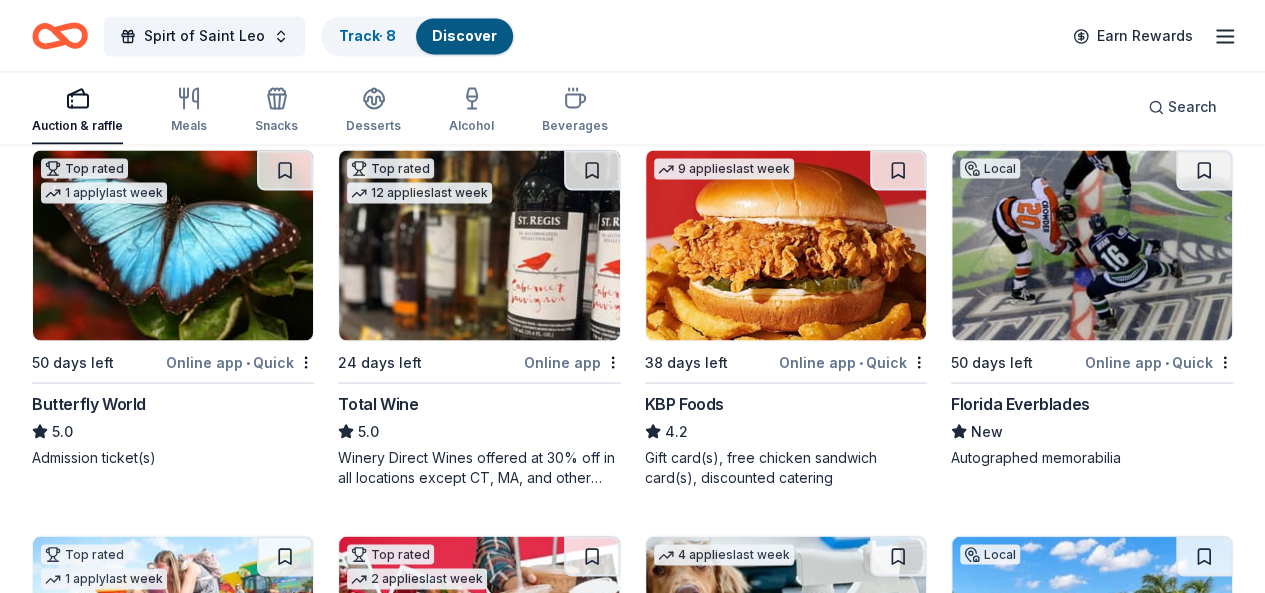 click on "Brew Bus Tours" at bounding box center (91, 1175) 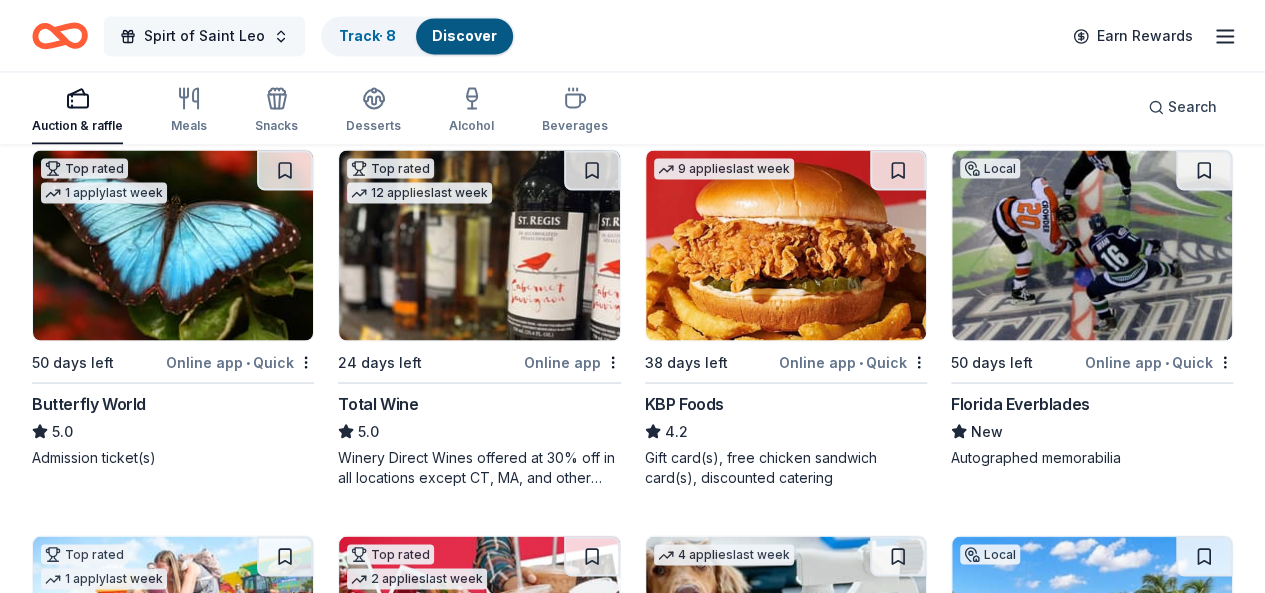 click on "Spirt of Saint Leo" at bounding box center (204, 36) 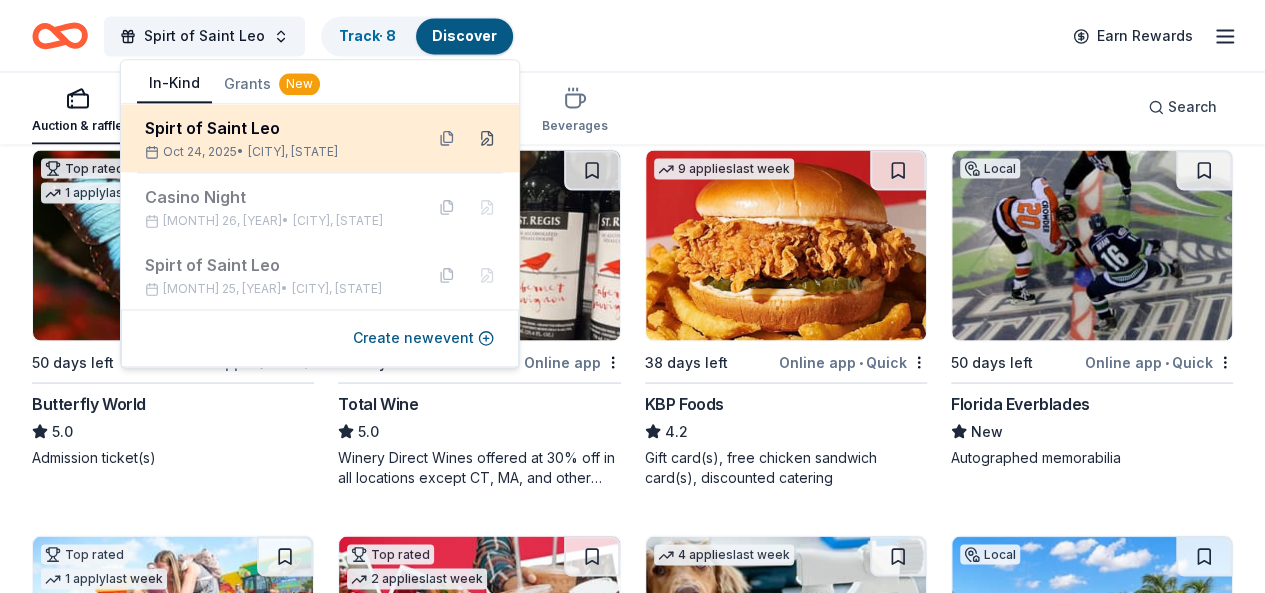 click at bounding box center (487, 138) 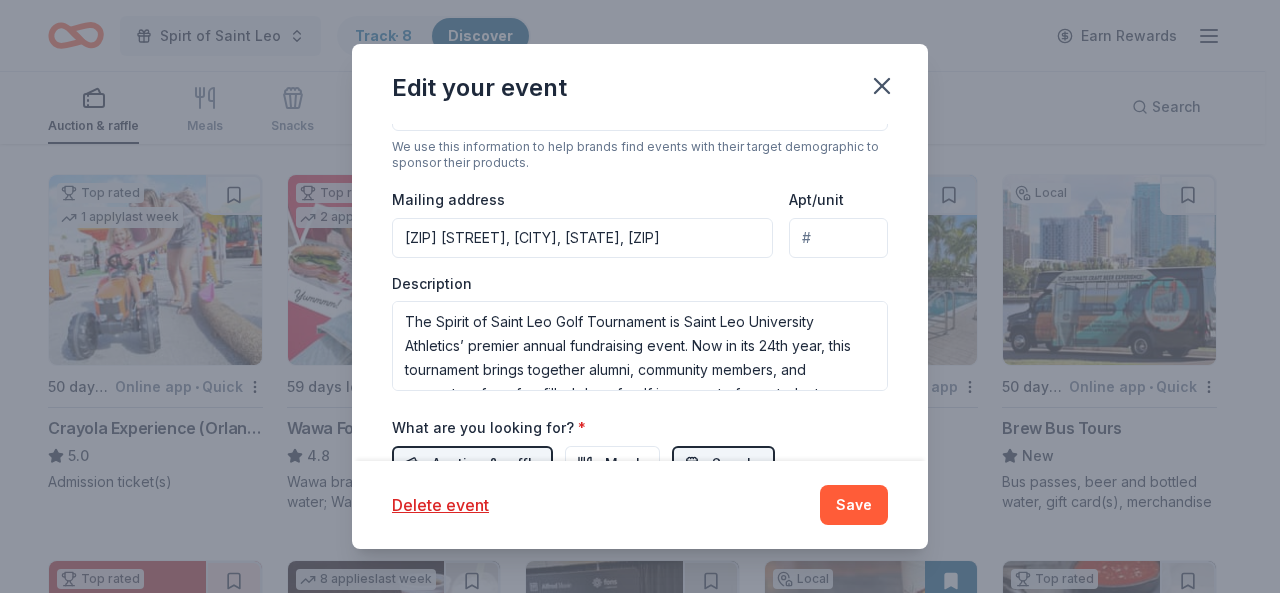 scroll, scrollTop: 579, scrollLeft: 0, axis: vertical 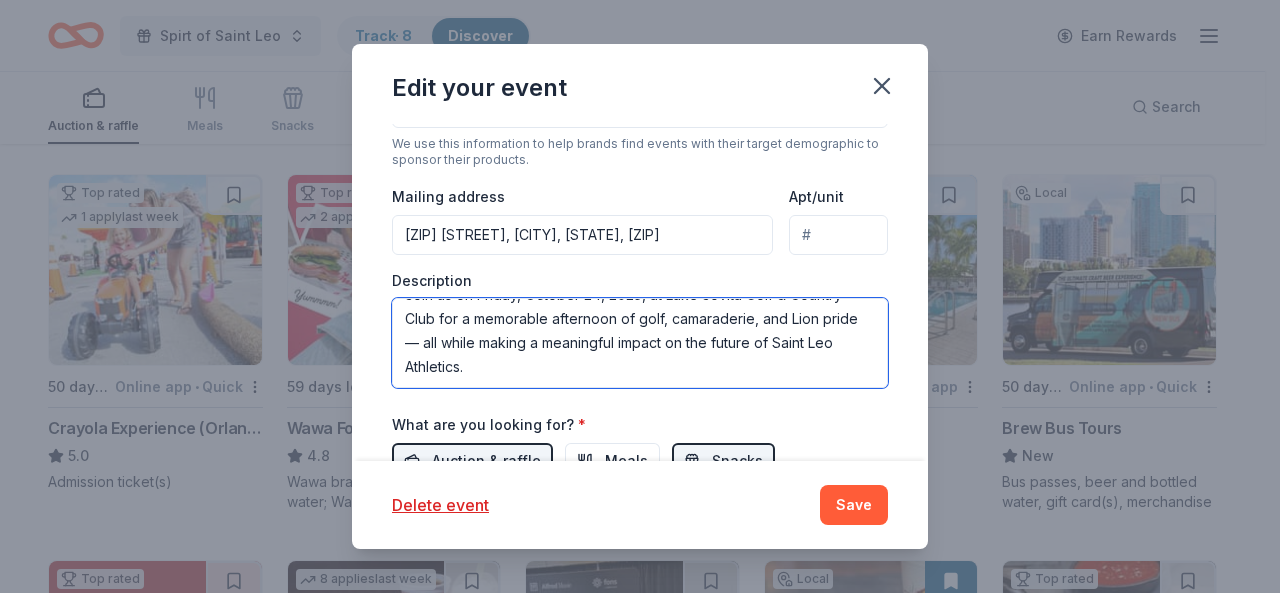 drag, startPoint x: 401, startPoint y: 307, endPoint x: 584, endPoint y: 393, distance: 202.2004 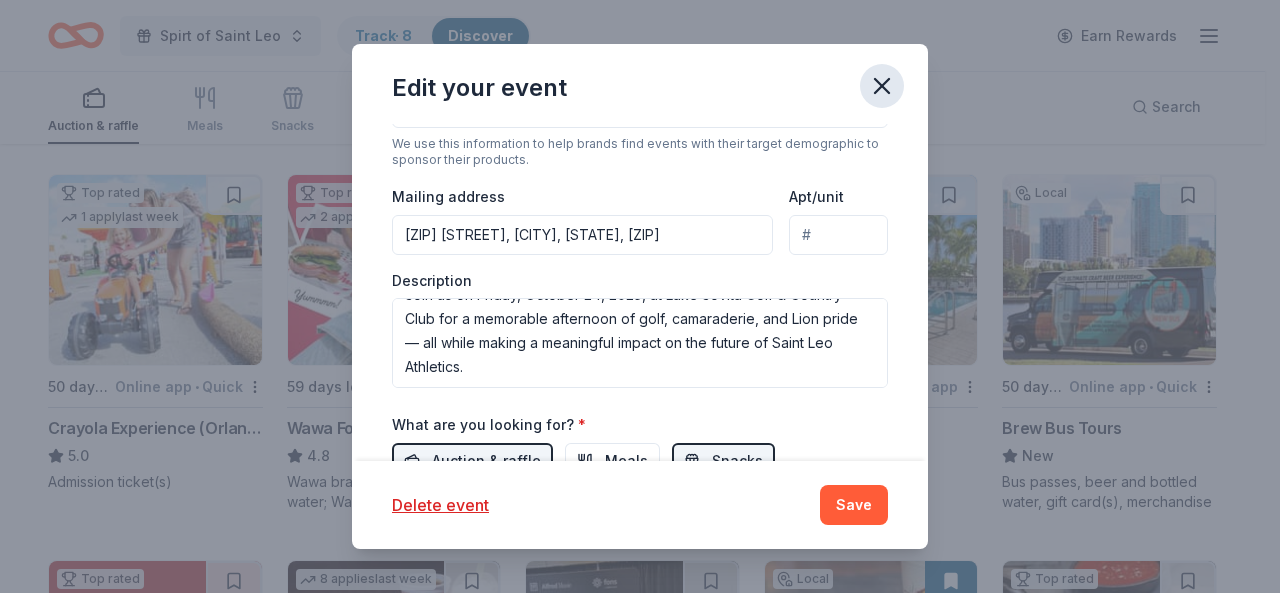 click 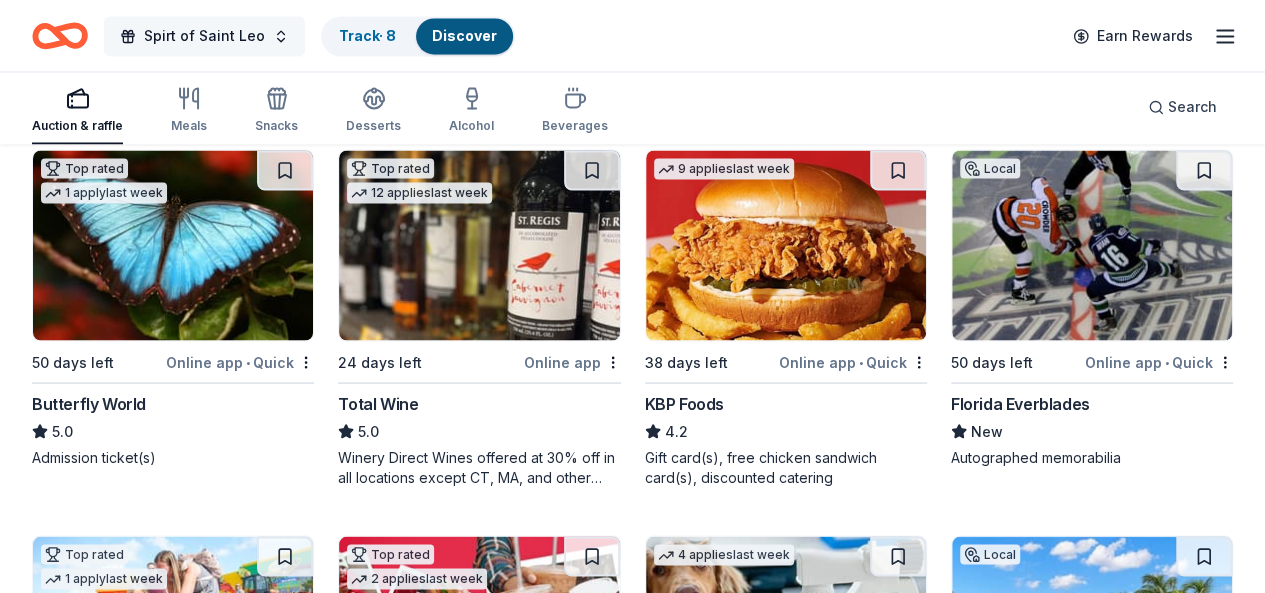 click on "Spirt of Saint Leo" at bounding box center [204, 36] 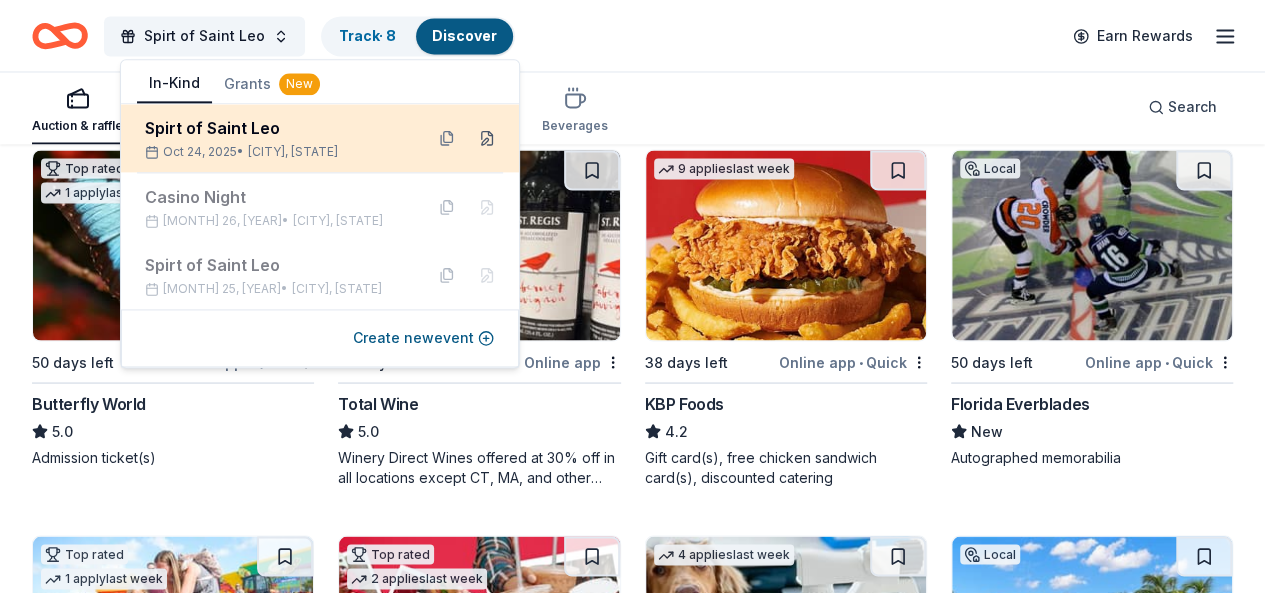 click at bounding box center [487, 138] 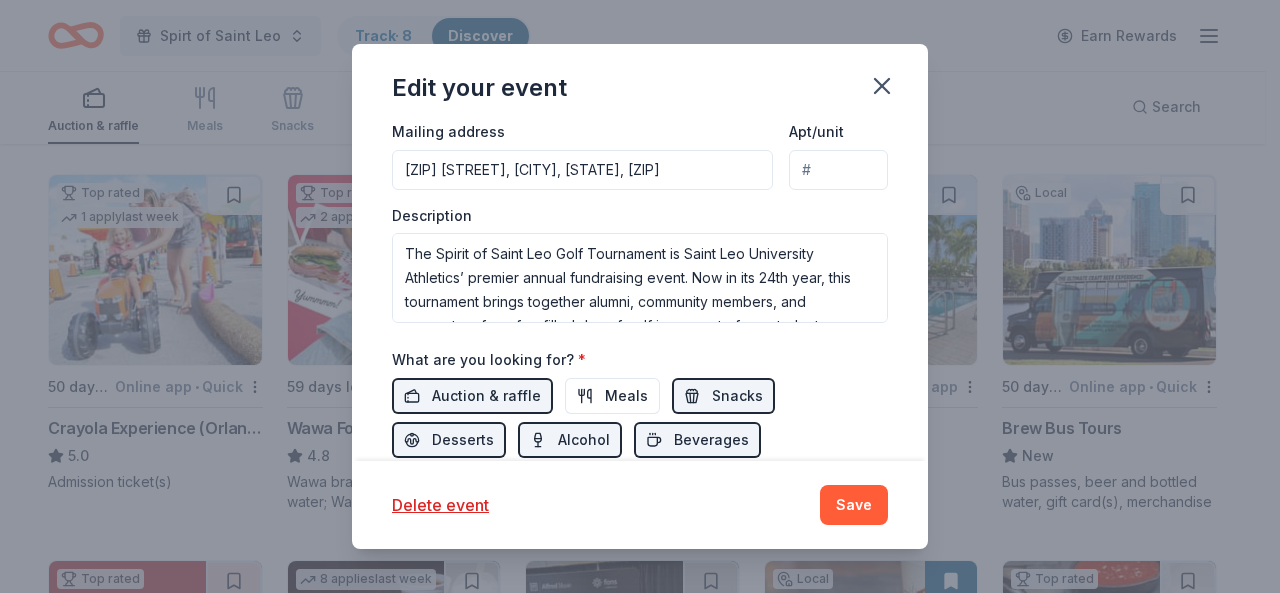 scroll, scrollTop: 641, scrollLeft: 0, axis: vertical 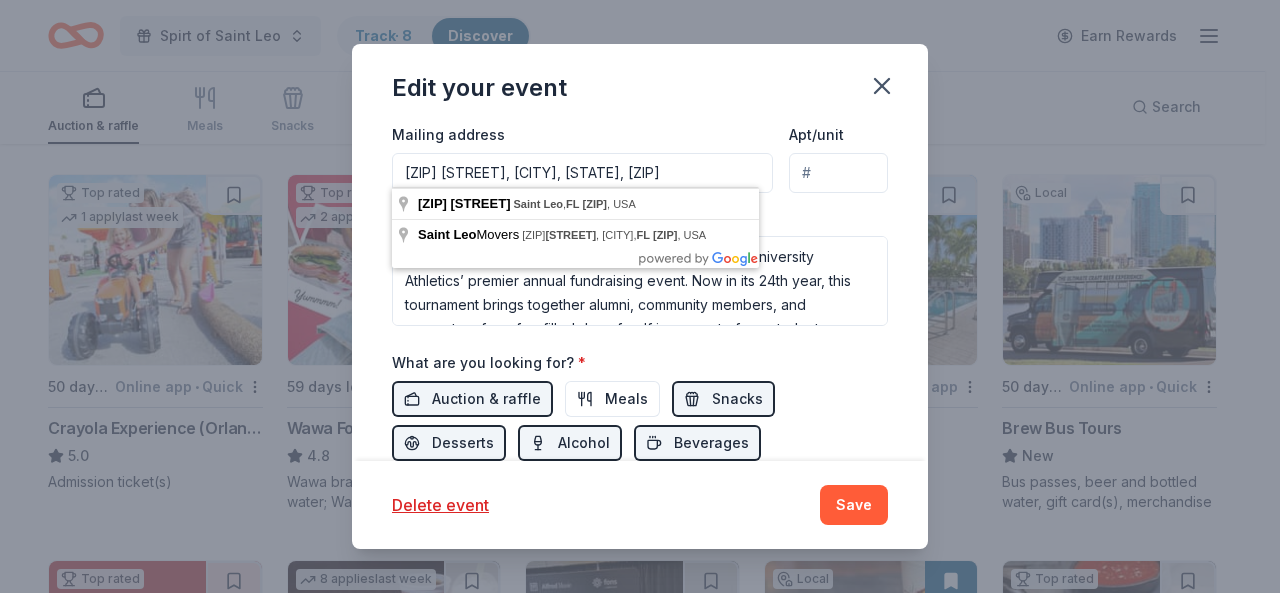 drag, startPoint x: 708, startPoint y: 160, endPoint x: 378, endPoint y: 167, distance: 330.07425 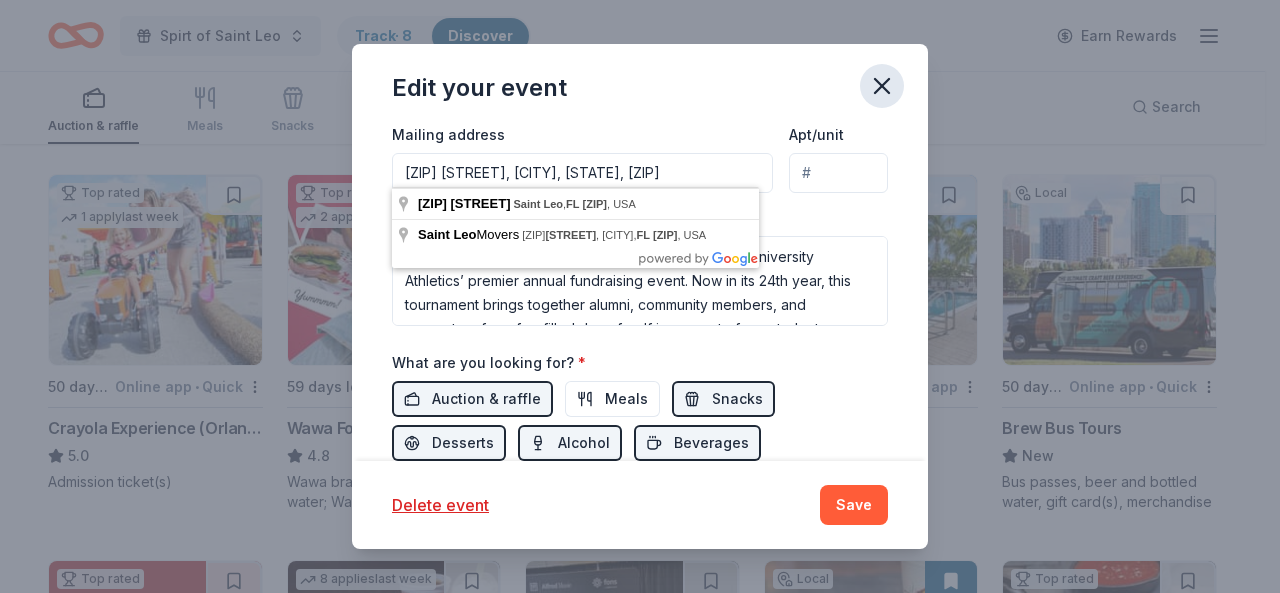 click 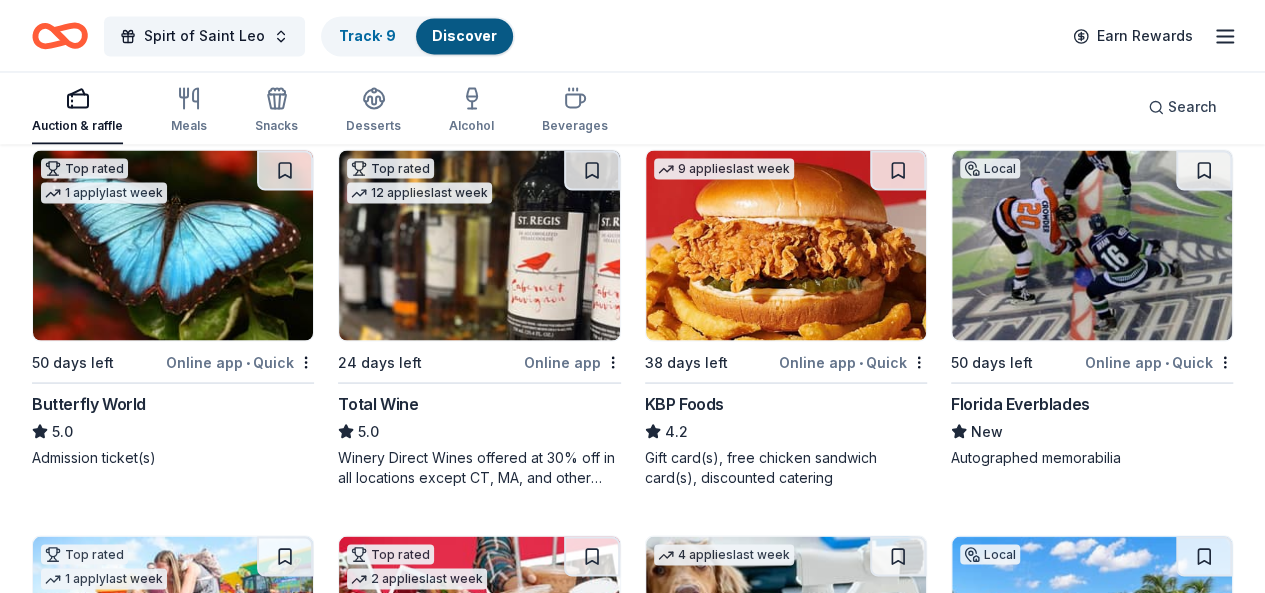 type 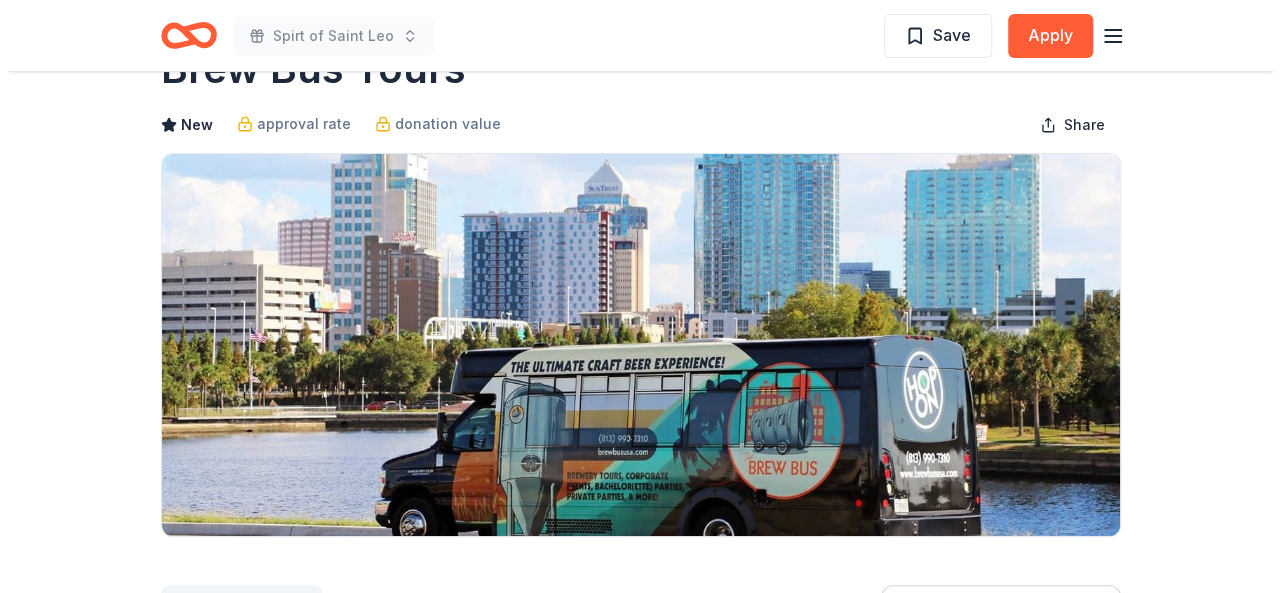 scroll, scrollTop: 388, scrollLeft: 0, axis: vertical 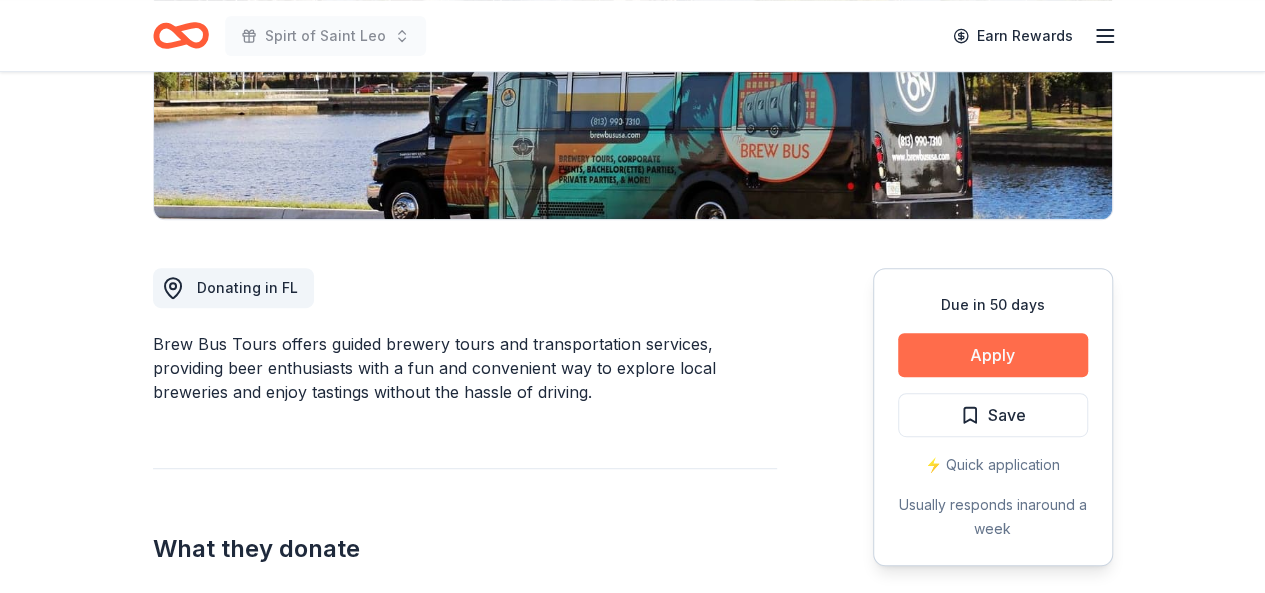 click on "Apply" at bounding box center [993, 355] 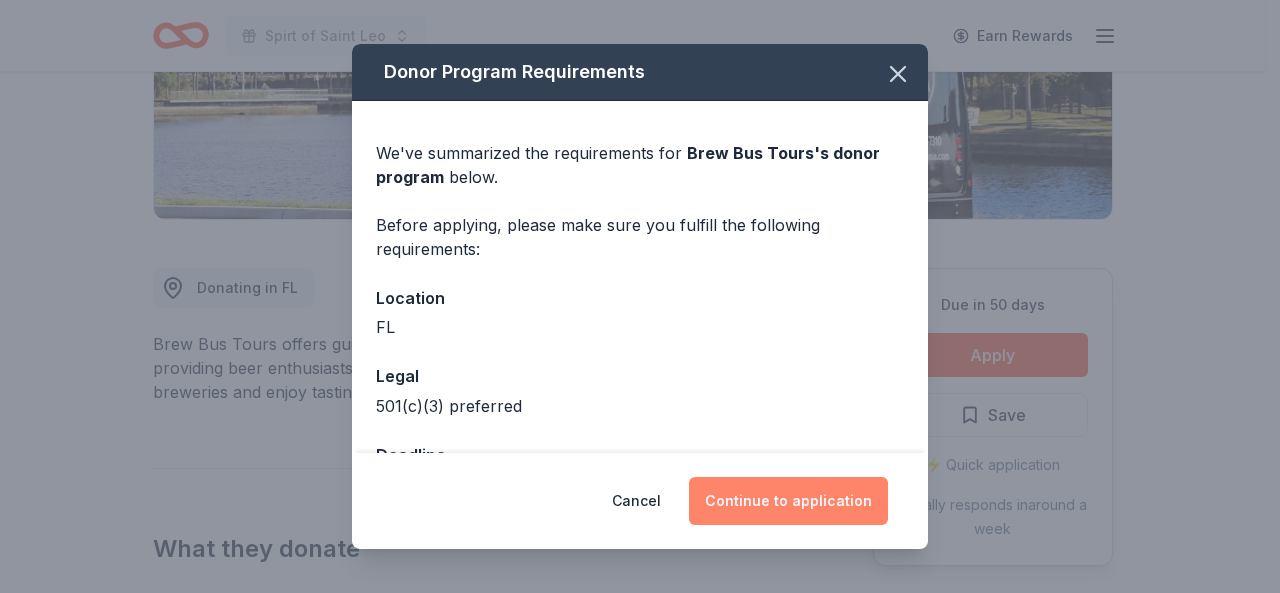 click on "Continue to application" at bounding box center (788, 501) 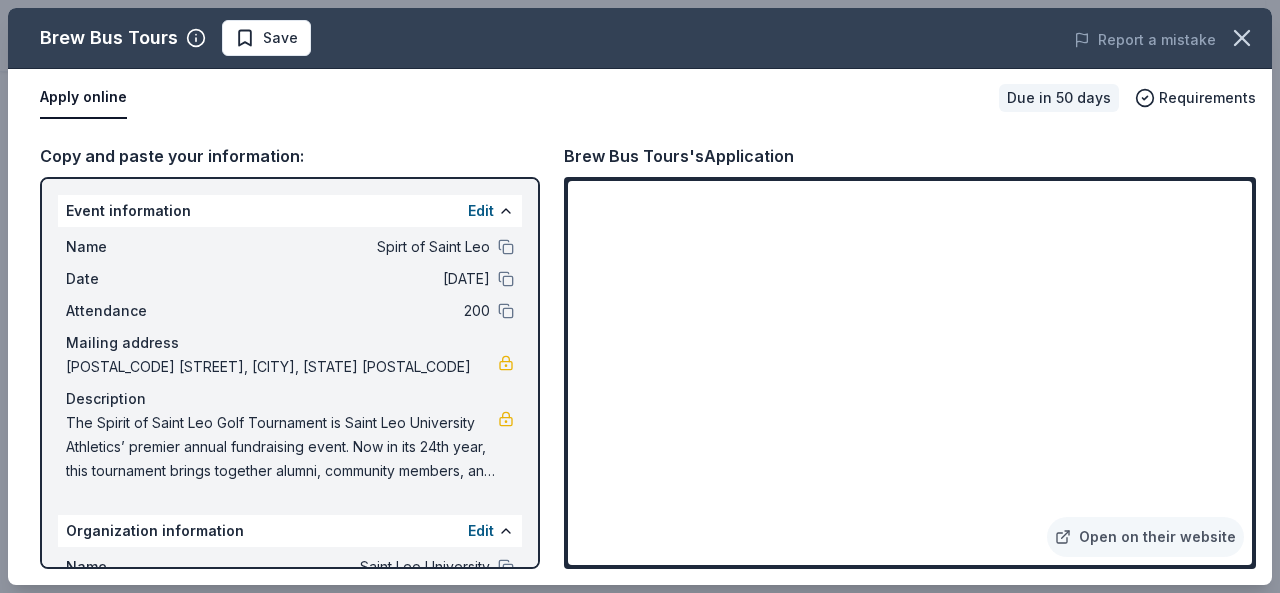 drag, startPoint x: 359, startPoint y: 363, endPoint x: 116, endPoint y: 369, distance: 243.07407 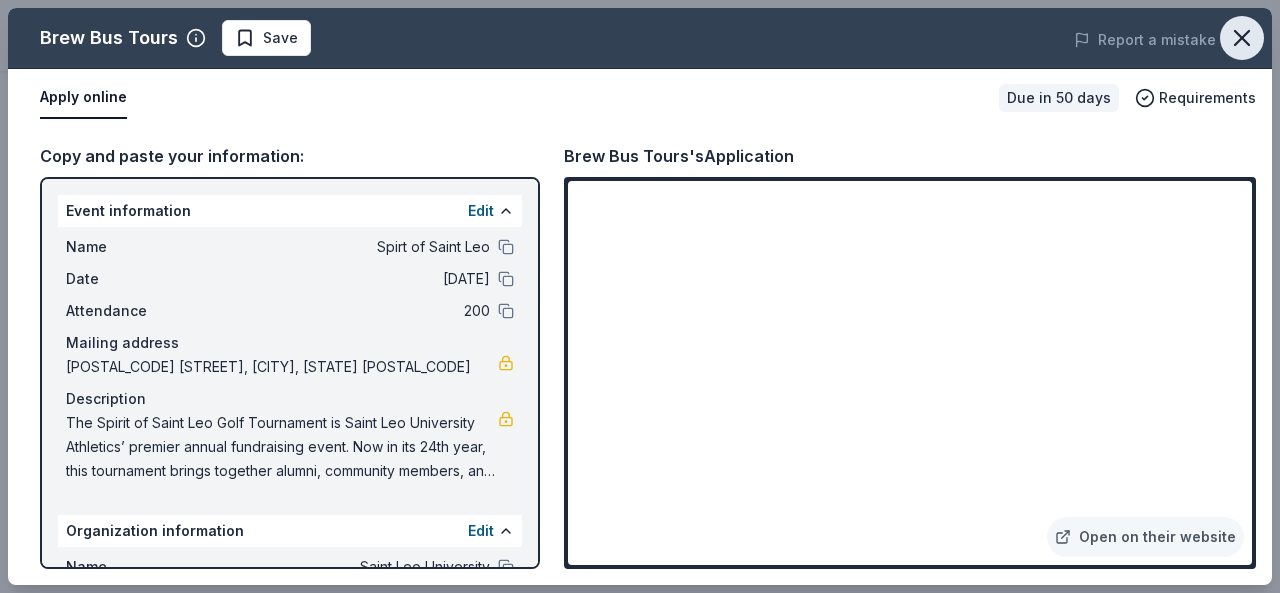 click 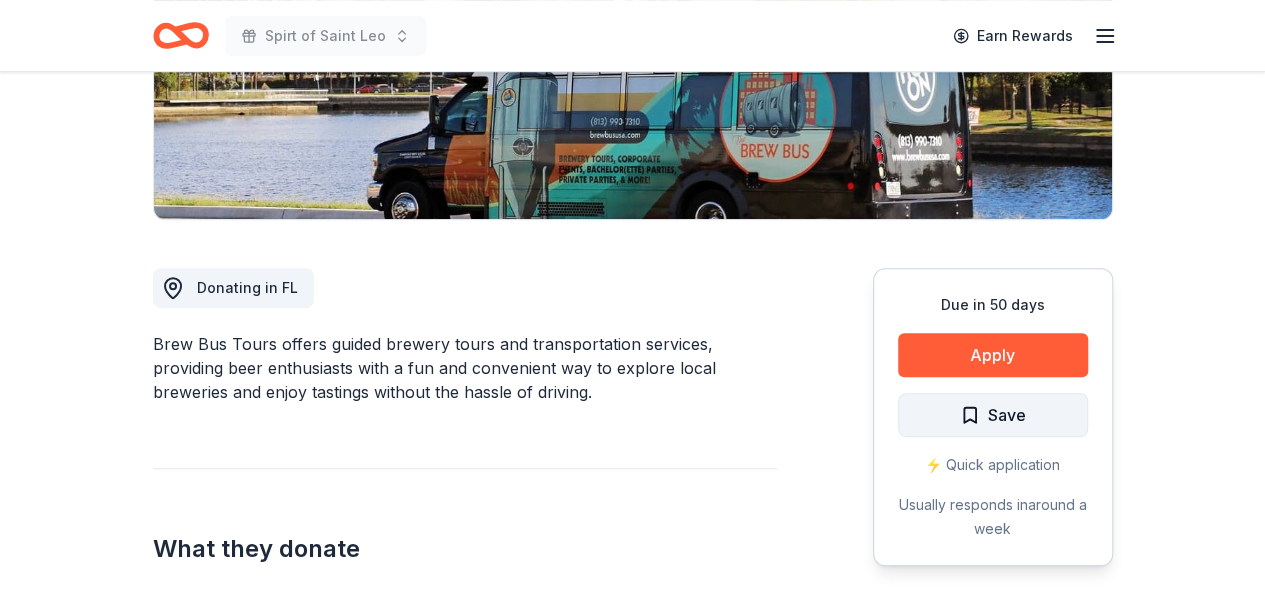 click on "Save" at bounding box center [993, 415] 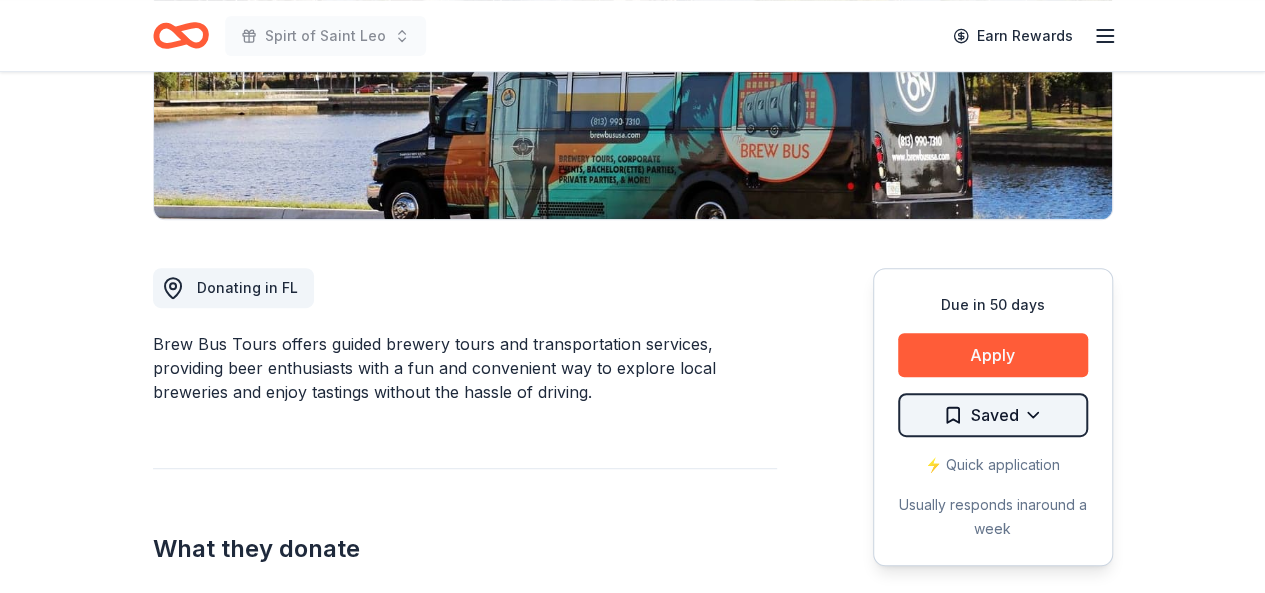 click on "Spirt of Saint Leo Earn Rewards Due in 50 days Share Brew Bus Tours New approval rate donation value Share Donating in [STATE] Brew Bus Tours offers guided brewery tours and transportation services, providing beer enthusiasts with a fun and convenient way to explore local breweries and enjoy tastings without the hassle of driving. What they donate Bus passes, beer and bottled water, gift card(s), merchandise Alcohol Auction & raffle Donation is small & easy to send to guests Who they donate to  Preferred 501(c)(3) preferred Due in 50 days Apply Saved ⚡️ Quick application Usually responds in  around a week Updated  about 2 months  ago Report a mistake approval rate 20 % approved 30 % declined 50 % no response donation value (average) 20% 70% 0% 10% $xx - $xx $xx - $xx $xx - $xx $xx - $xx Upgrade to Pro to view approval rates and average donation values New Be the first to review this company! Leave a review Similar donors Top rated 7   applies  last week 50 days left Online app 5.0 52 days left Online app 3.0 1" at bounding box center [632, -92] 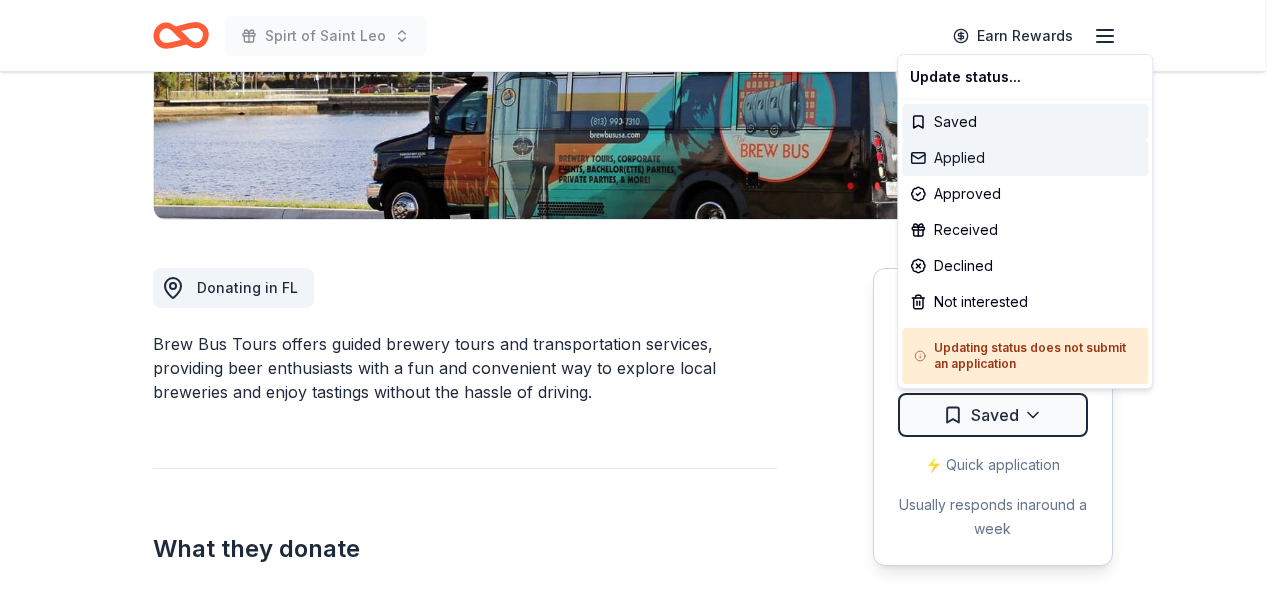 click on "Applied" at bounding box center (1025, 158) 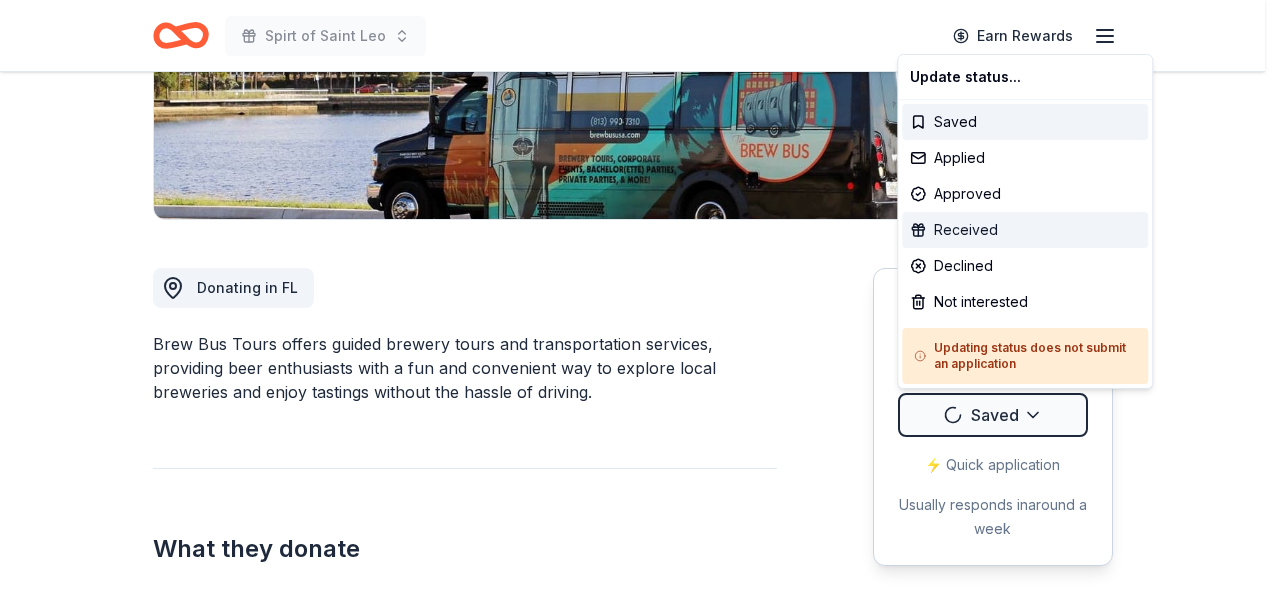 scroll, scrollTop: 0, scrollLeft: 0, axis: both 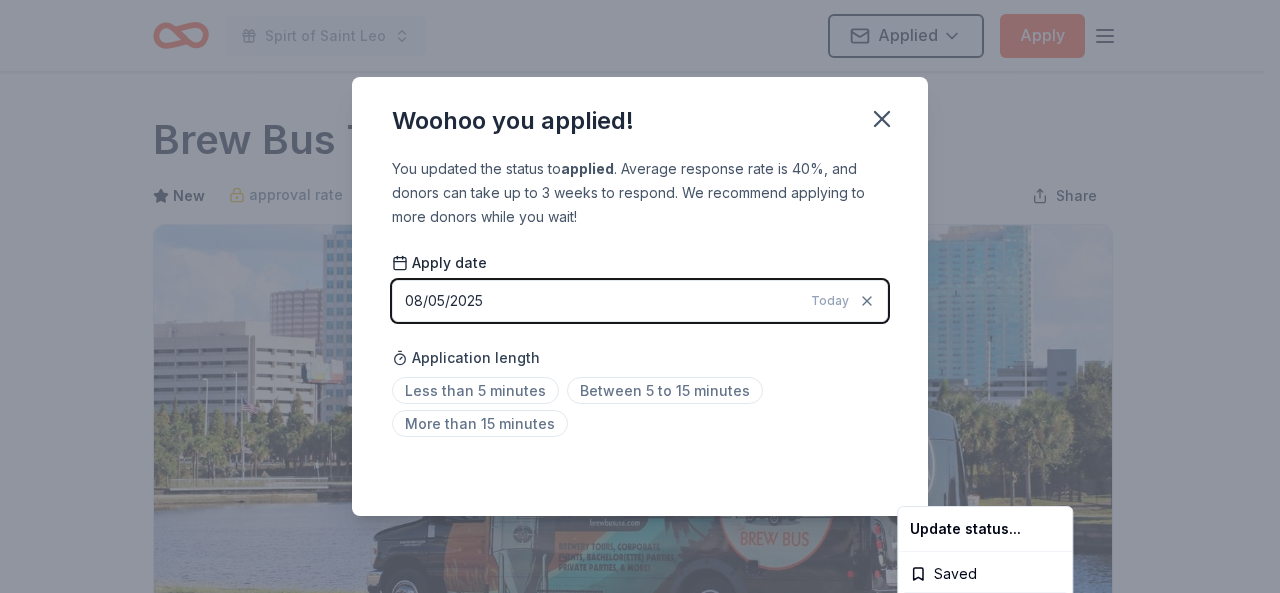 click on "Spirt of Saint Leo Applied Apply Due in 50 days Share Brew Bus Tours New approval rate donation value Share Donating in [STATE] Brew Bus Tours offers guided brewery tours and transportation services, providing beer enthusiasts with a fun and convenient way to explore local breweries and enjoy tastings without the hassle of driving. What they donate Bus passes, beer and bottled water, gift card(s), merchandise Alcohol Auction & raffle Donation is small & easy to send to guests Who they donate to  Preferred 501(c)(3) preferred Due in 50 days Apply Applied ⚡️ Quick application Usually responds in  around a week Updated  about 2 months  ago Report a mistake approval rate 20 % approved 30 % declined 50 % no response donation value (average) 20% 70% 0% 10% $xx - $xx $xx - $xx $xx - $xx $xx - $xx Upgrade to Pro to view approval rates and average donation values New Be the first to review this company! Leave a review Similar donors Top rated 7   applies  last week 50 days left Online app 5.0 52 days left Online app 1" at bounding box center (640, 296) 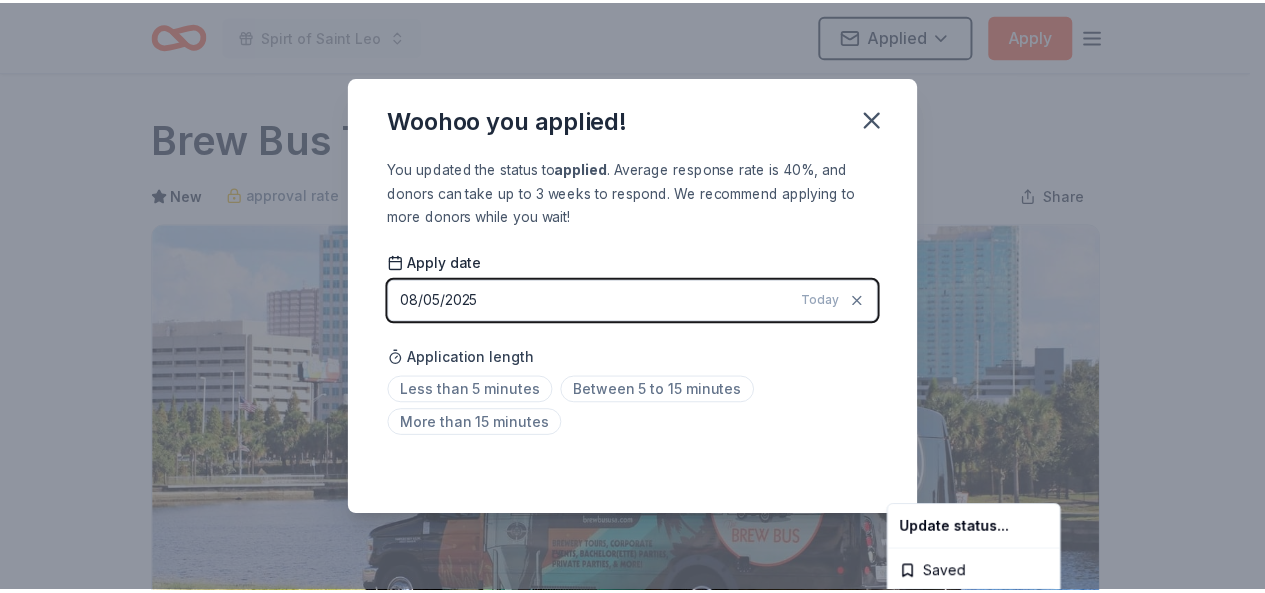 scroll, scrollTop: 506, scrollLeft: 0, axis: vertical 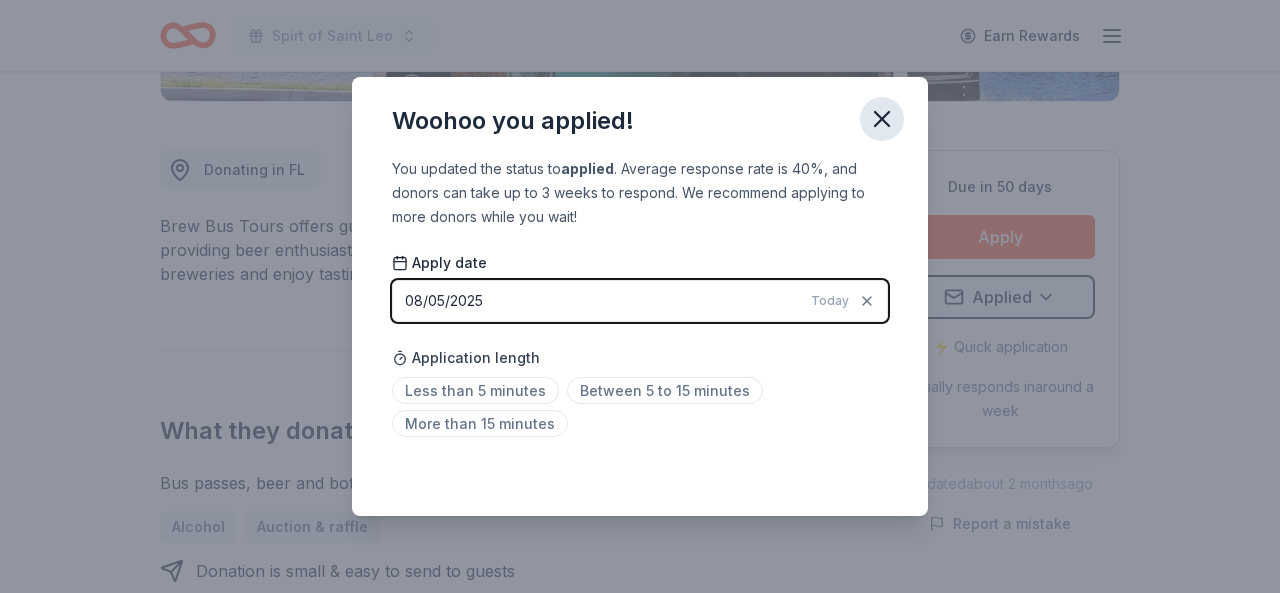 click 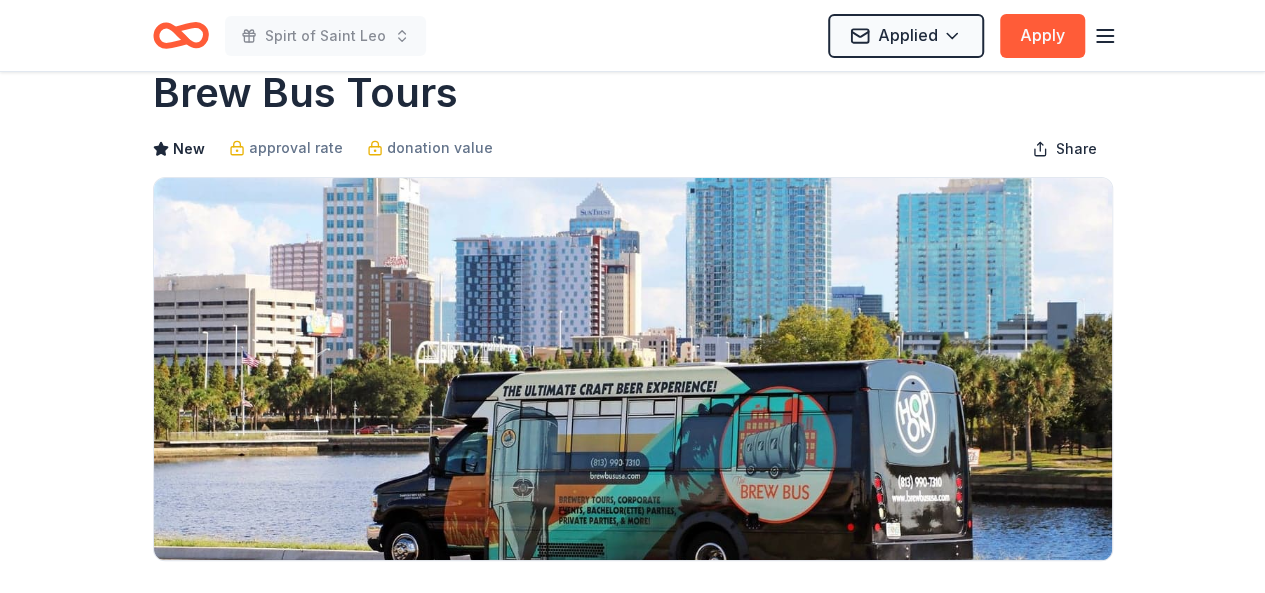 scroll, scrollTop: 0, scrollLeft: 0, axis: both 